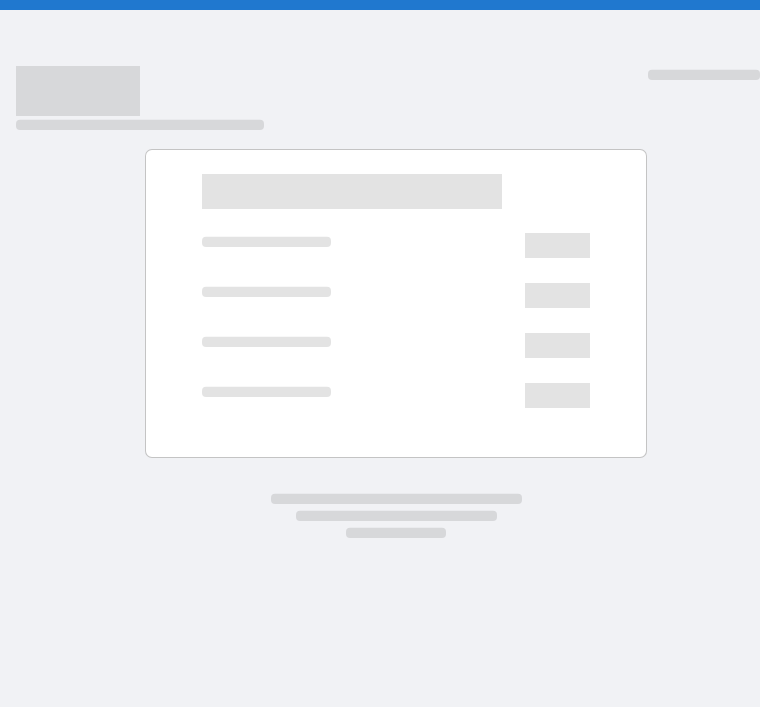 scroll, scrollTop: 0, scrollLeft: 0, axis: both 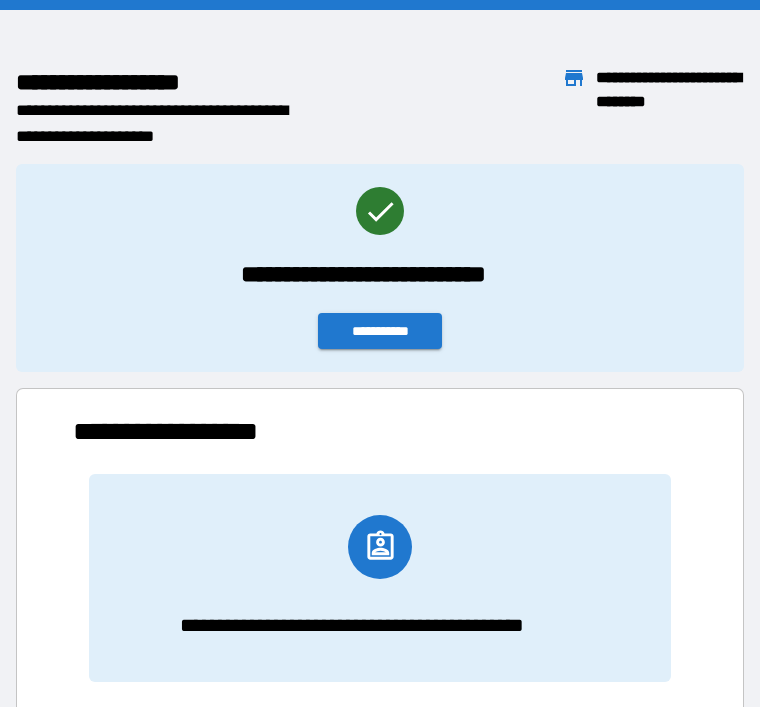 click on "**********" at bounding box center [167, 123] 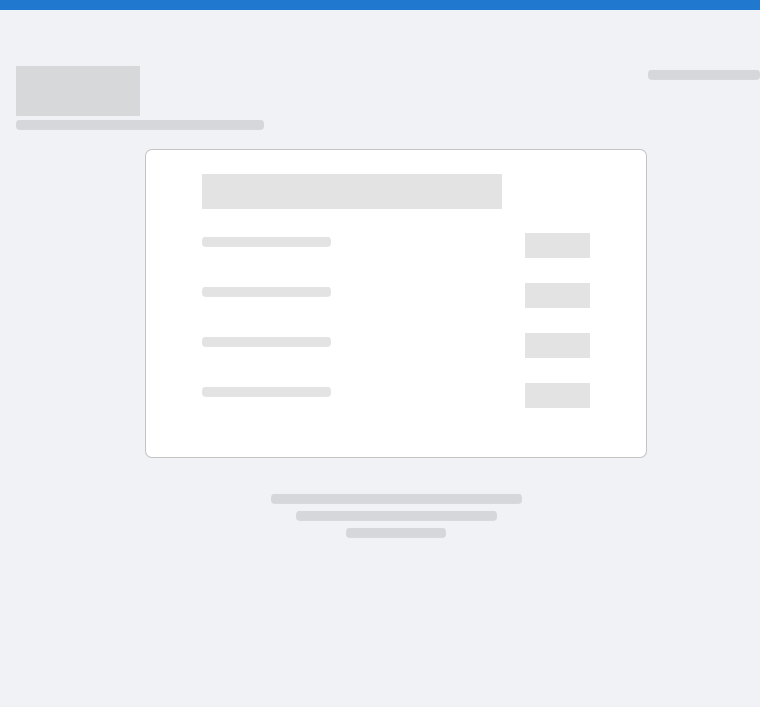 scroll, scrollTop: 0, scrollLeft: 0, axis: both 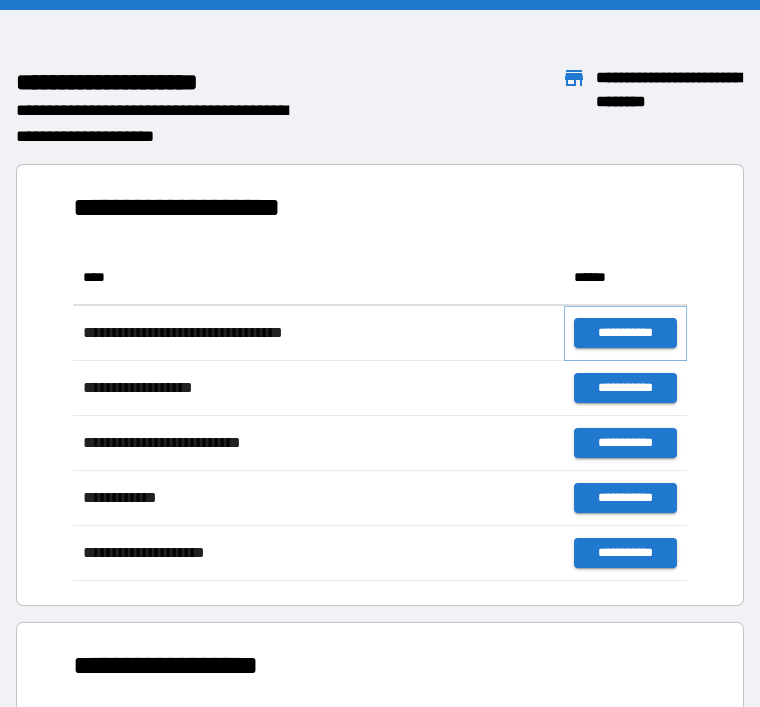 click on "**********" at bounding box center (625, 333) 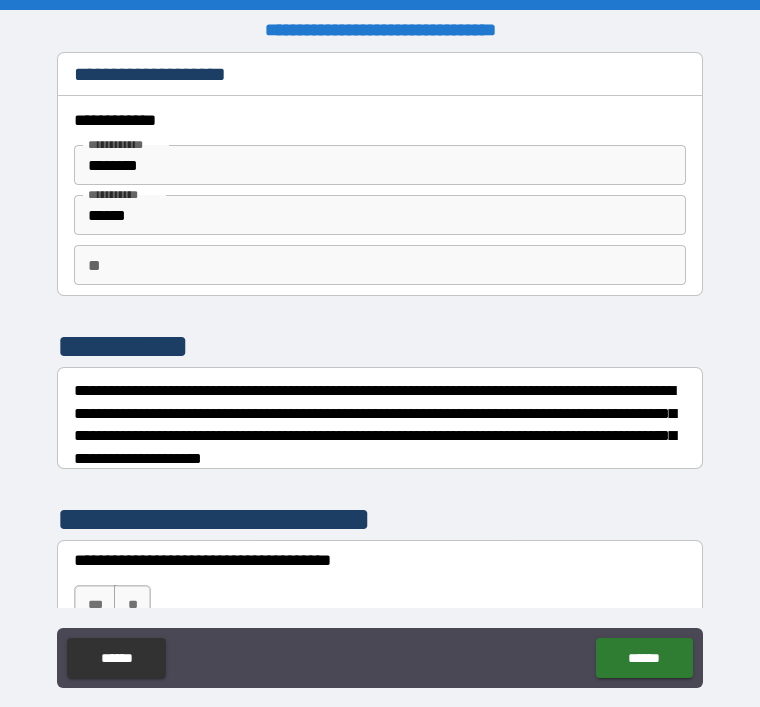 click on "***" at bounding box center [95, 605] 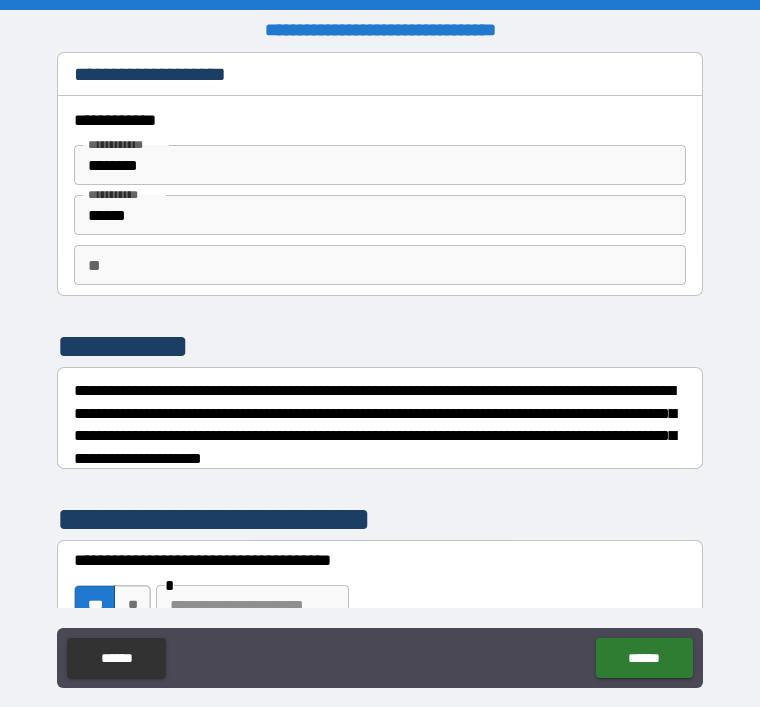 click on "******" at bounding box center (644, 658) 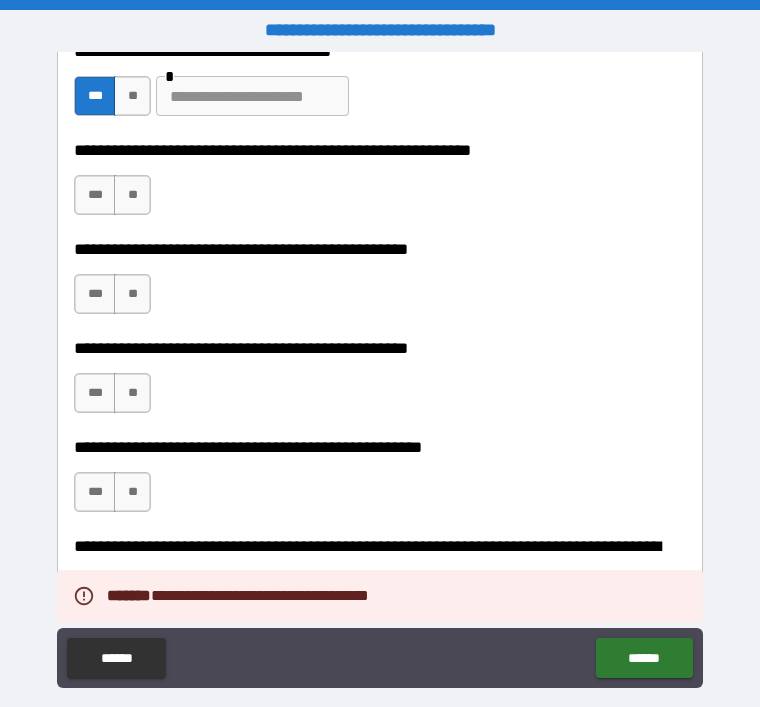 scroll, scrollTop: 513, scrollLeft: 0, axis: vertical 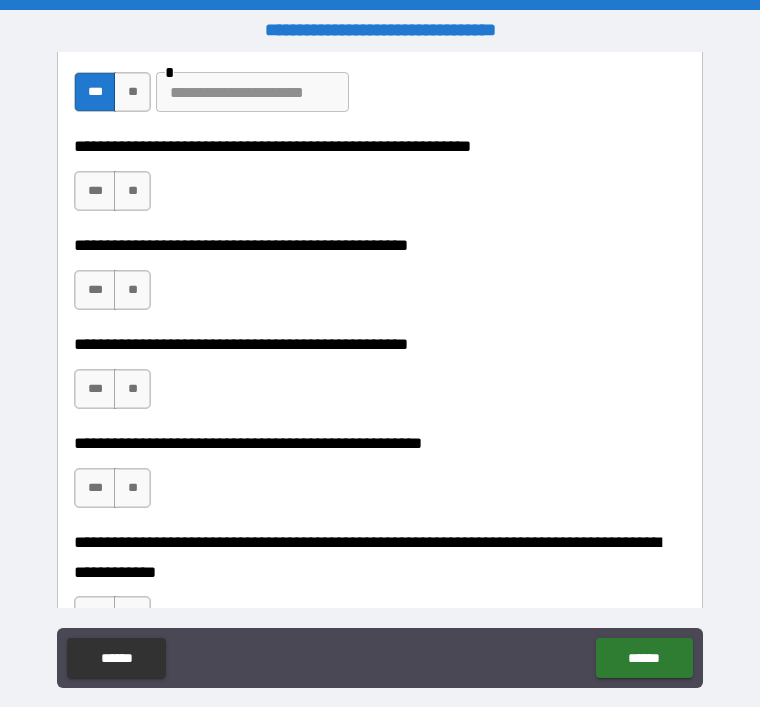 click on "**********" at bounding box center [380, 181] 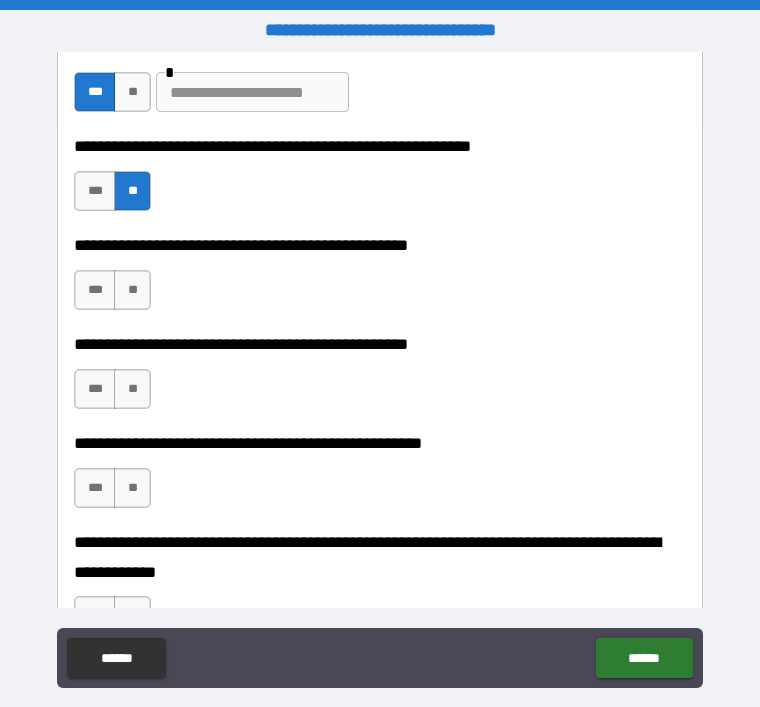 click on "**" at bounding box center (132, 290) 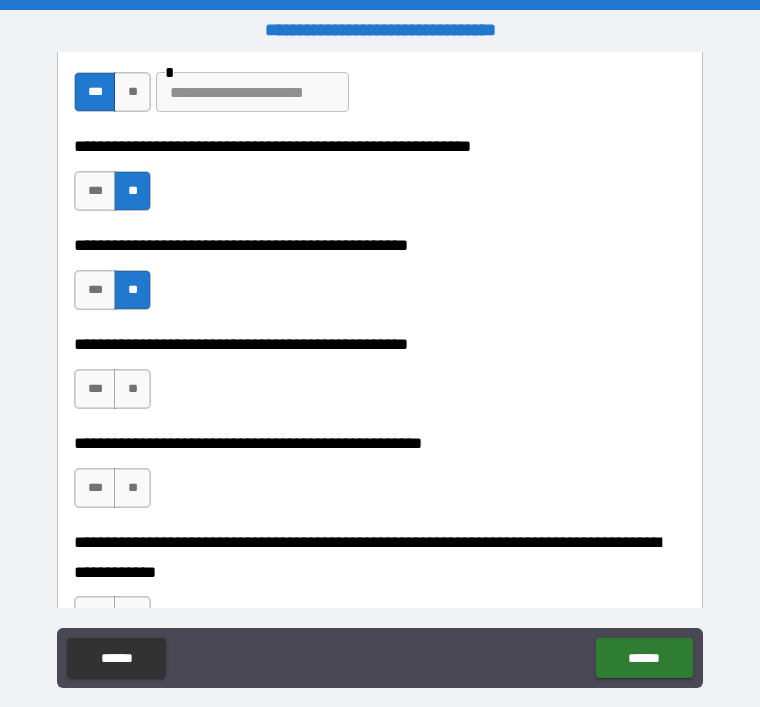 click on "***" at bounding box center (95, 389) 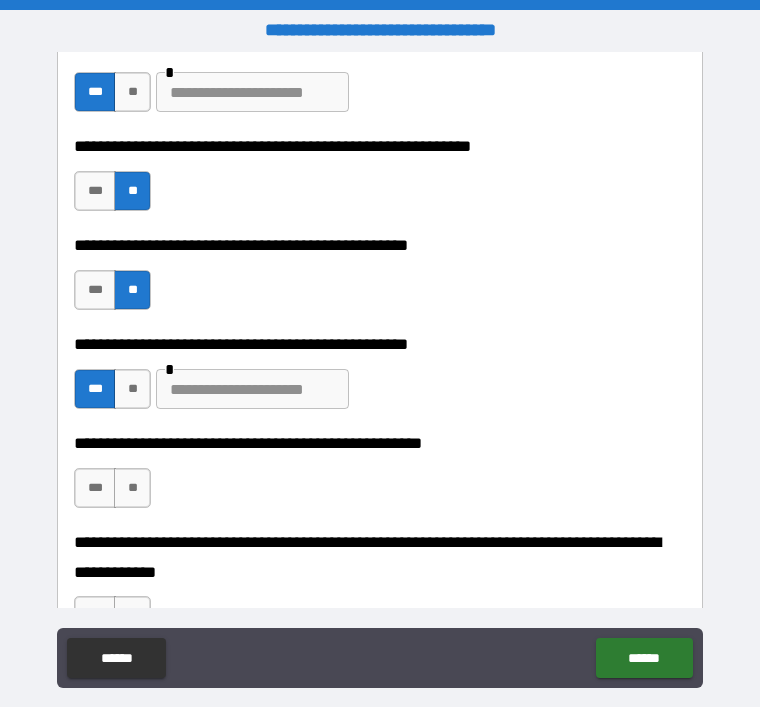 click at bounding box center [252, 389] 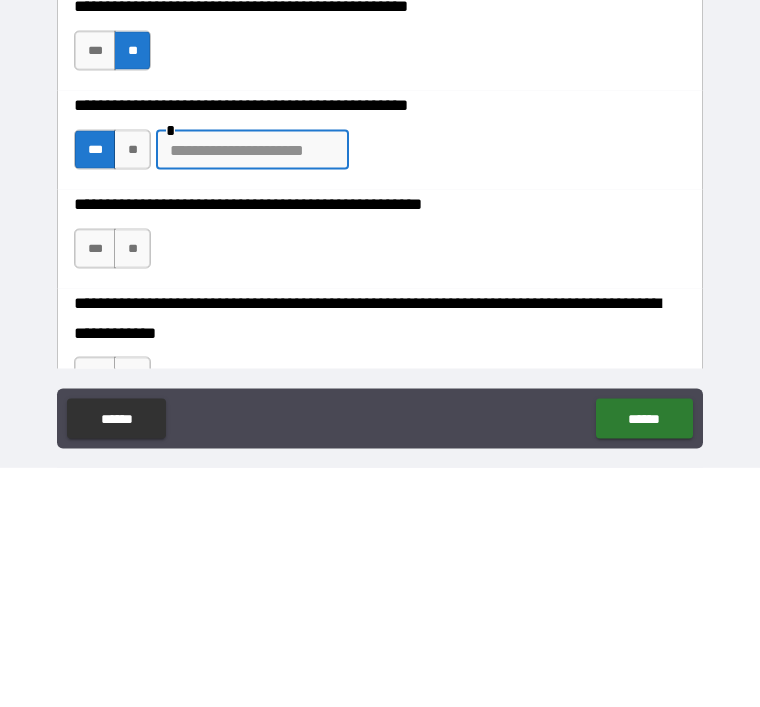 type on "*" 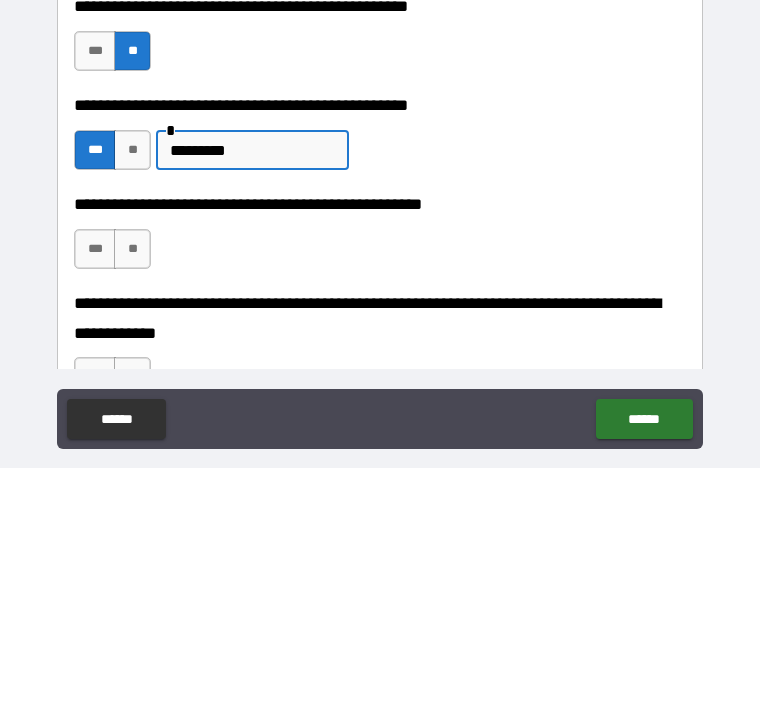 type on "*********" 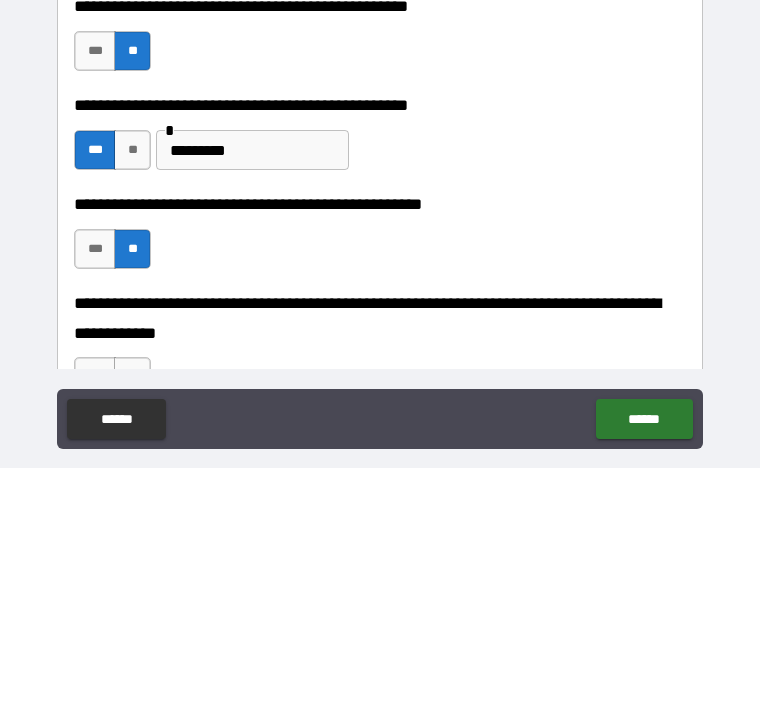 scroll, scrollTop: 64, scrollLeft: 0, axis: vertical 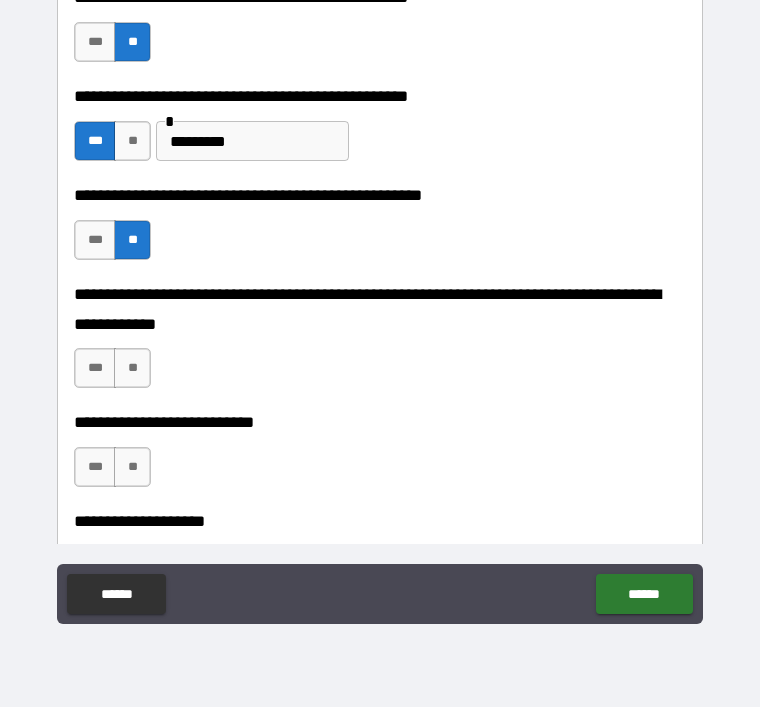 click on "**" at bounding box center [132, 368] 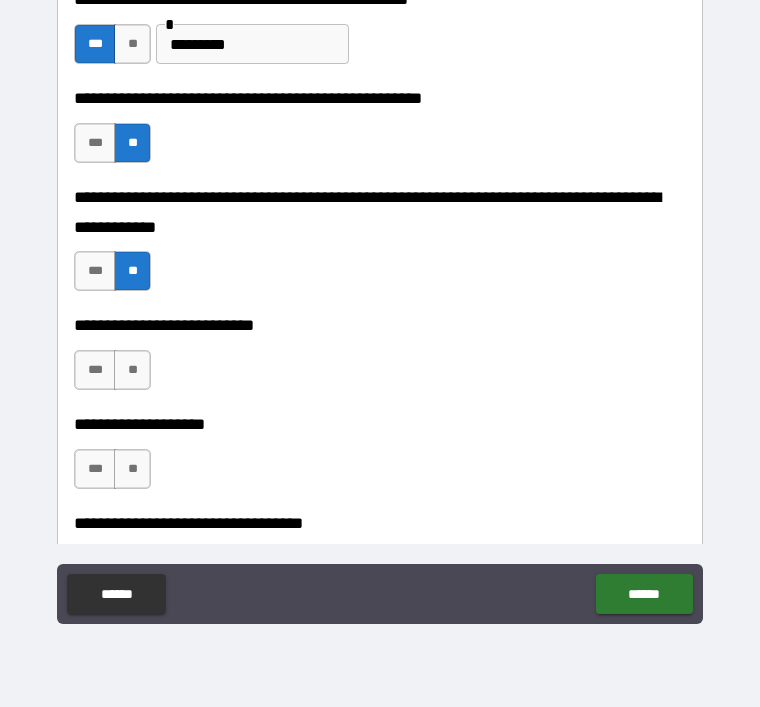 scroll, scrollTop: 795, scrollLeft: 0, axis: vertical 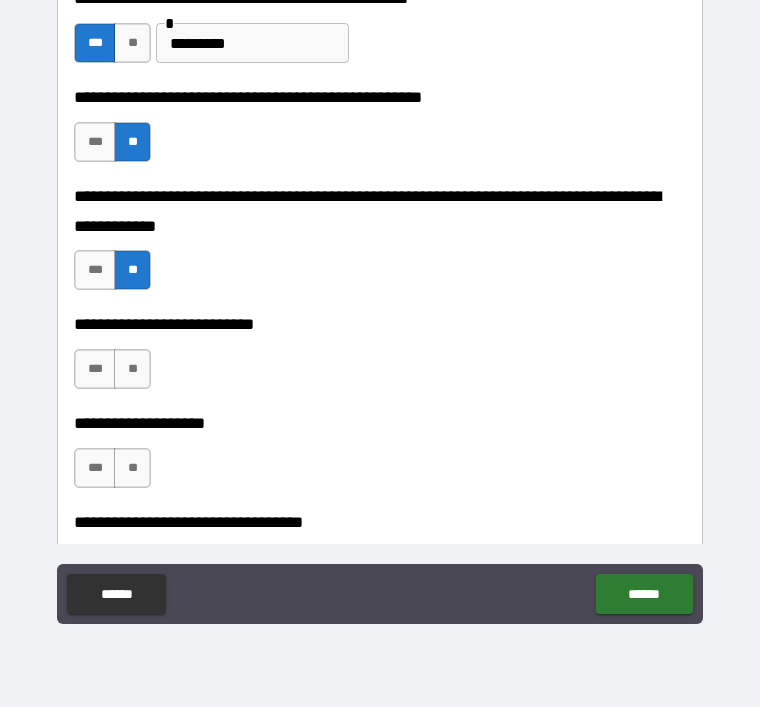 click on "***" at bounding box center (95, 369) 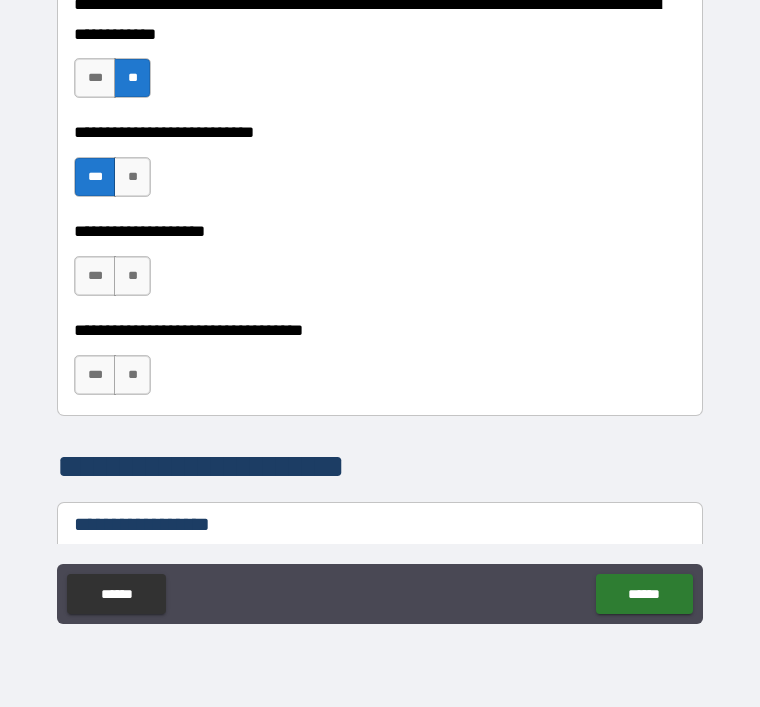 scroll, scrollTop: 997, scrollLeft: 0, axis: vertical 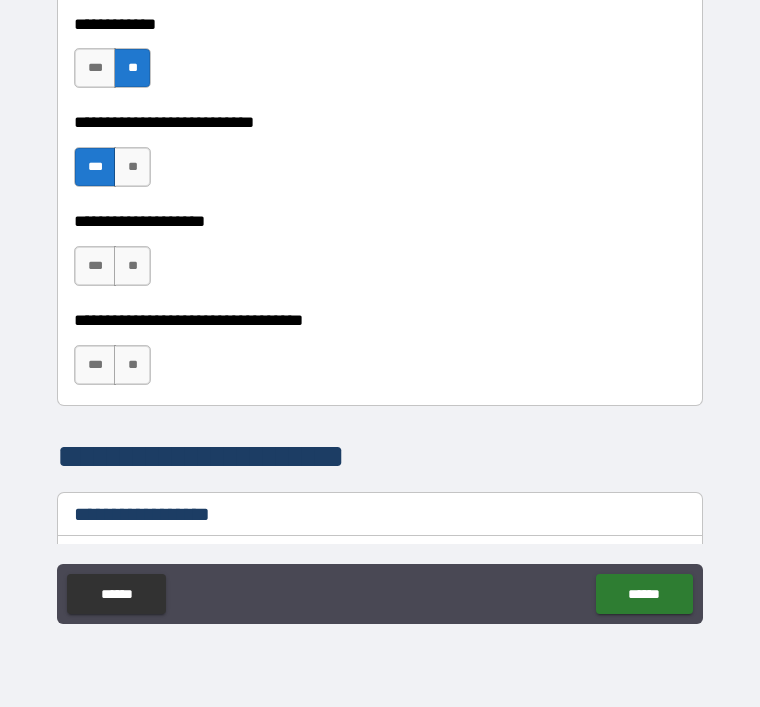 click on "**" at bounding box center [132, 266] 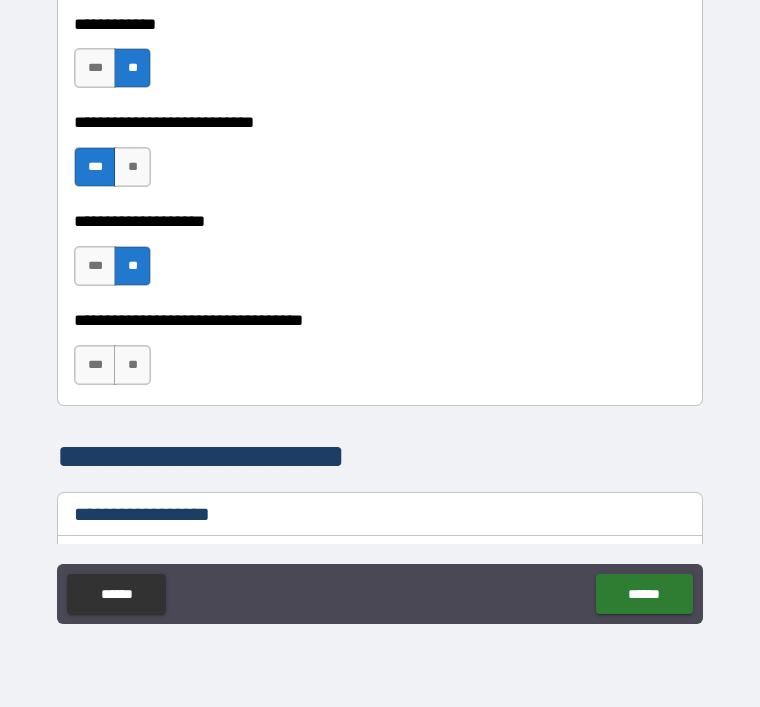 click on "**" at bounding box center [132, 365] 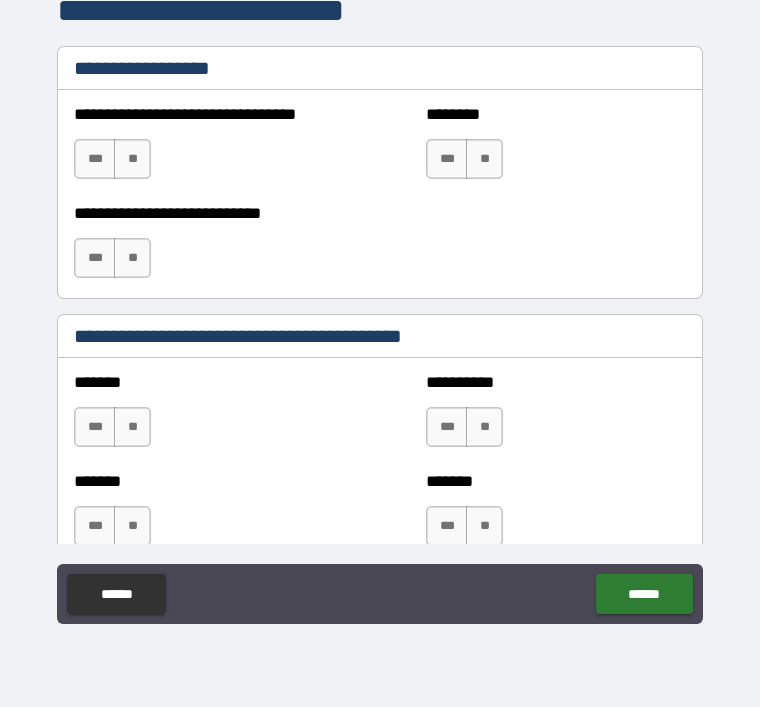 scroll, scrollTop: 1444, scrollLeft: 0, axis: vertical 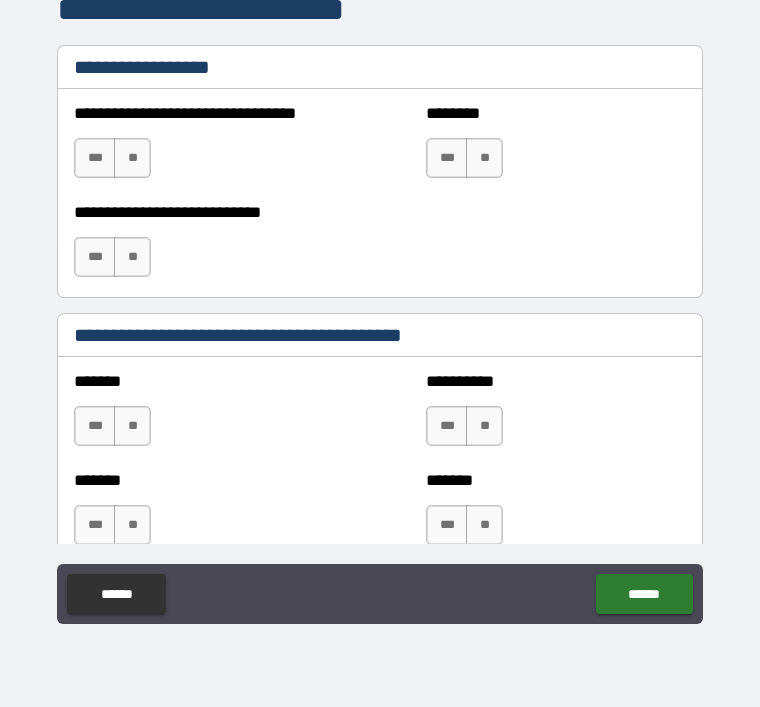 click on "**" at bounding box center (132, 158) 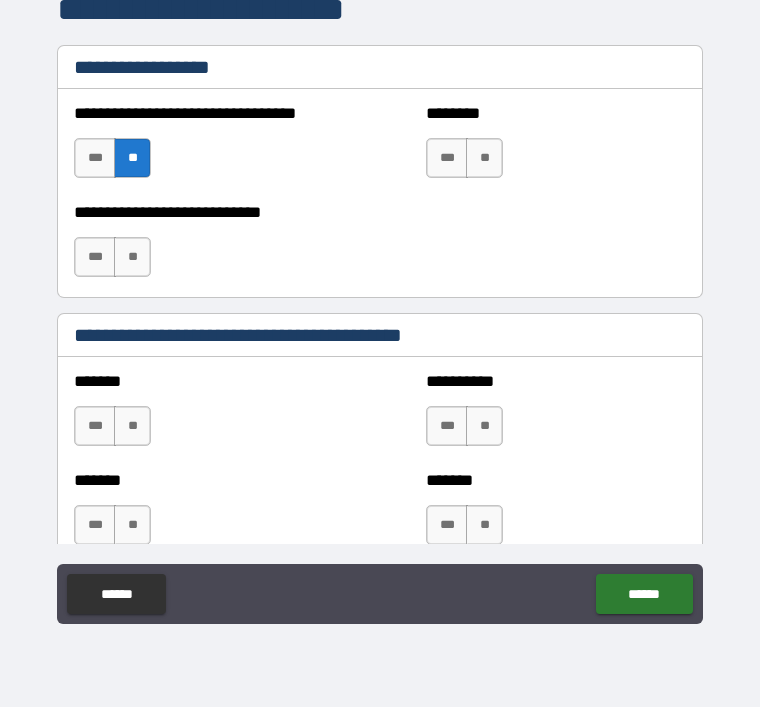 click on "**" at bounding box center (132, 257) 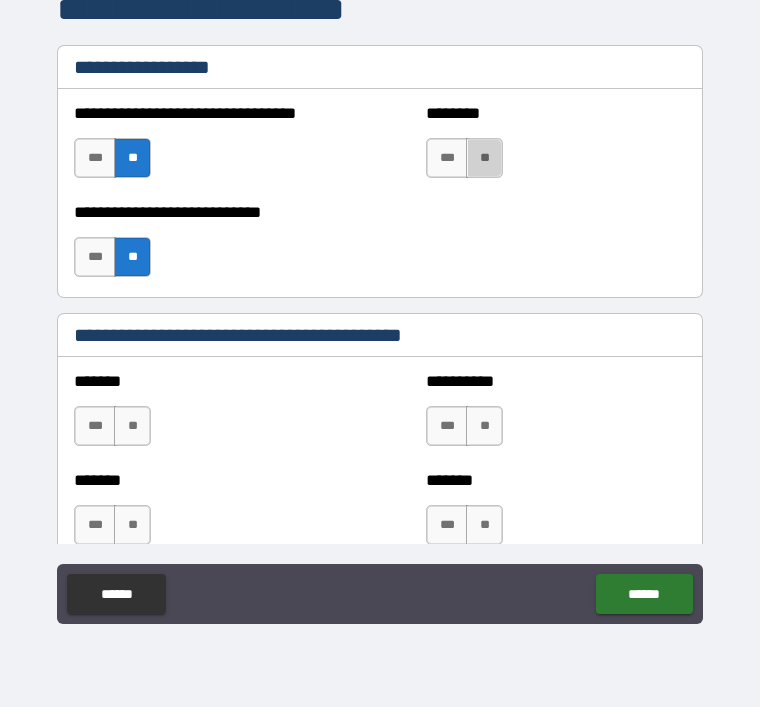 click on "**" at bounding box center [484, 158] 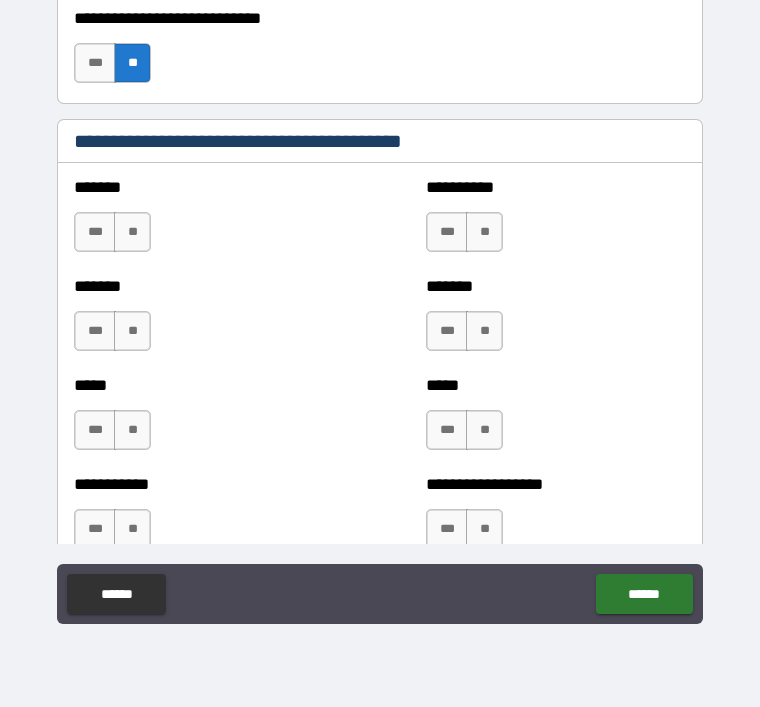 scroll, scrollTop: 1653, scrollLeft: 0, axis: vertical 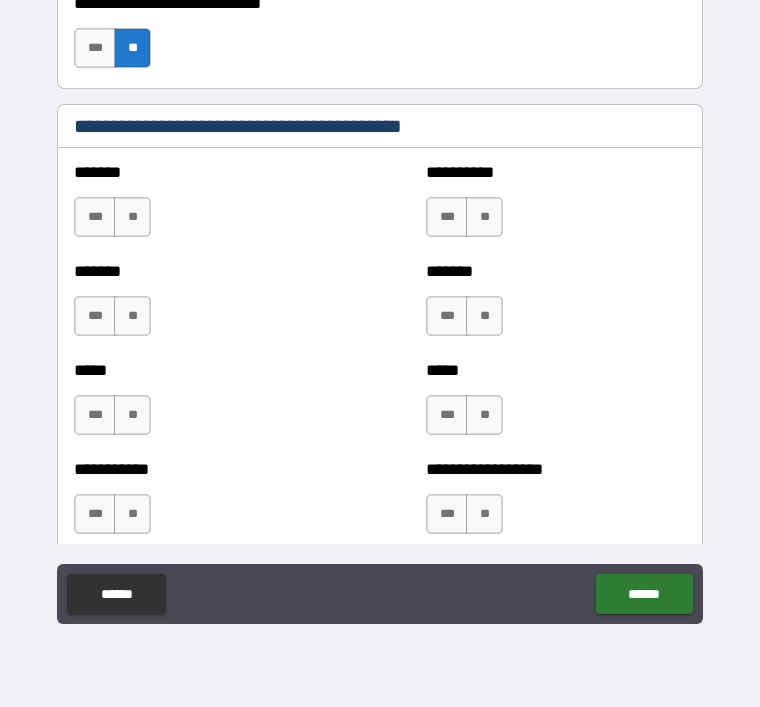 click on "**" at bounding box center [132, 217] 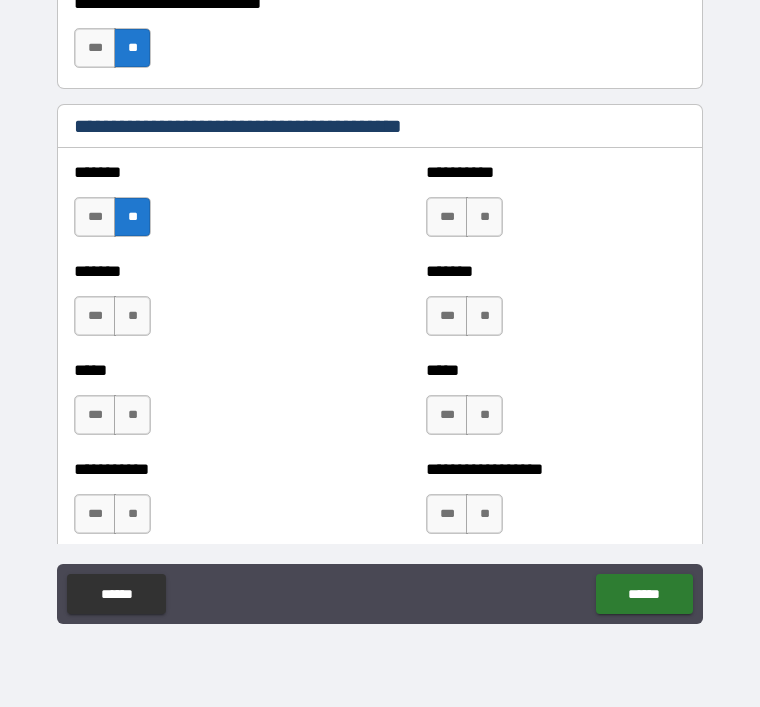 click on "**" at bounding box center (132, 316) 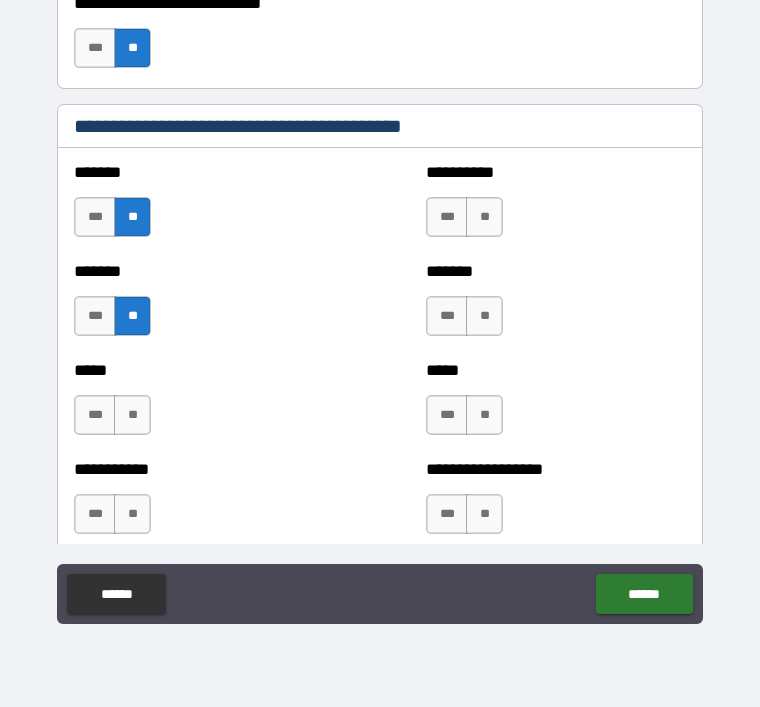 click on "**" at bounding box center [132, 415] 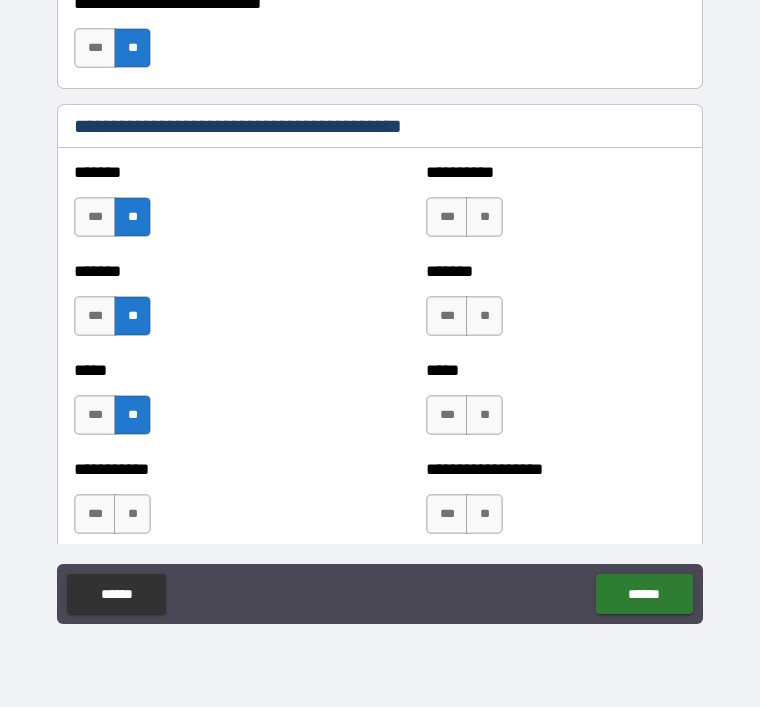 click on "**" at bounding box center (132, 514) 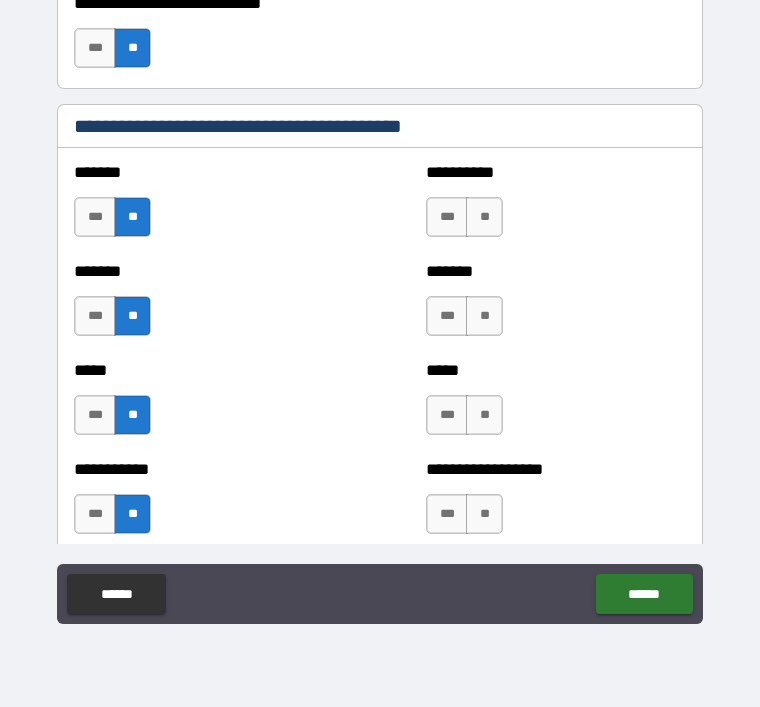 click on "**" at bounding box center (484, 514) 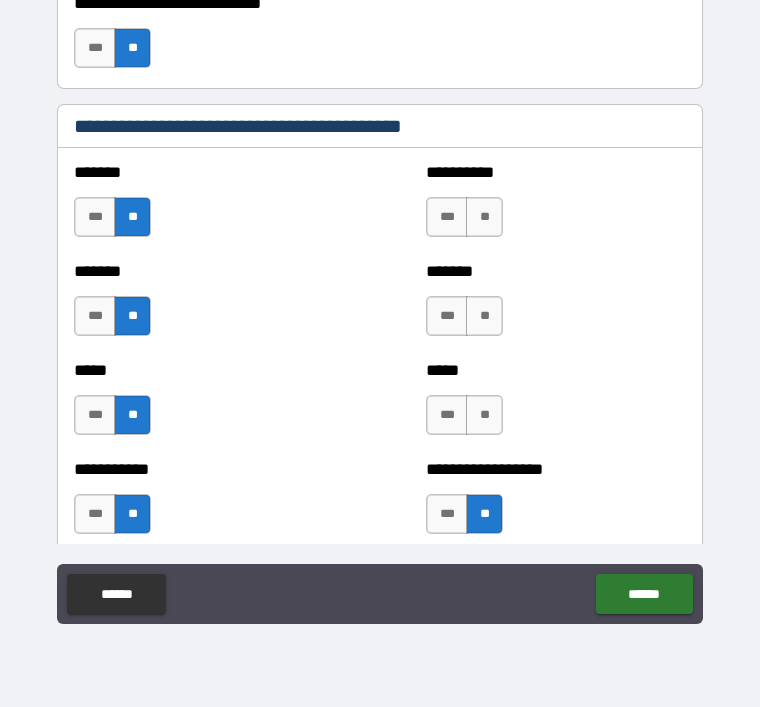 click on "**" at bounding box center [484, 415] 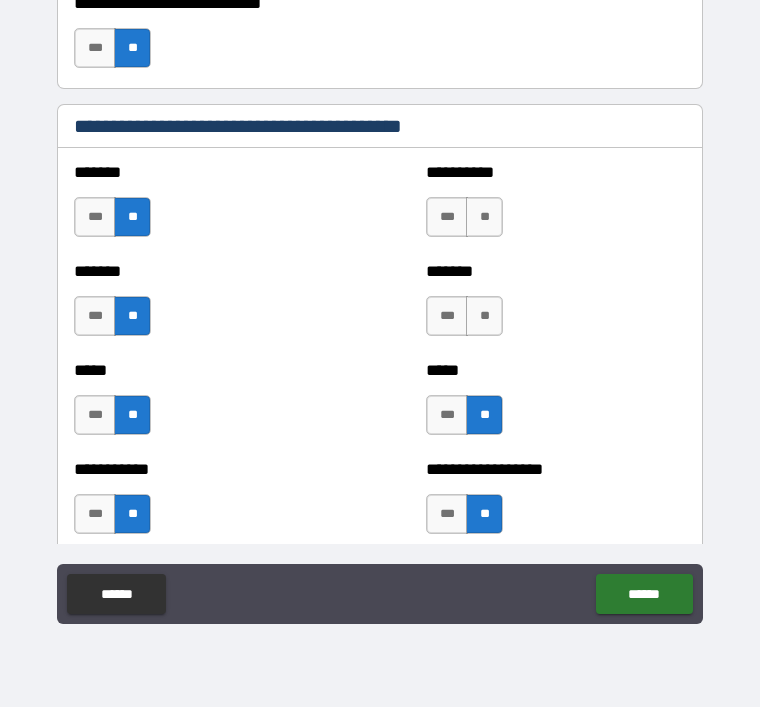 click on "**" at bounding box center (484, 316) 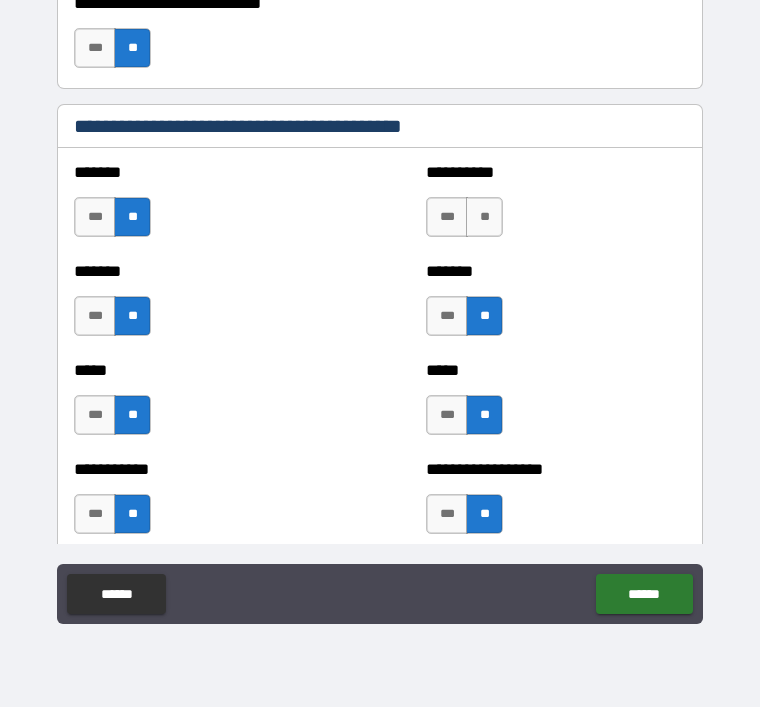 click on "**" at bounding box center (484, 217) 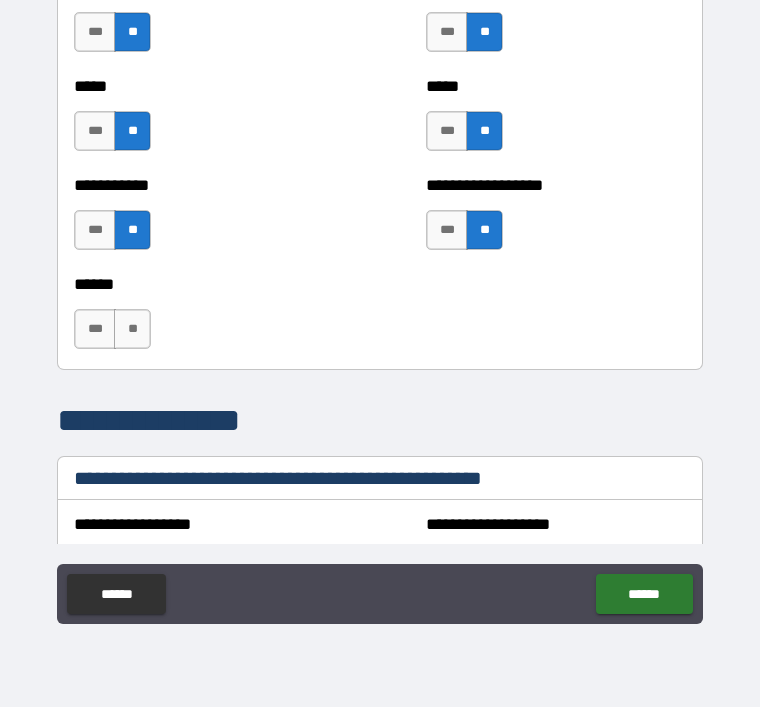 scroll, scrollTop: 1938, scrollLeft: 0, axis: vertical 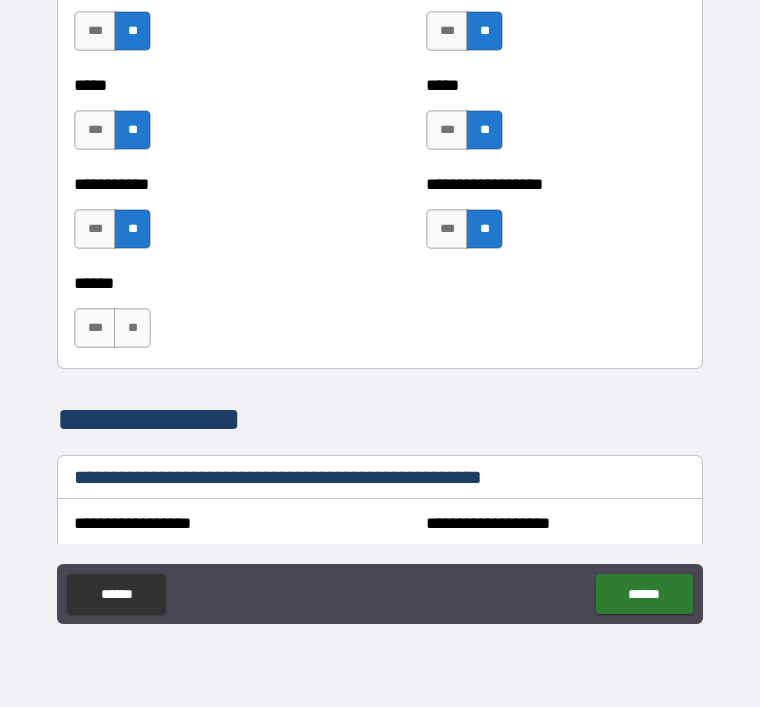 click on "**" at bounding box center (132, 328) 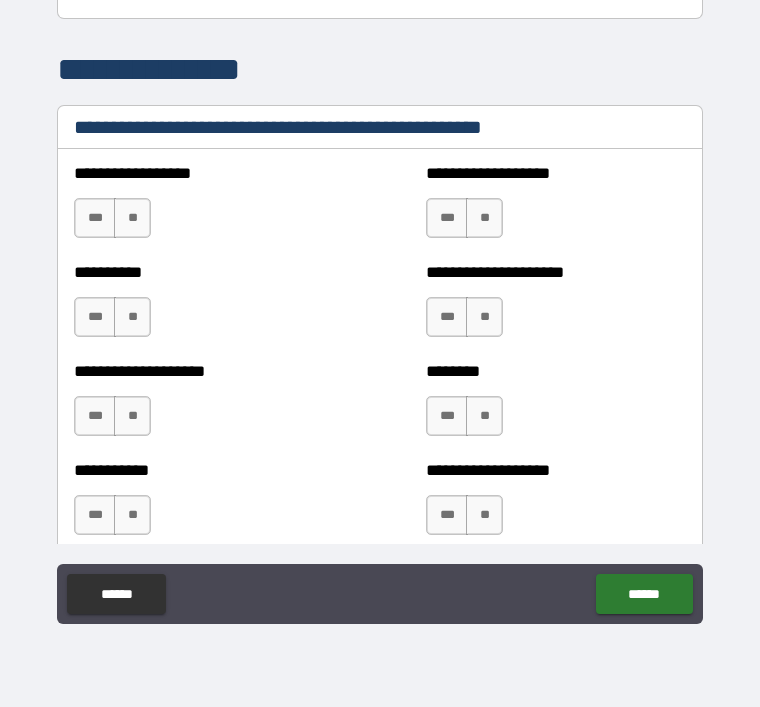 scroll, scrollTop: 2290, scrollLeft: 0, axis: vertical 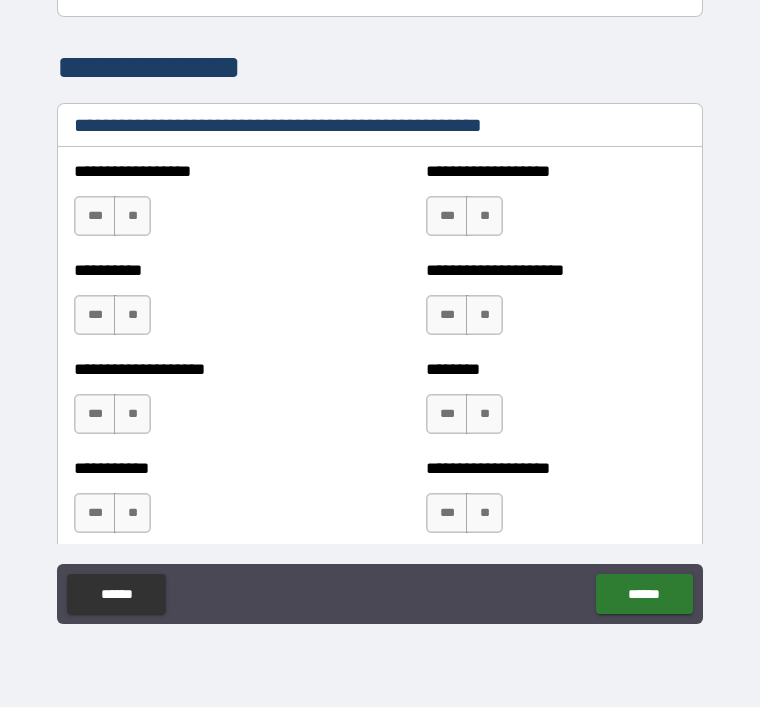 click on "**" at bounding box center [132, 513] 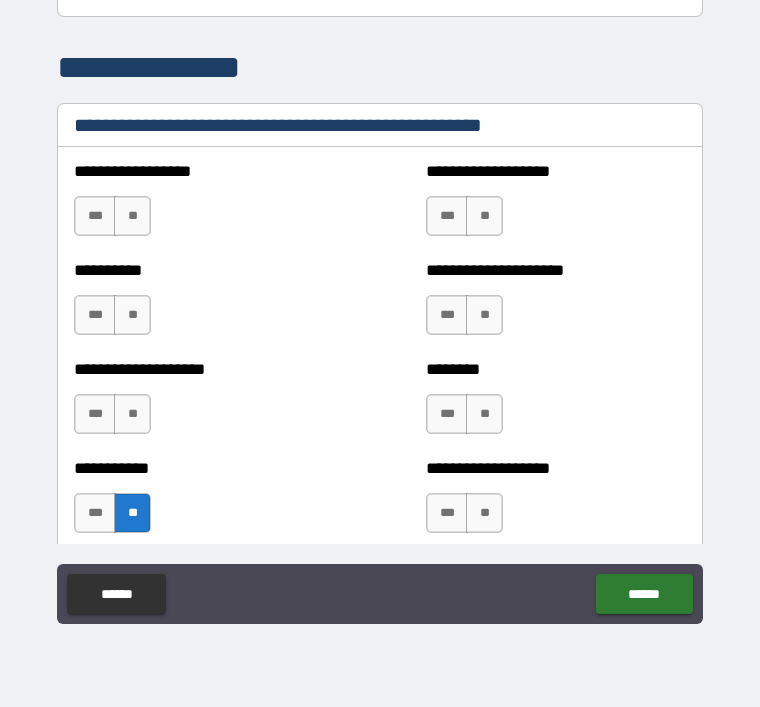 click on "**" at bounding box center (132, 414) 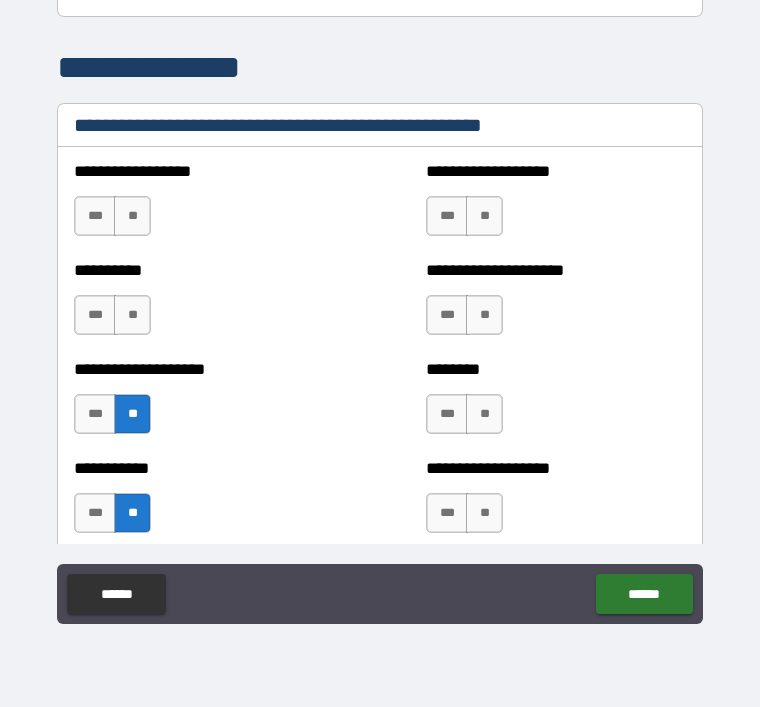 click on "**" at bounding box center [132, 315] 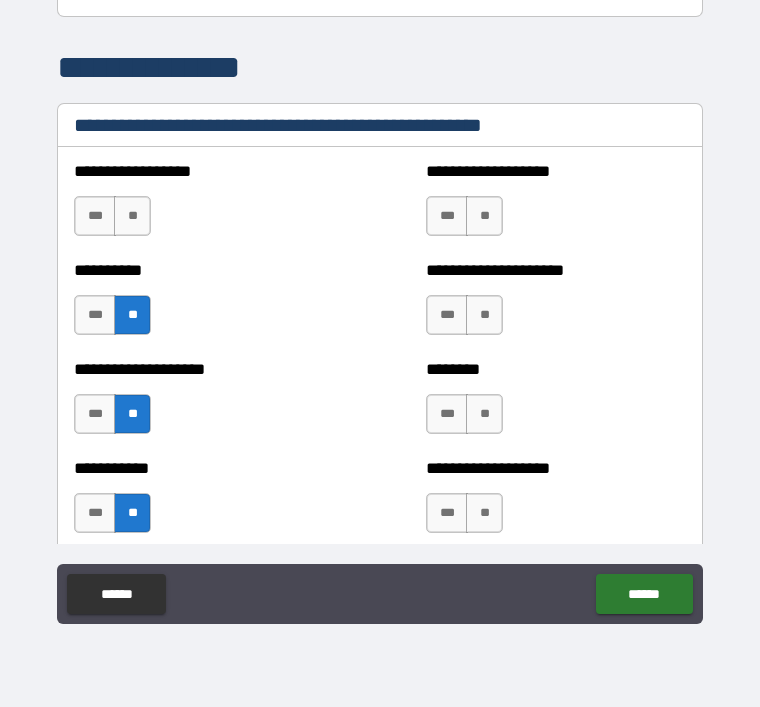 click on "**" at bounding box center [132, 216] 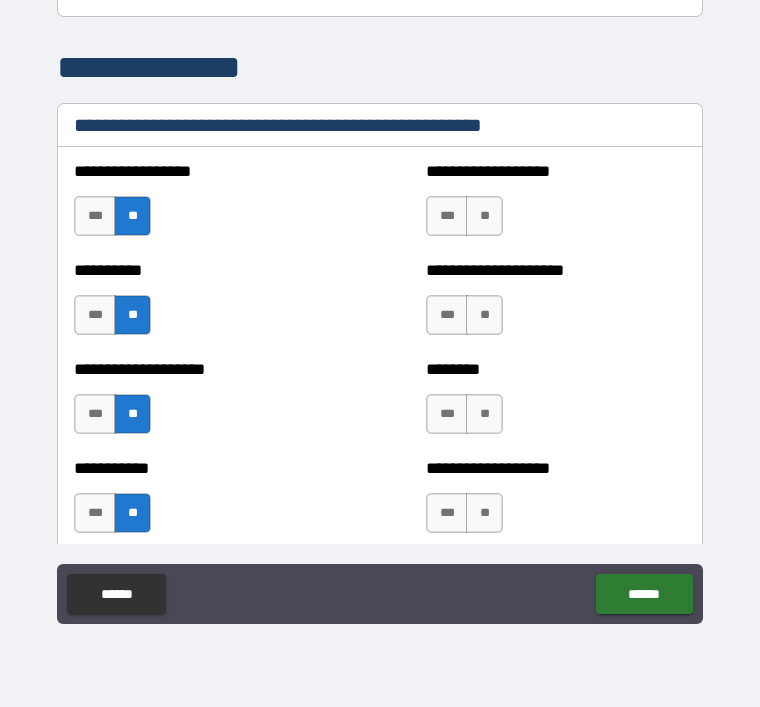 click on "**" at bounding box center (484, 216) 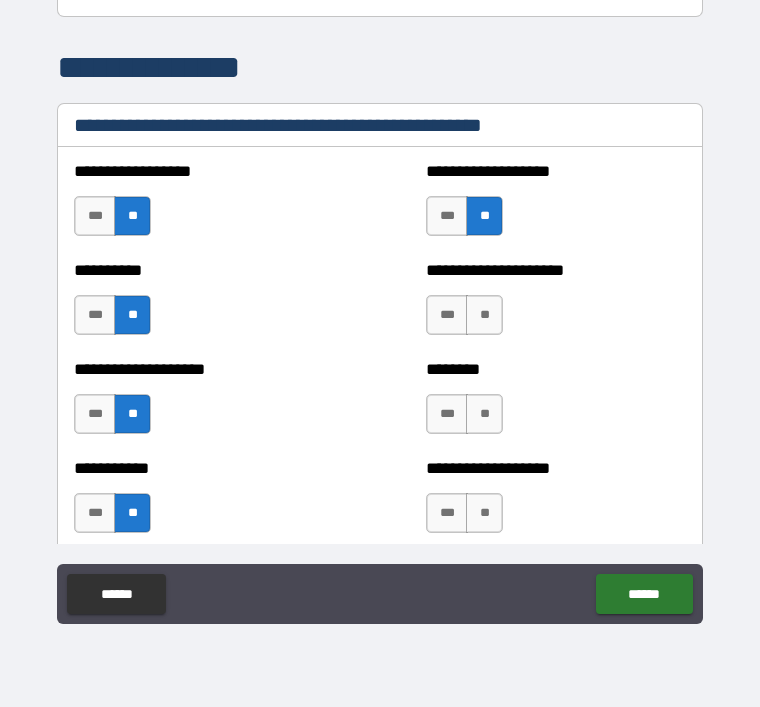 click on "**" at bounding box center (484, 315) 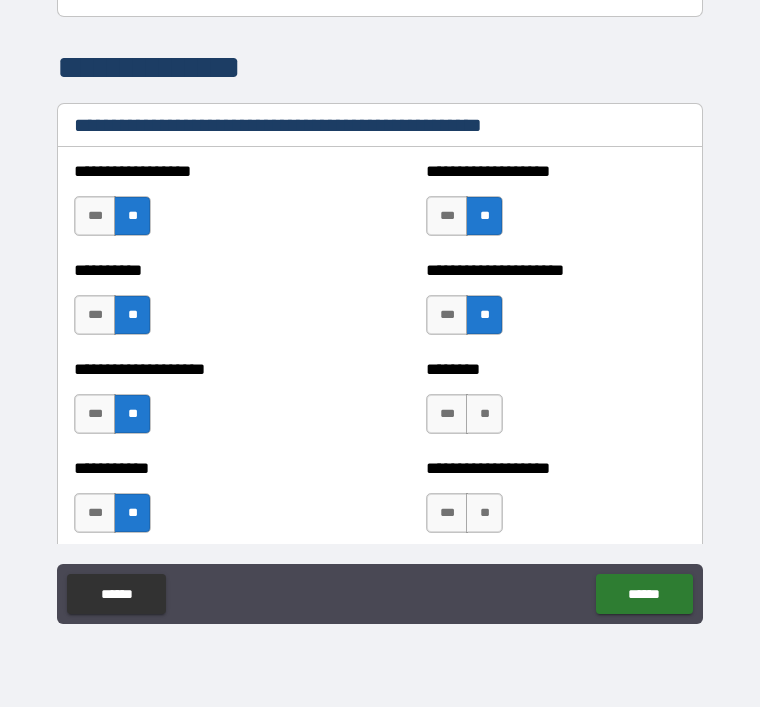 click on "***" at bounding box center [447, 414] 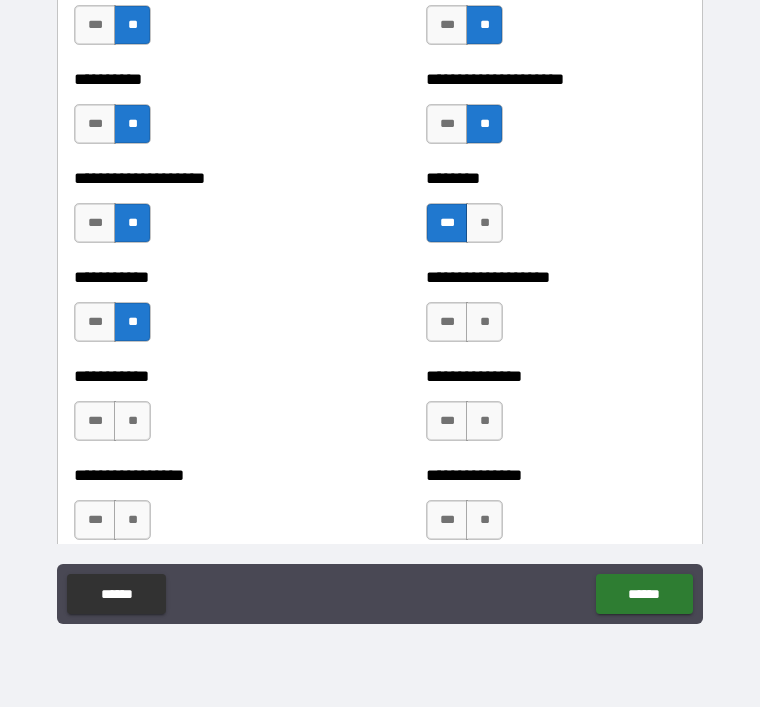 scroll, scrollTop: 2484, scrollLeft: 0, axis: vertical 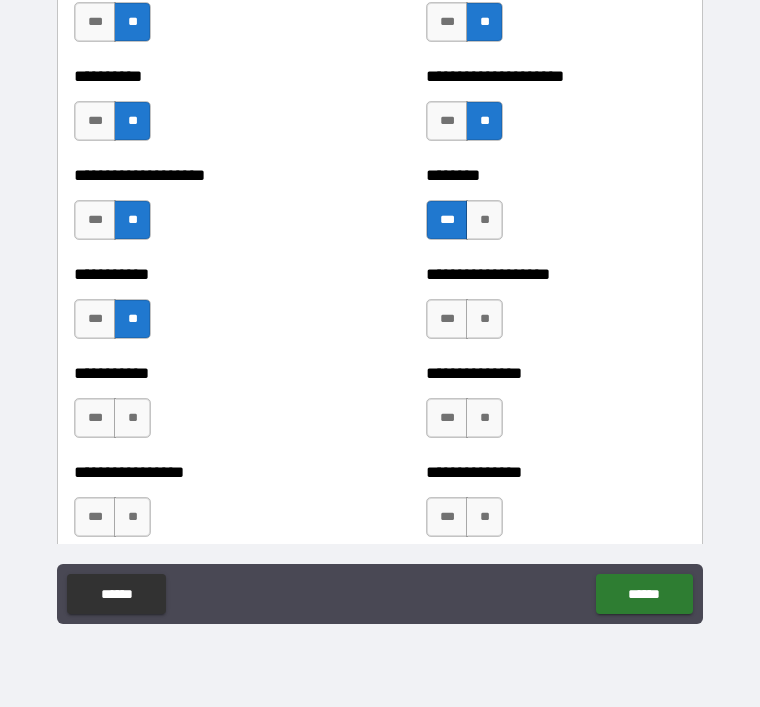 click on "**" at bounding box center [484, 319] 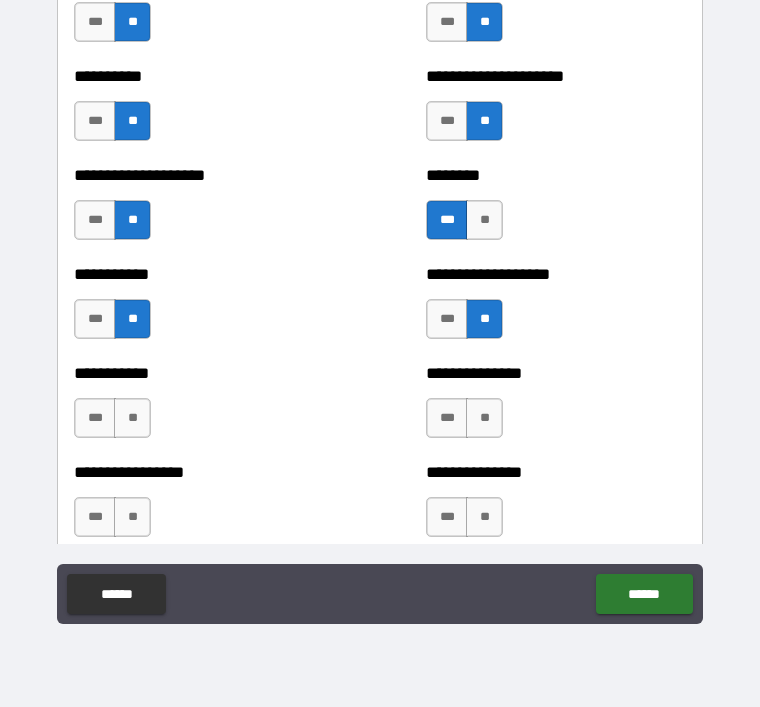 click on "**" at bounding box center (484, 418) 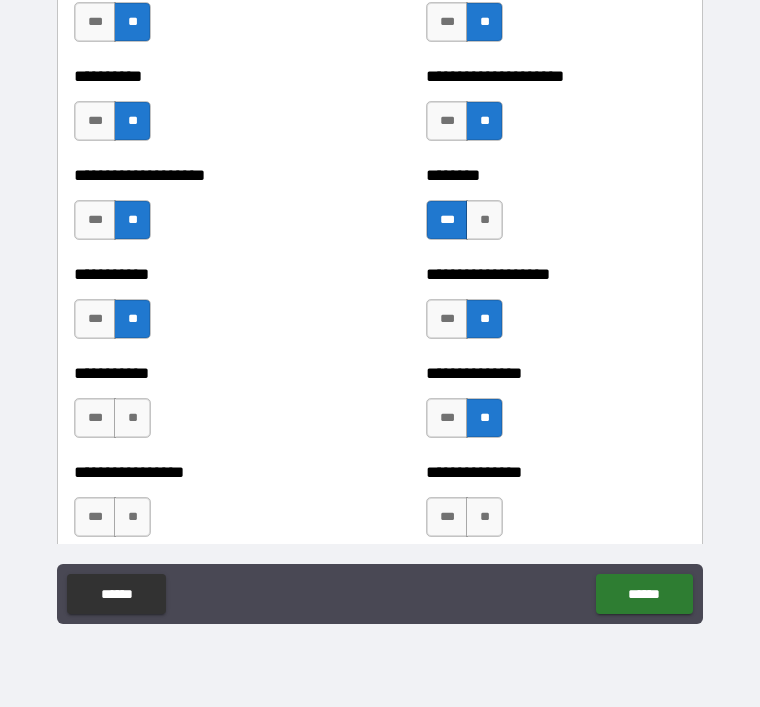 click on "**" at bounding box center (484, 517) 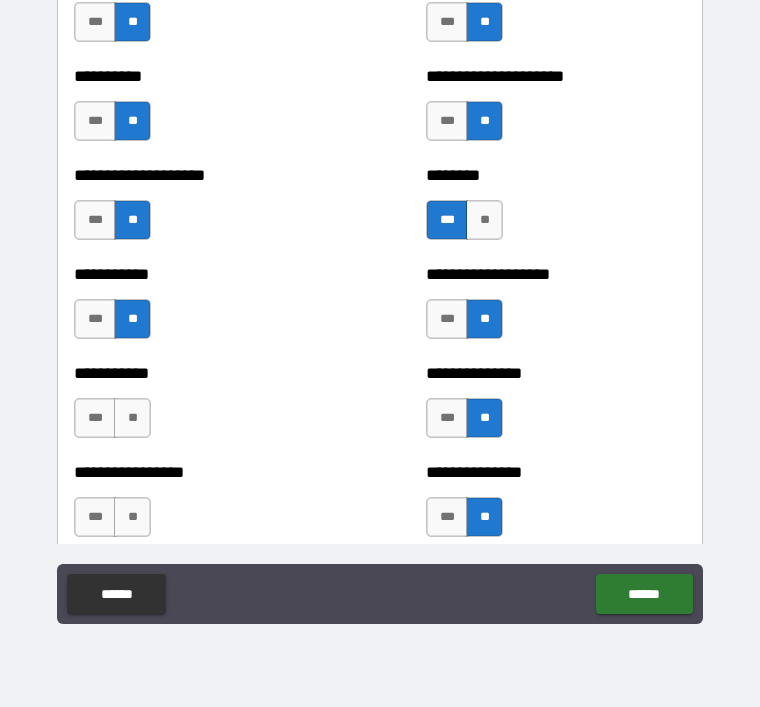 click on "**" at bounding box center [132, 517] 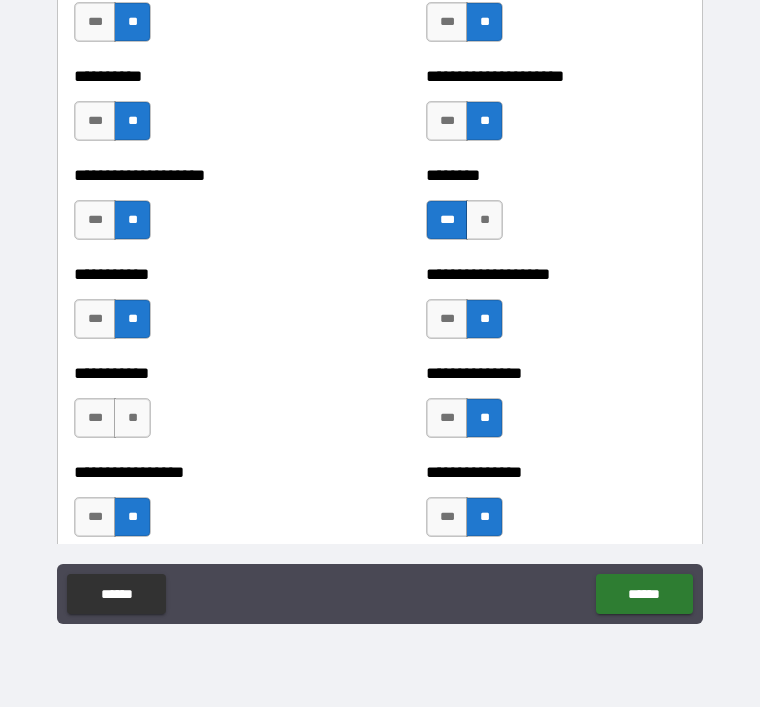 click on "**" at bounding box center [132, 418] 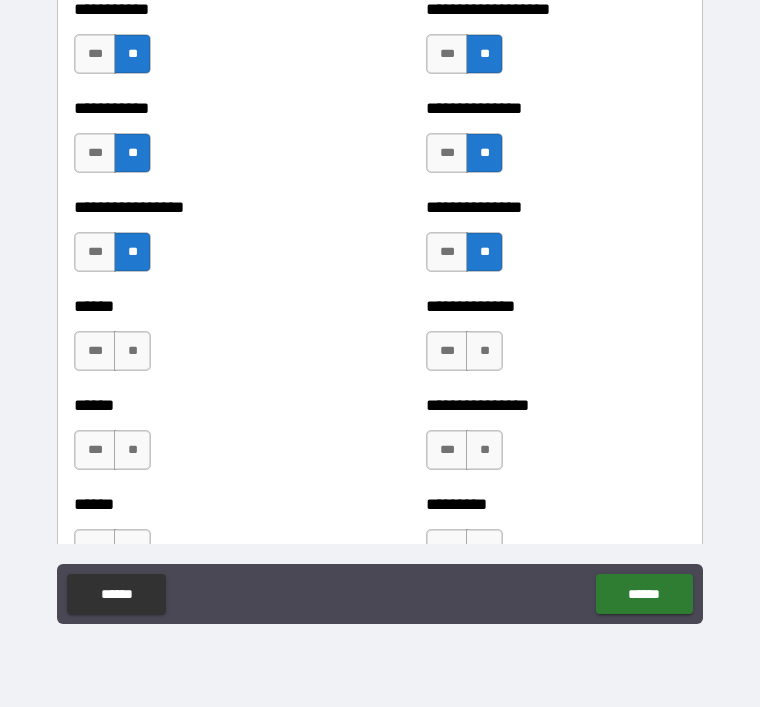 scroll, scrollTop: 2763, scrollLeft: 0, axis: vertical 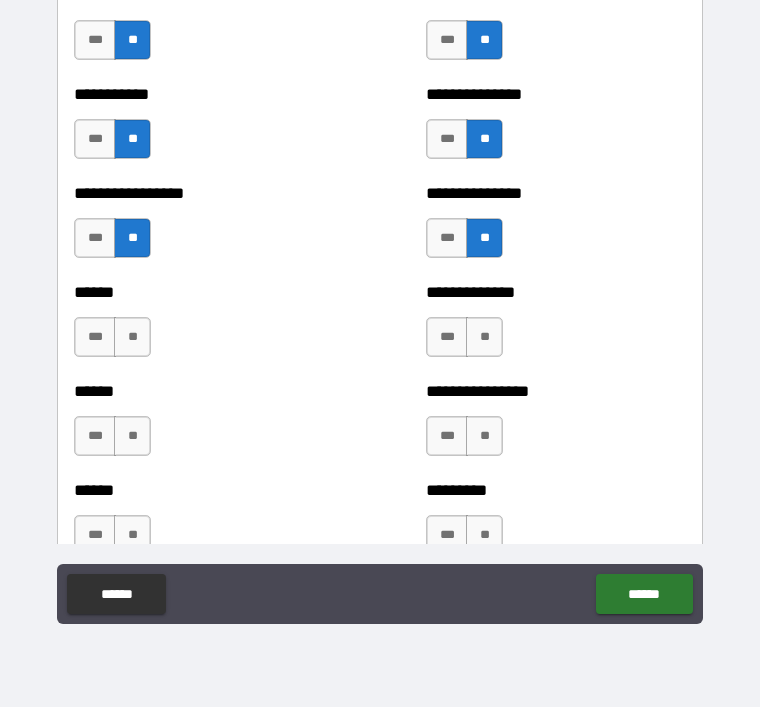 click on "**" at bounding box center (132, 337) 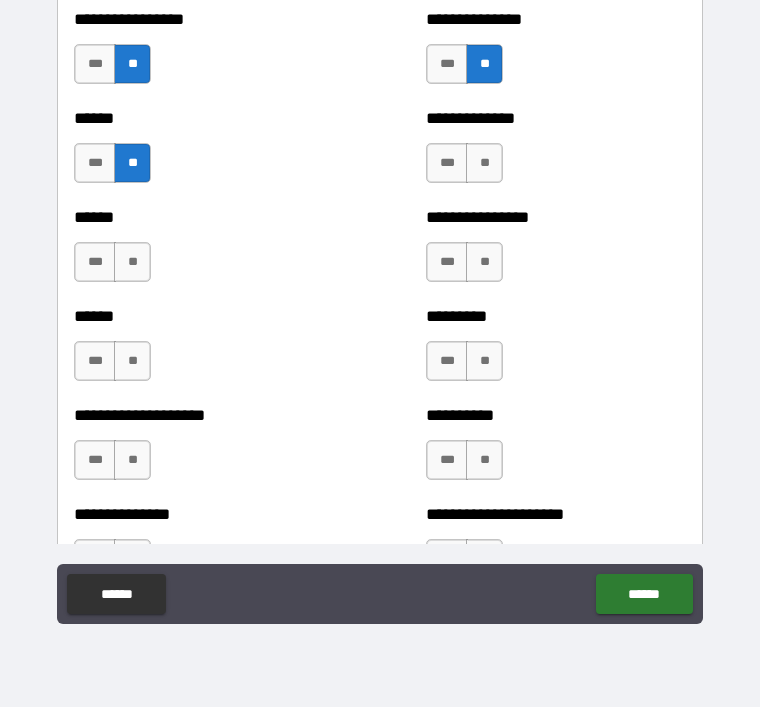 scroll, scrollTop: 2938, scrollLeft: 0, axis: vertical 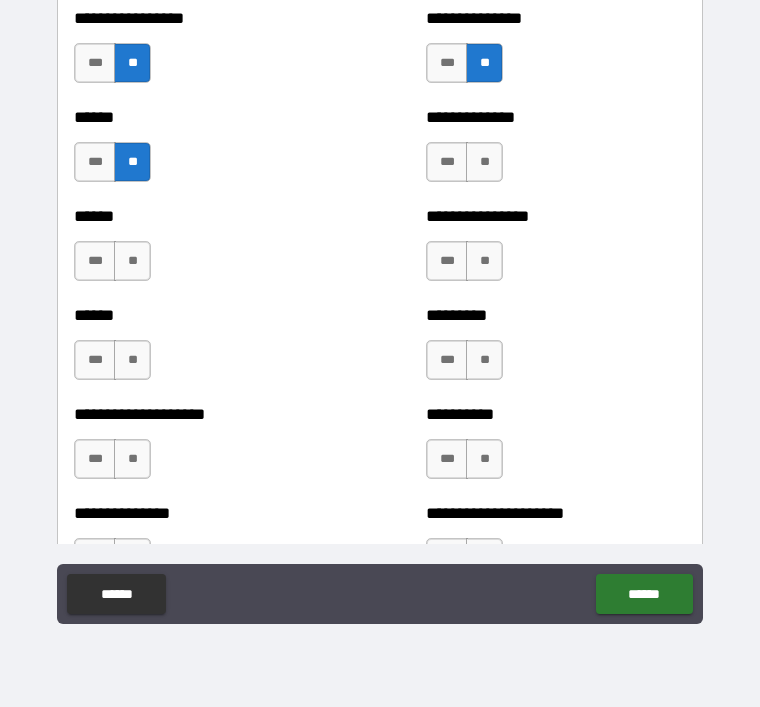 click on "**" at bounding box center [132, 261] 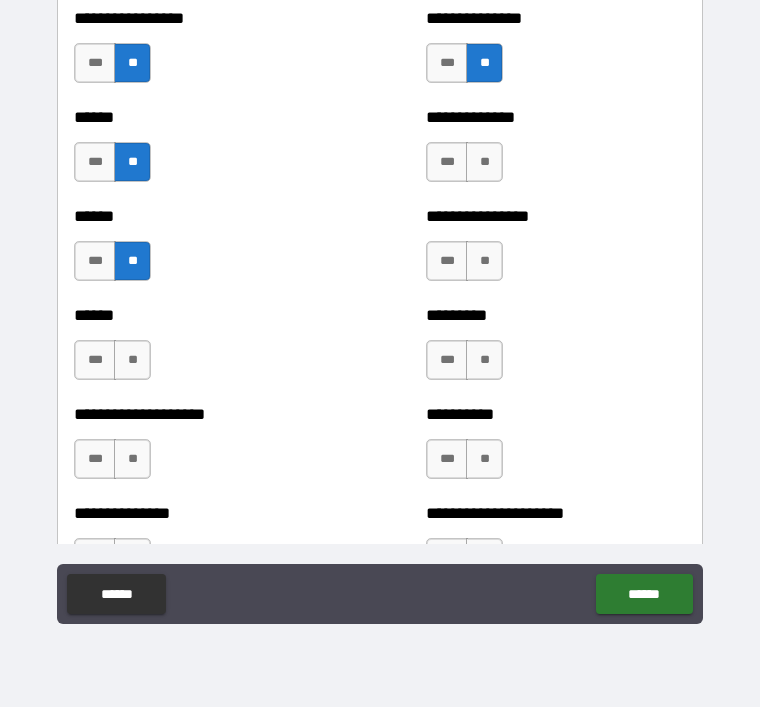 click on "**" at bounding box center [132, 360] 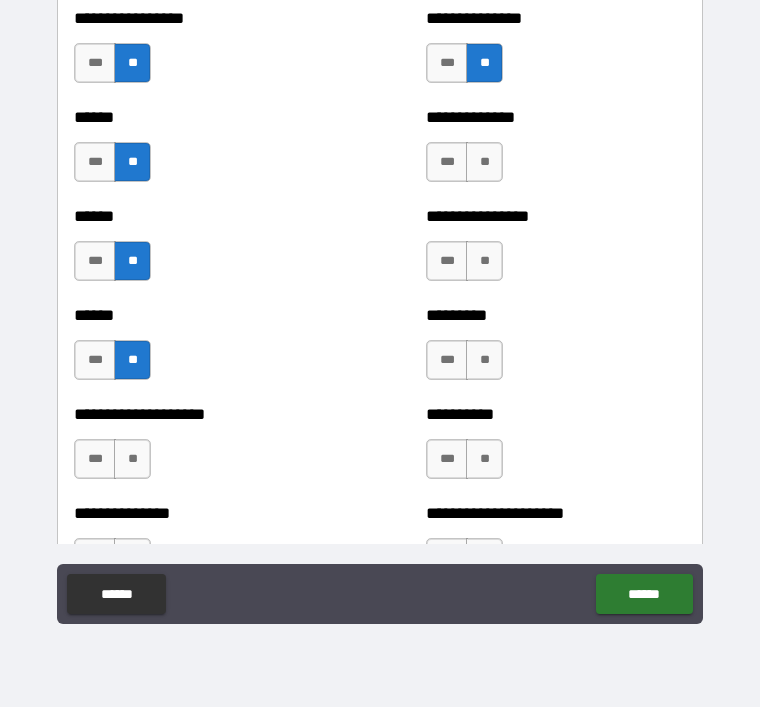 click on "**" at bounding box center (132, 459) 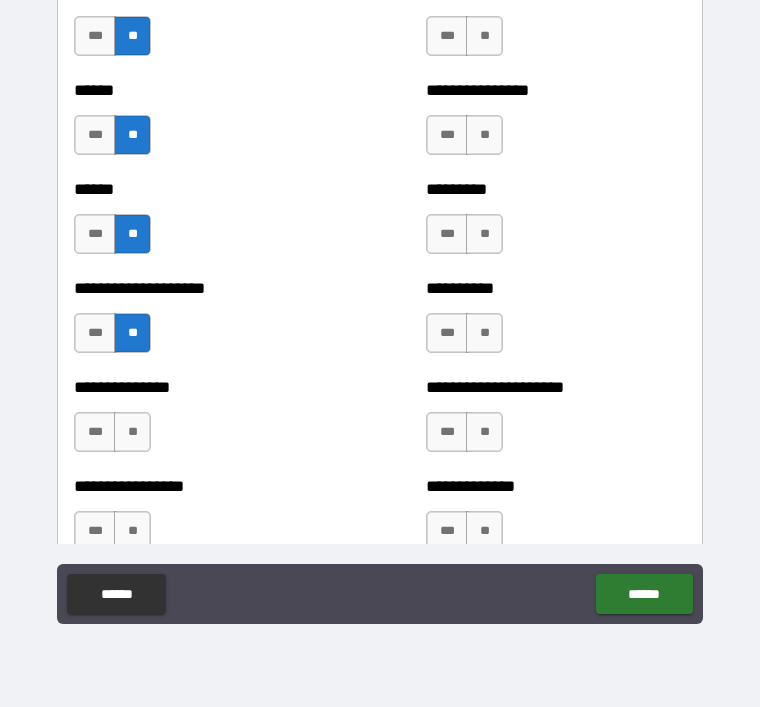 click on "**" at bounding box center [132, 432] 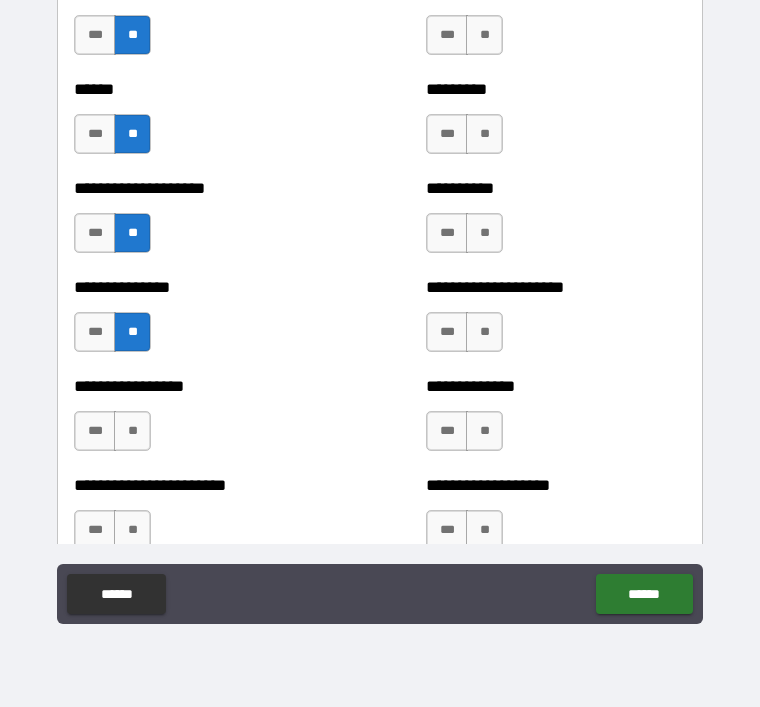 scroll, scrollTop: 3166, scrollLeft: 0, axis: vertical 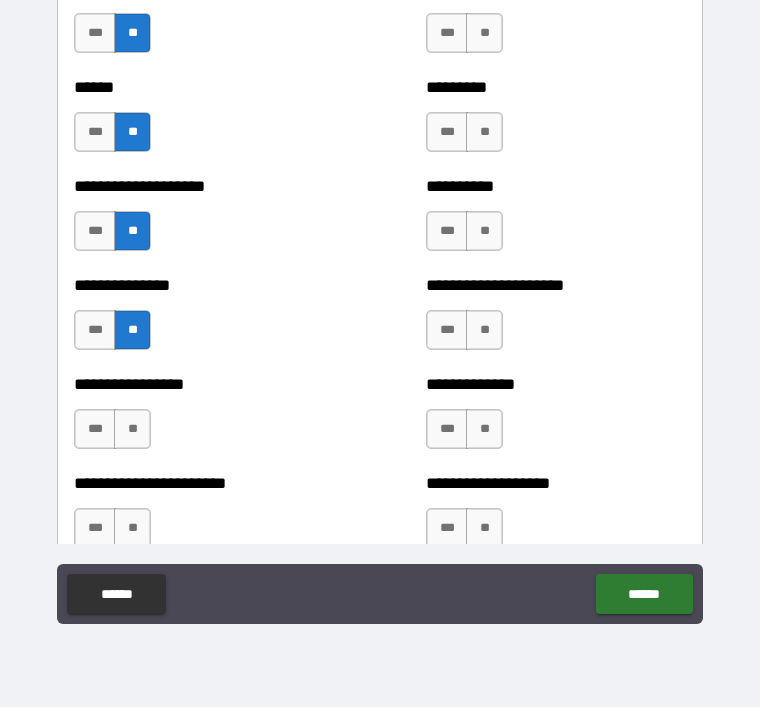 click on "**" at bounding box center (132, 429) 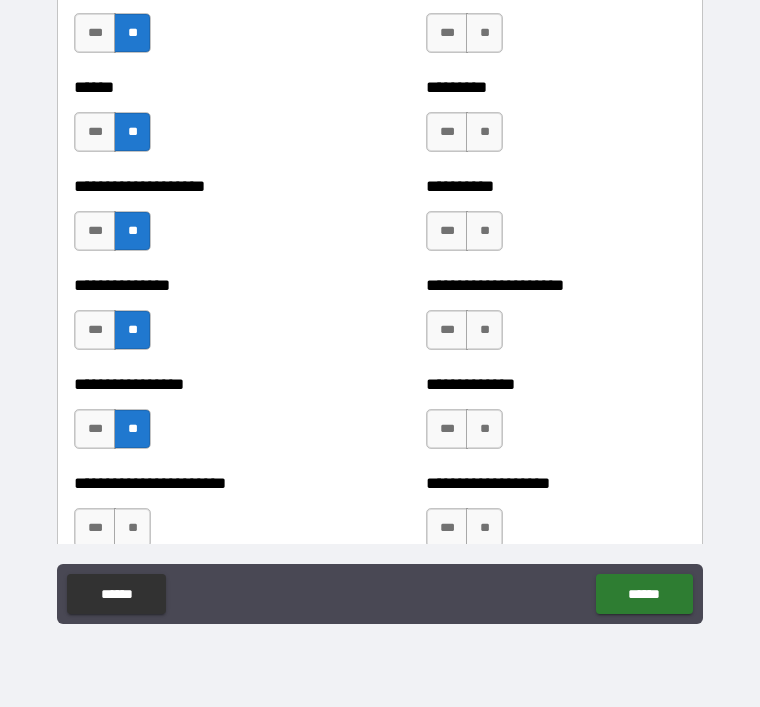 click on "**" at bounding box center (132, 528) 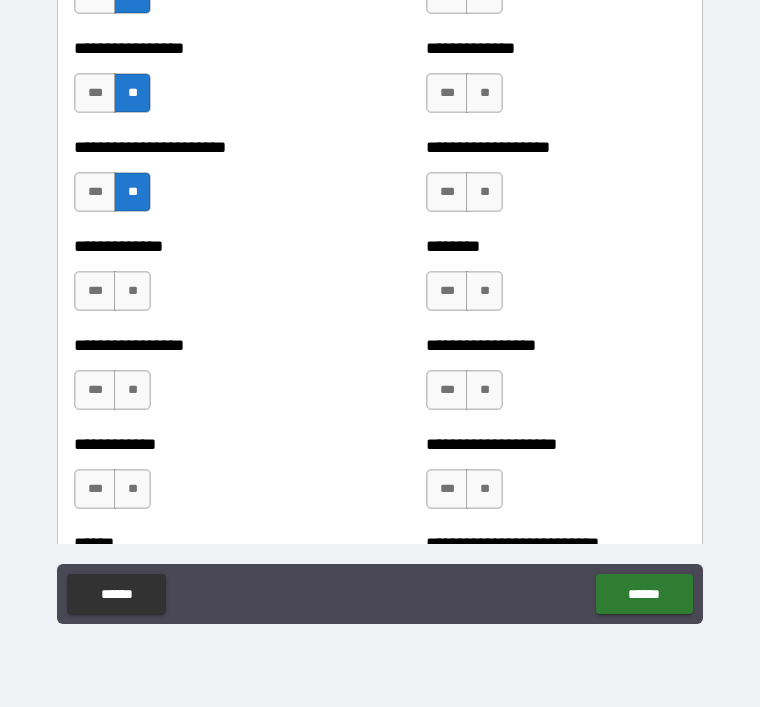 scroll, scrollTop: 3504, scrollLeft: 0, axis: vertical 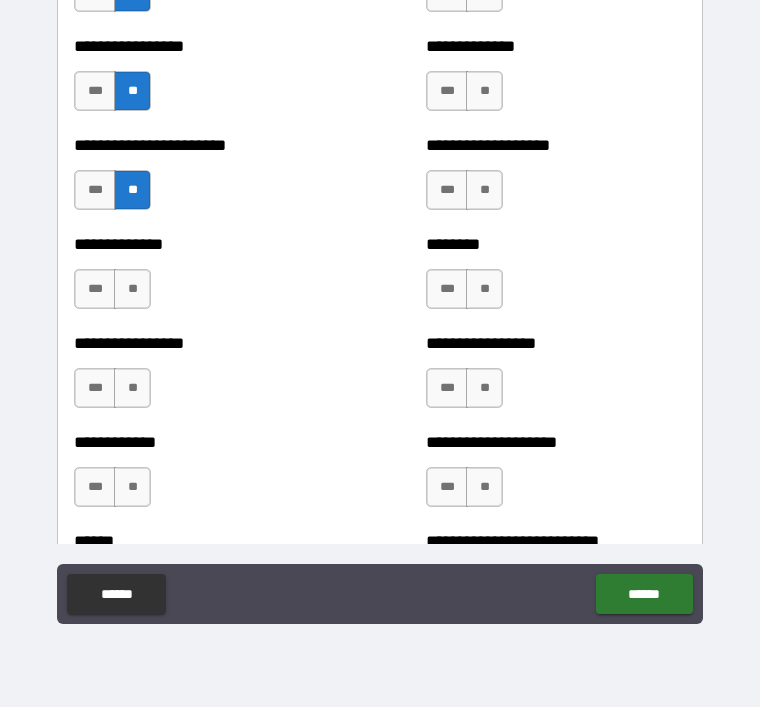 click on "**" at bounding box center (132, 487) 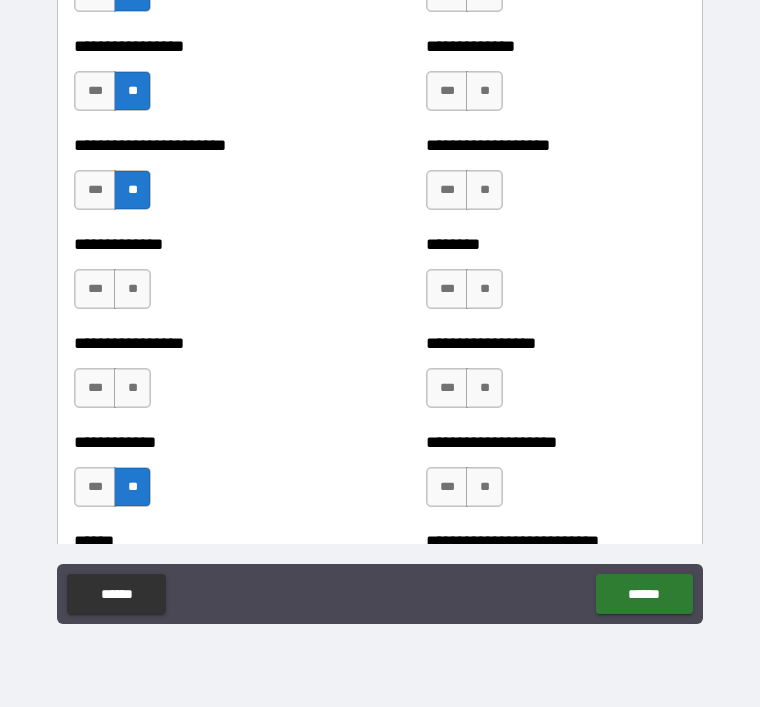 click on "**********" at bounding box center [204, 378] 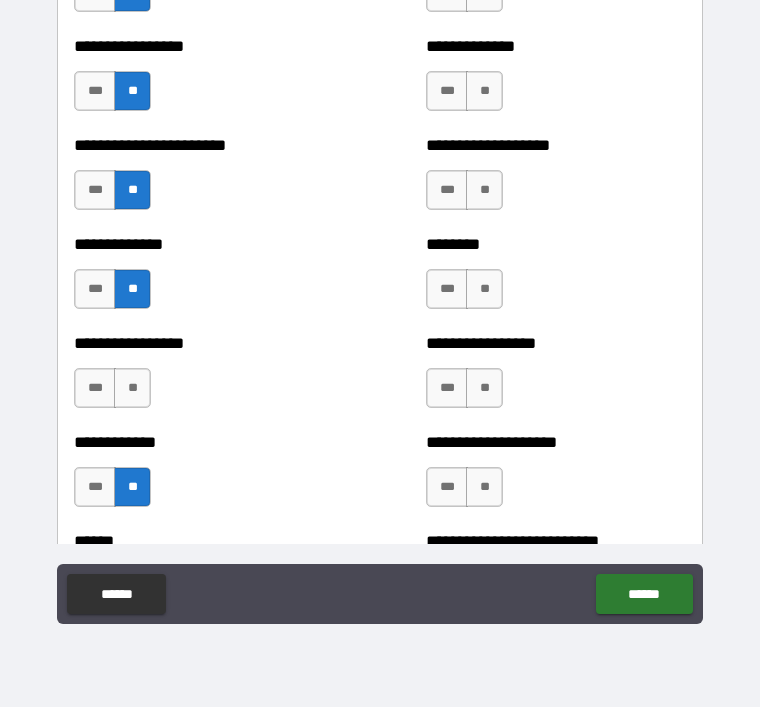 click on "**" at bounding box center [484, 91] 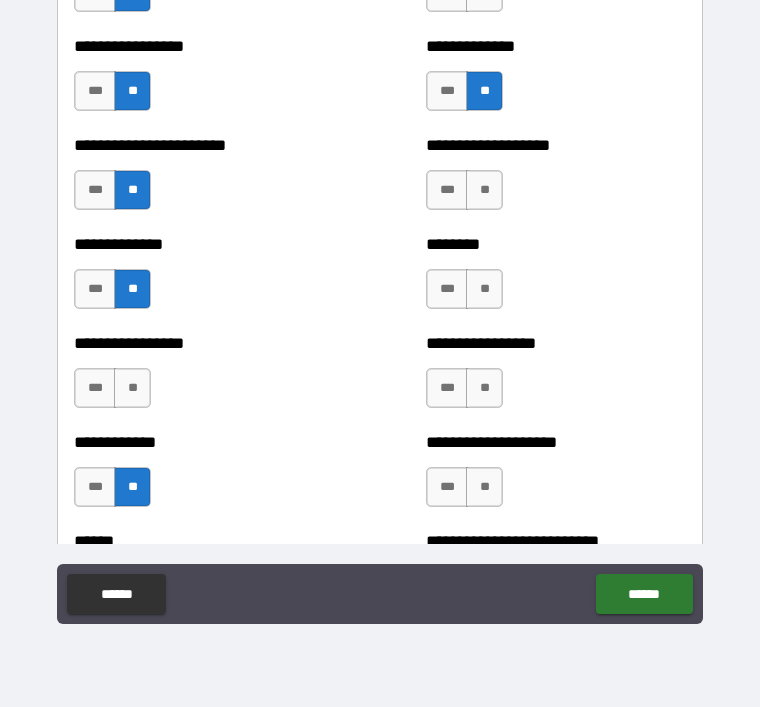 click on "**" at bounding box center (484, 190) 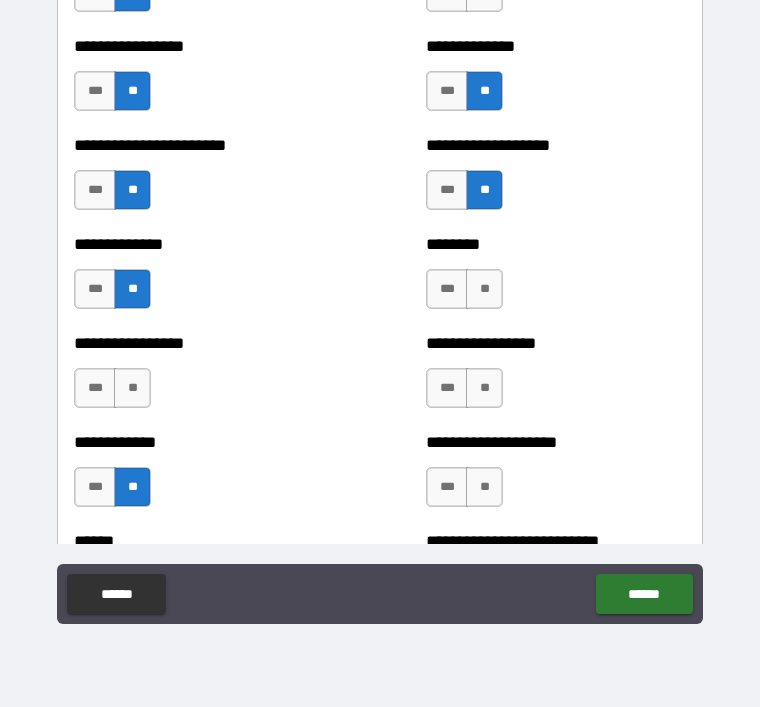 click on "**" at bounding box center (484, 289) 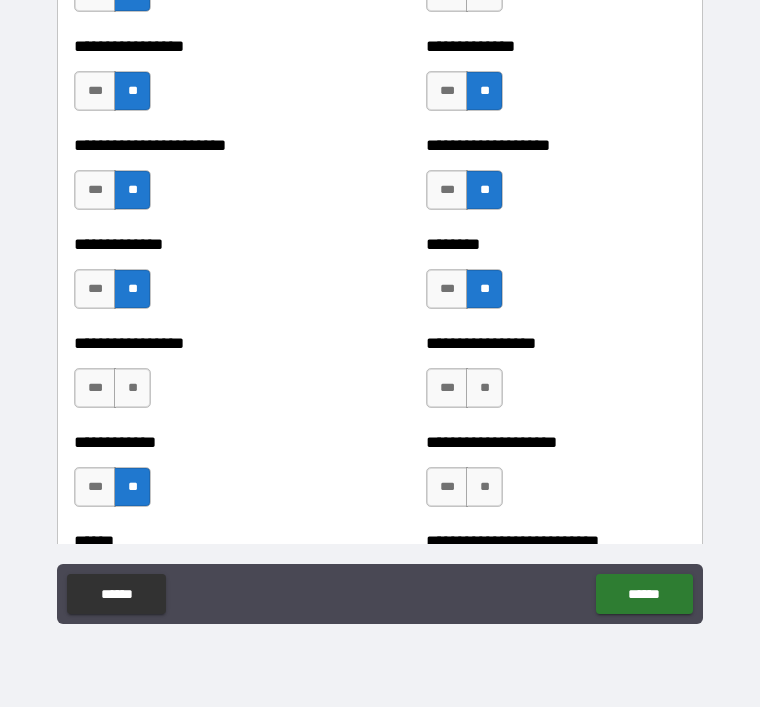 click on "**" at bounding box center [484, 388] 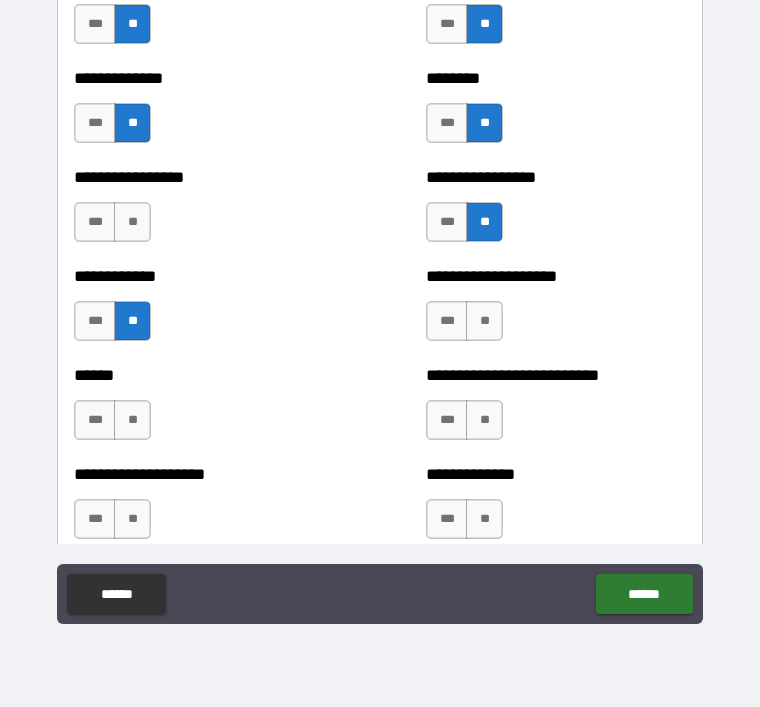 scroll, scrollTop: 3675, scrollLeft: 0, axis: vertical 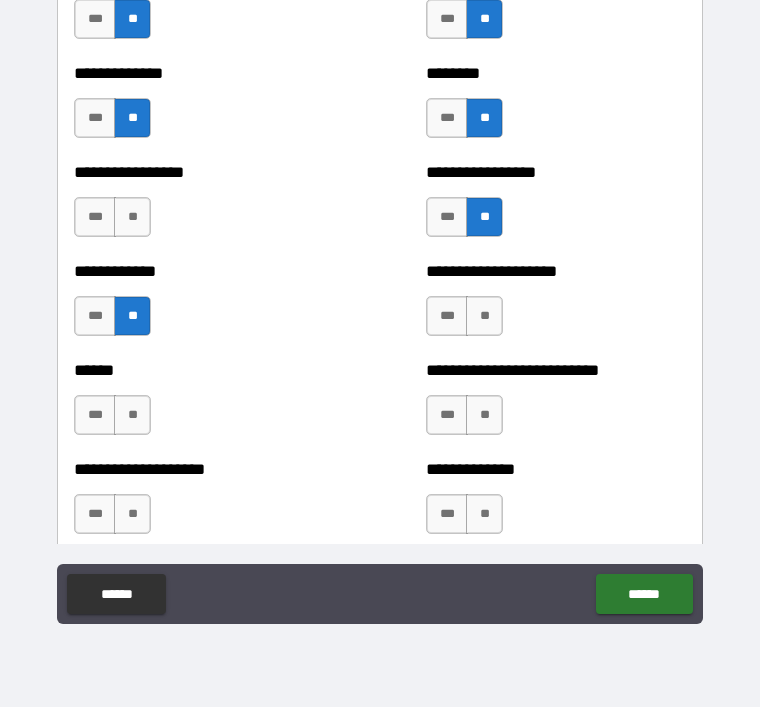 click on "**" at bounding box center [484, 316] 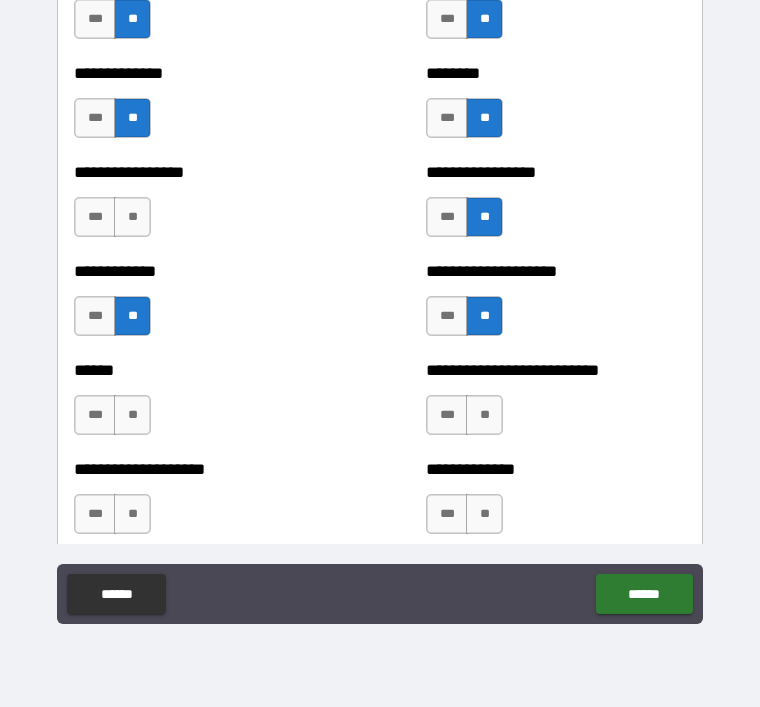 click on "**" at bounding box center [484, 415] 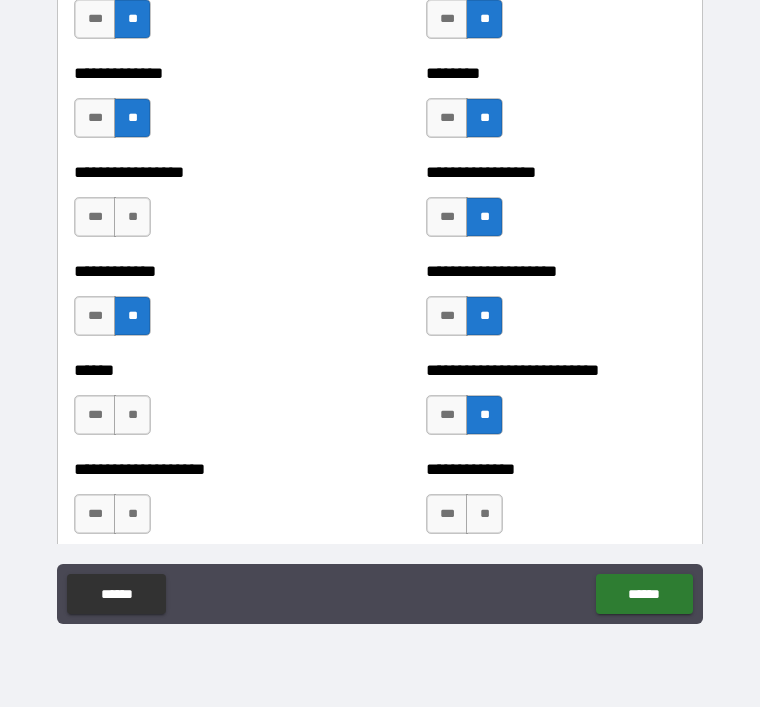 click on "**" at bounding box center (132, 217) 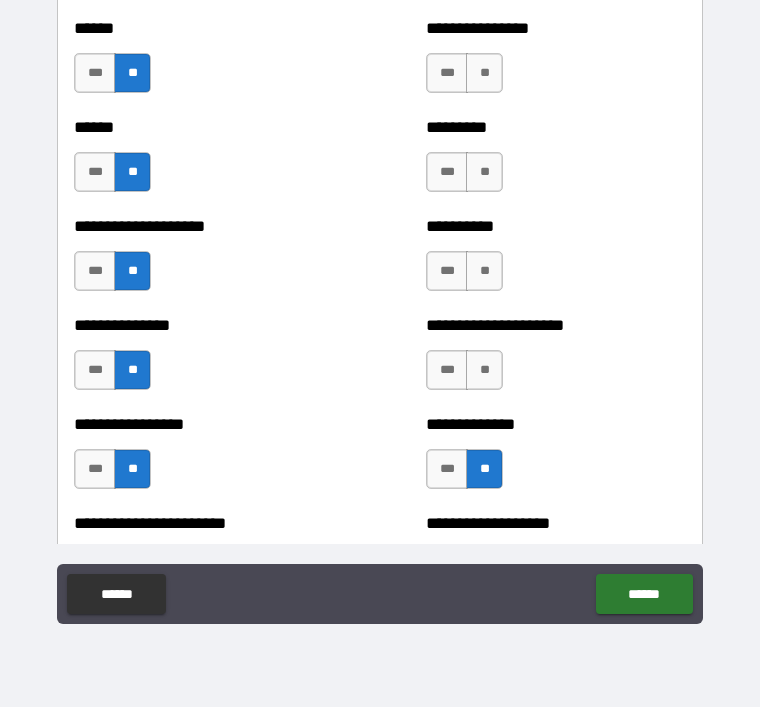 scroll, scrollTop: 3122, scrollLeft: 0, axis: vertical 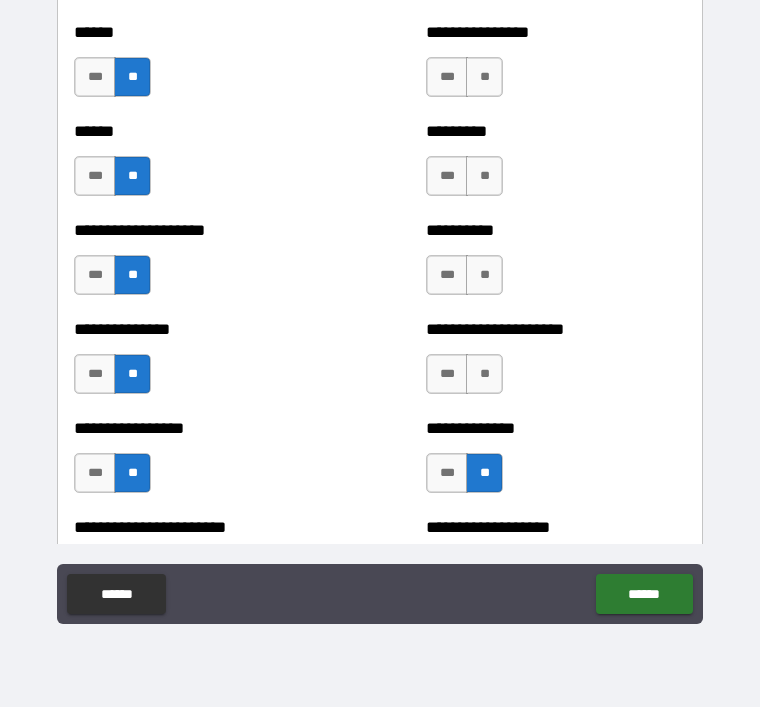 click on "**" at bounding box center (484, 374) 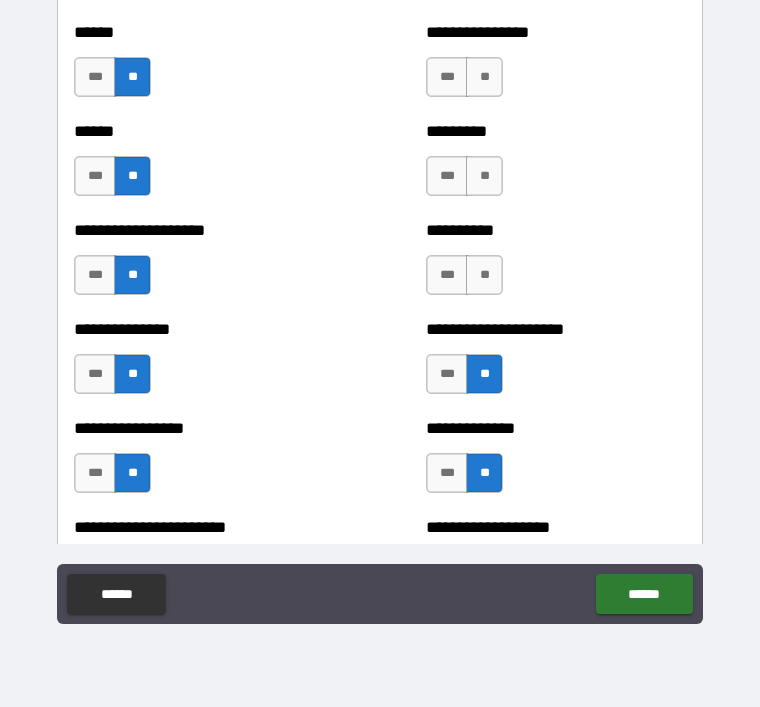 click on "**********" at bounding box center [556, 230] 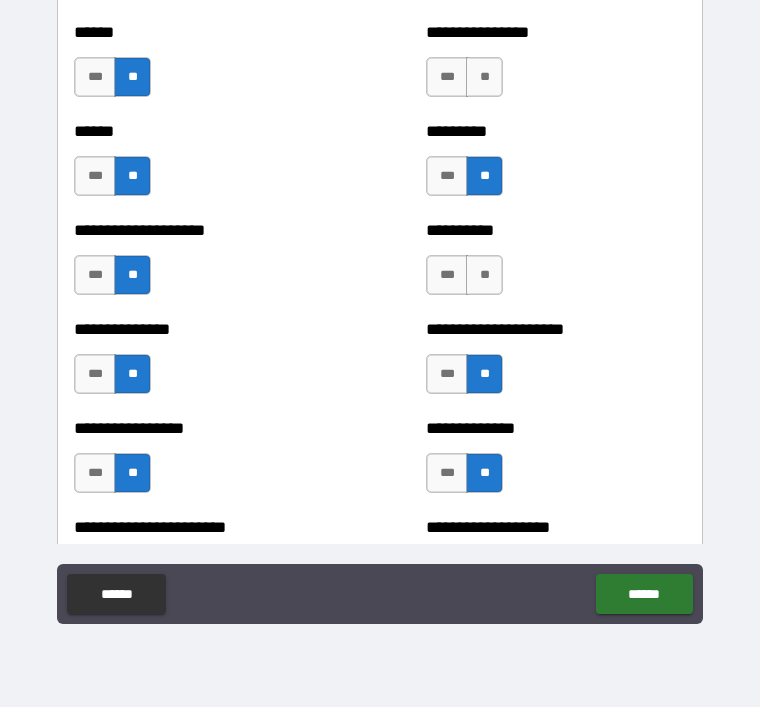 click on "**" at bounding box center [484, 77] 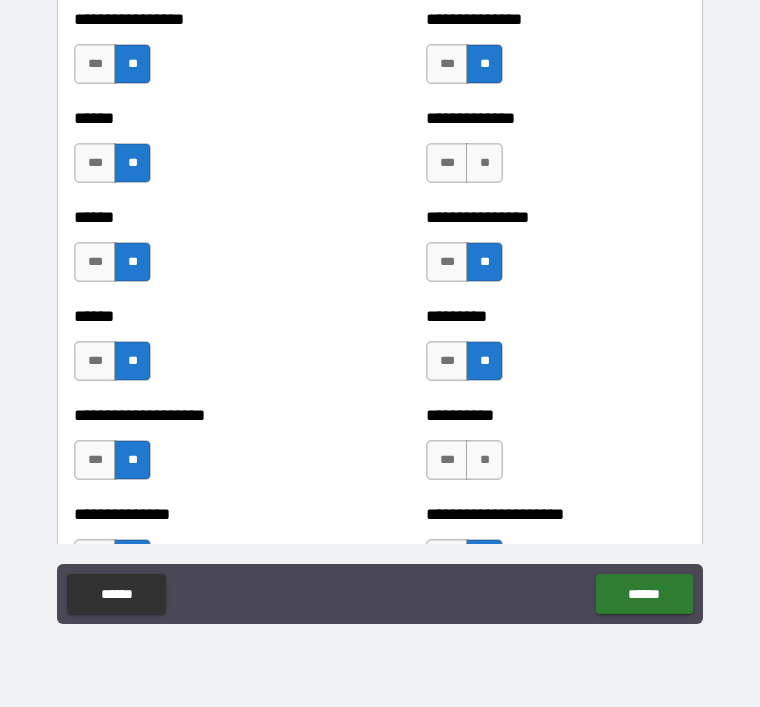scroll, scrollTop: 2938, scrollLeft: 0, axis: vertical 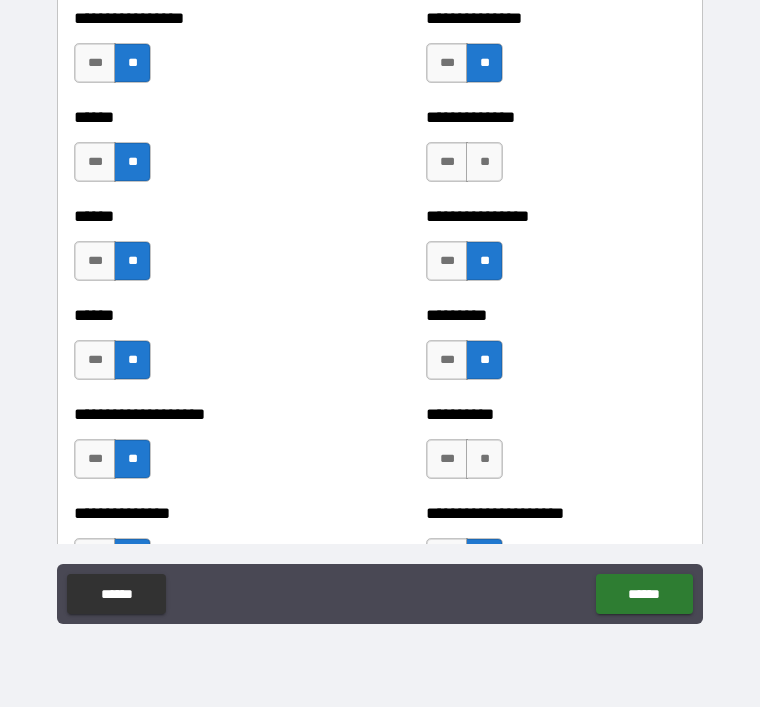 click on "**" at bounding box center [484, 459] 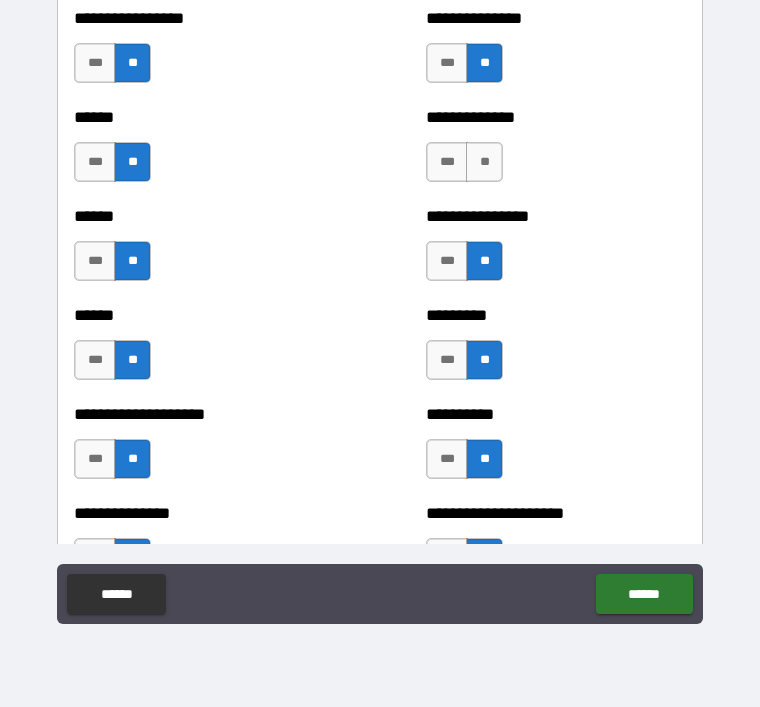 click on "**" at bounding box center [484, 162] 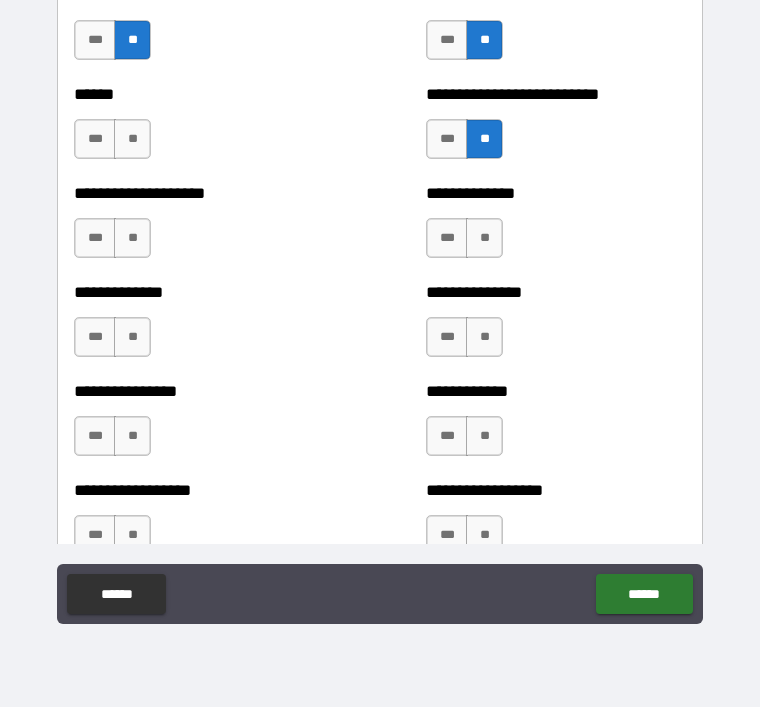 scroll, scrollTop: 4038, scrollLeft: 0, axis: vertical 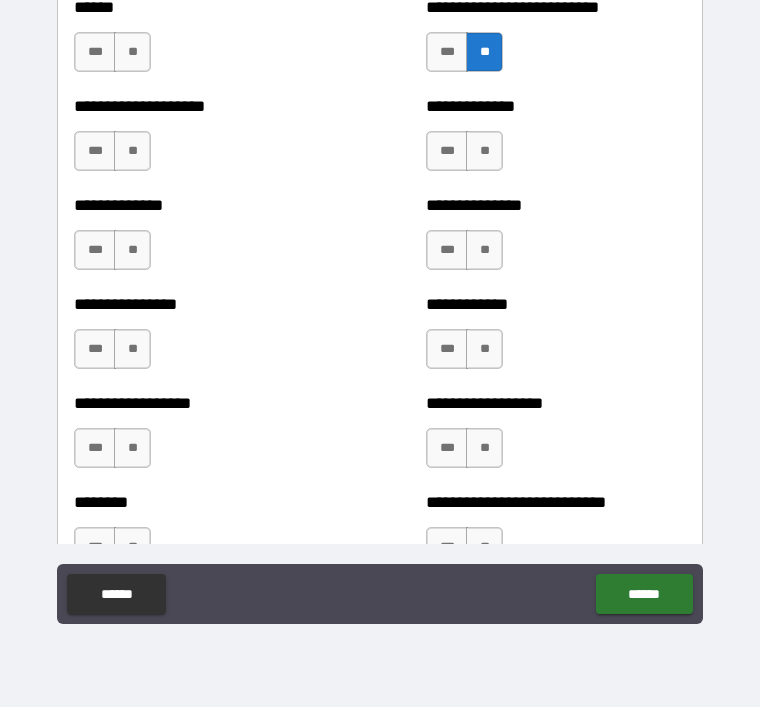 click on "**" at bounding box center [484, 151] 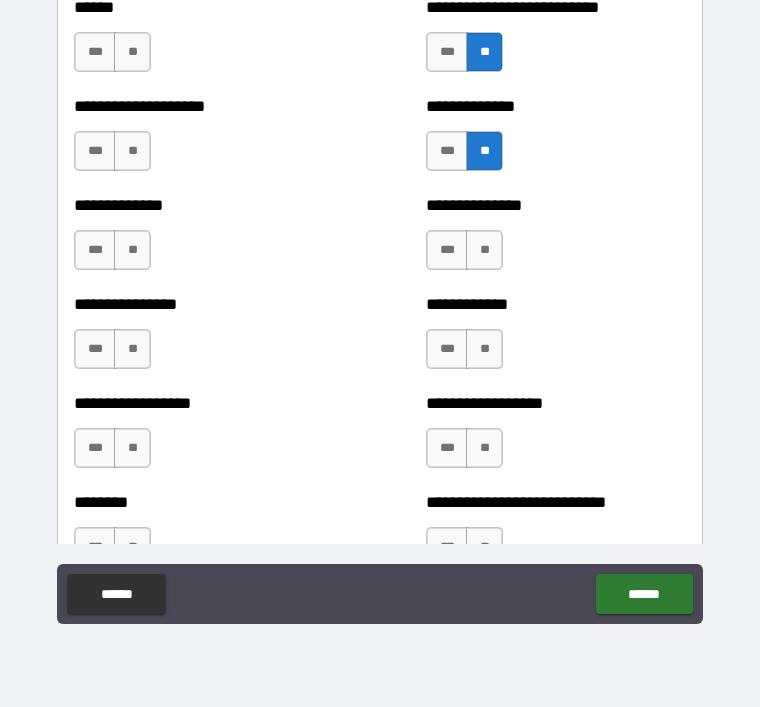 click on "**" at bounding box center [132, 151] 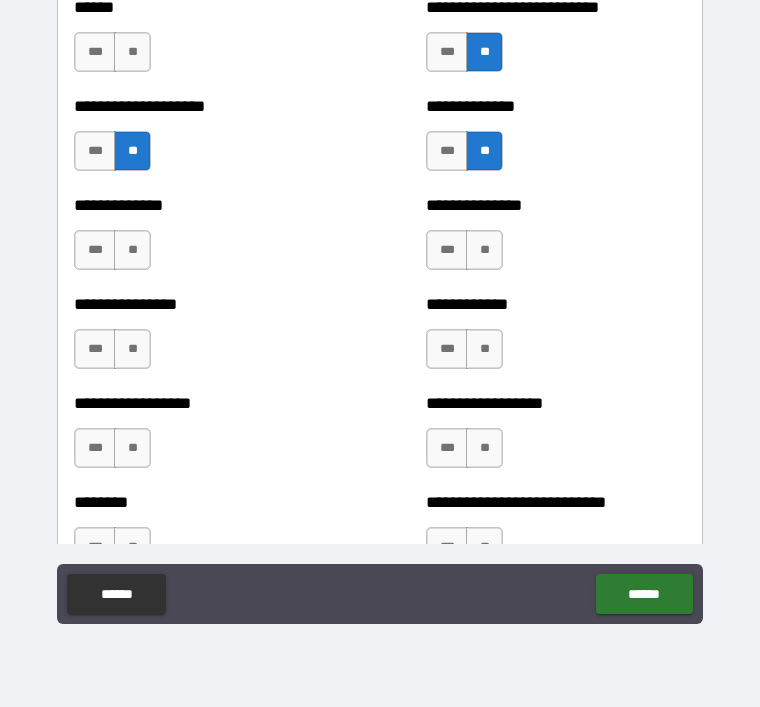 click on "**" at bounding box center [132, 250] 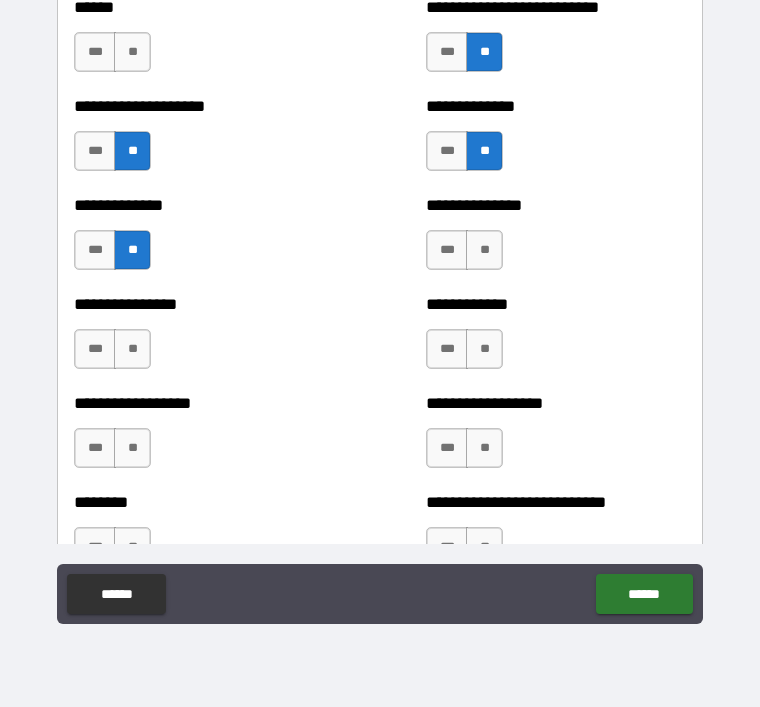 click on "**" at bounding box center [132, 349] 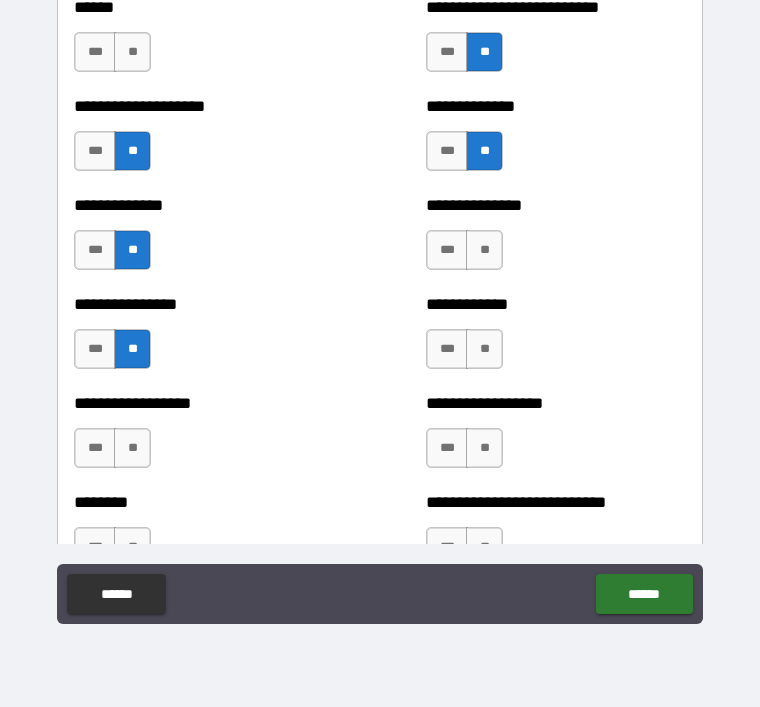 click on "**" at bounding box center (132, 448) 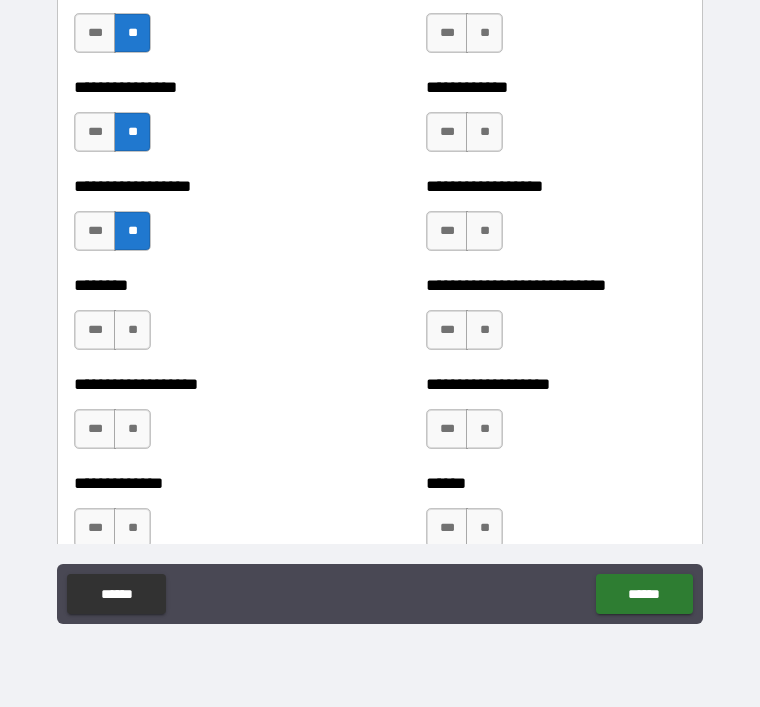 scroll, scrollTop: 4258, scrollLeft: 0, axis: vertical 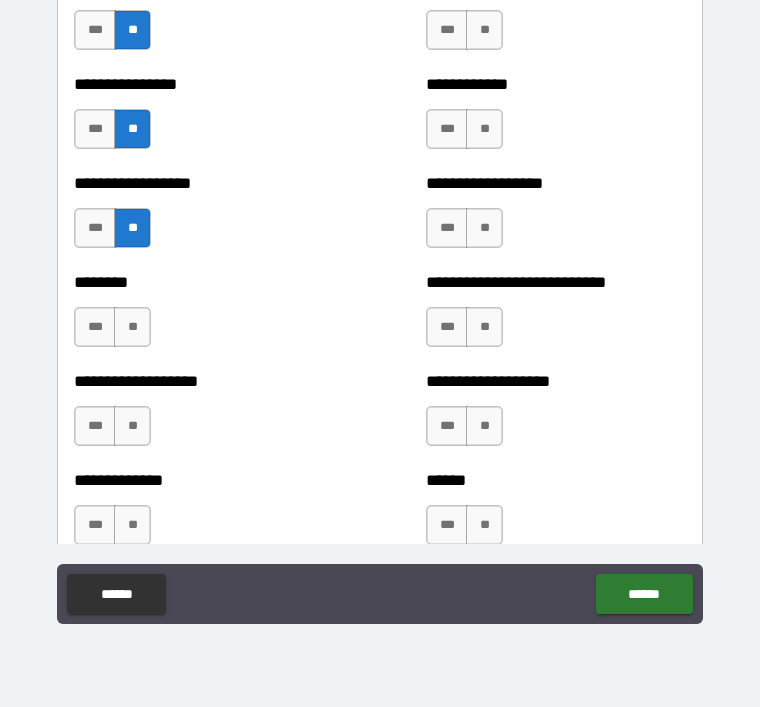 click on "**" at bounding box center [132, 327] 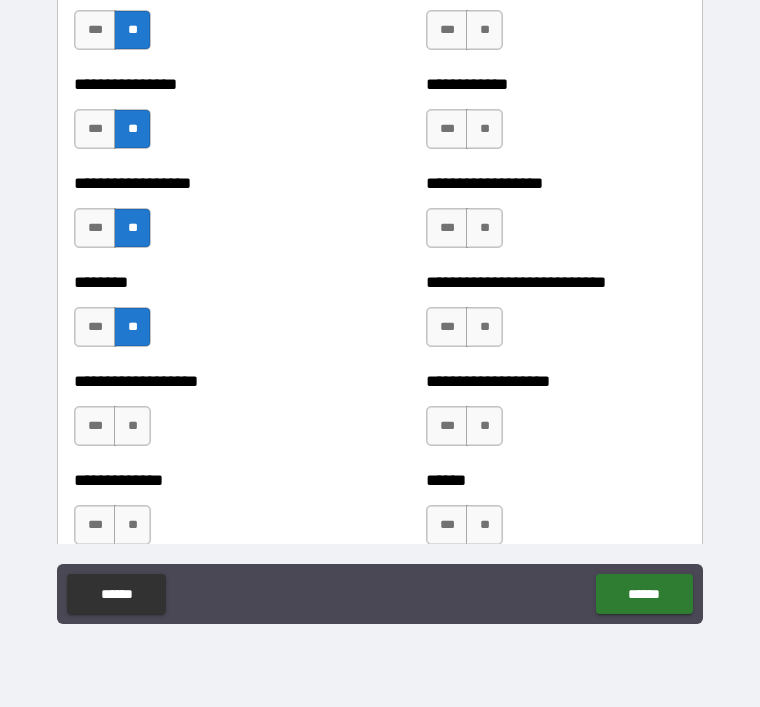 click on "**" at bounding box center [132, 426] 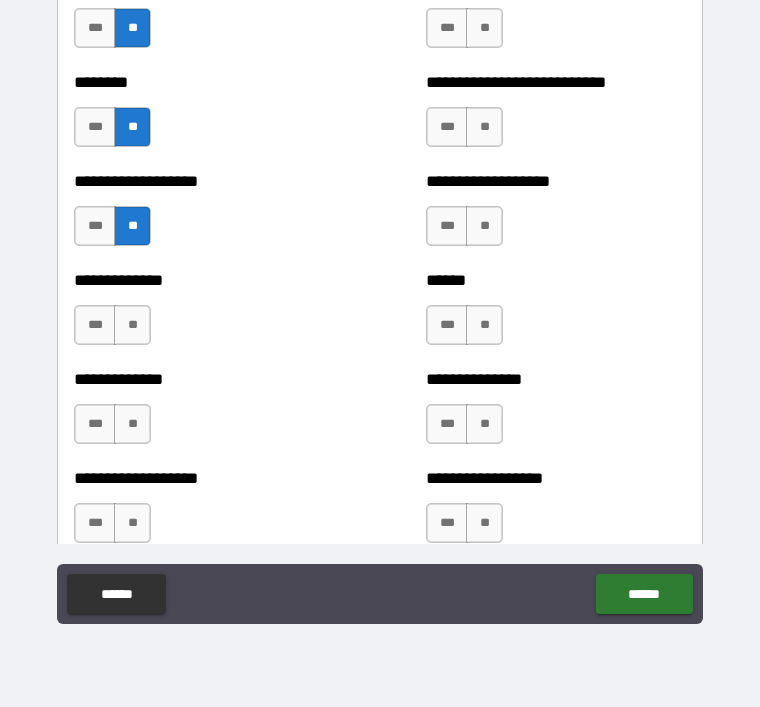 scroll, scrollTop: 4459, scrollLeft: 0, axis: vertical 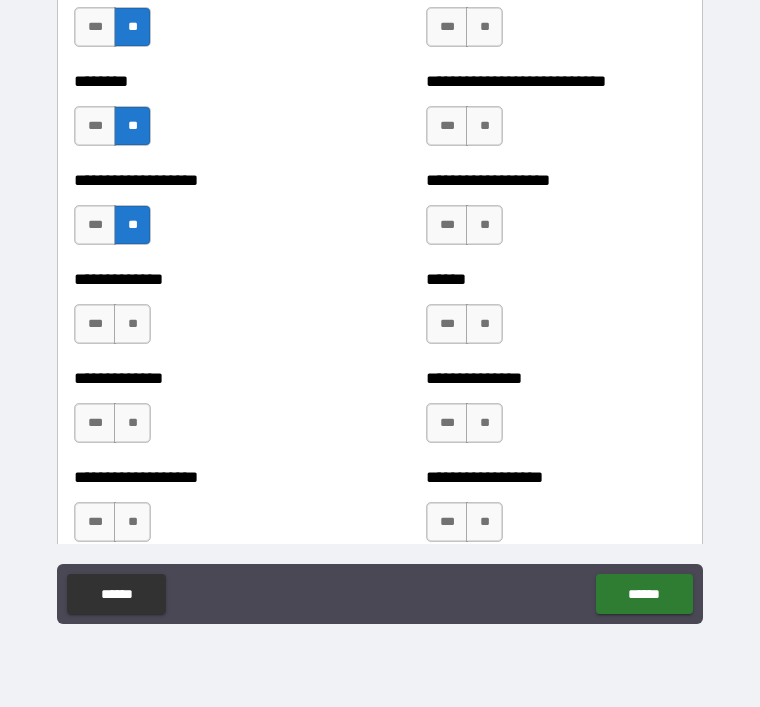 click on "**" at bounding box center [132, 324] 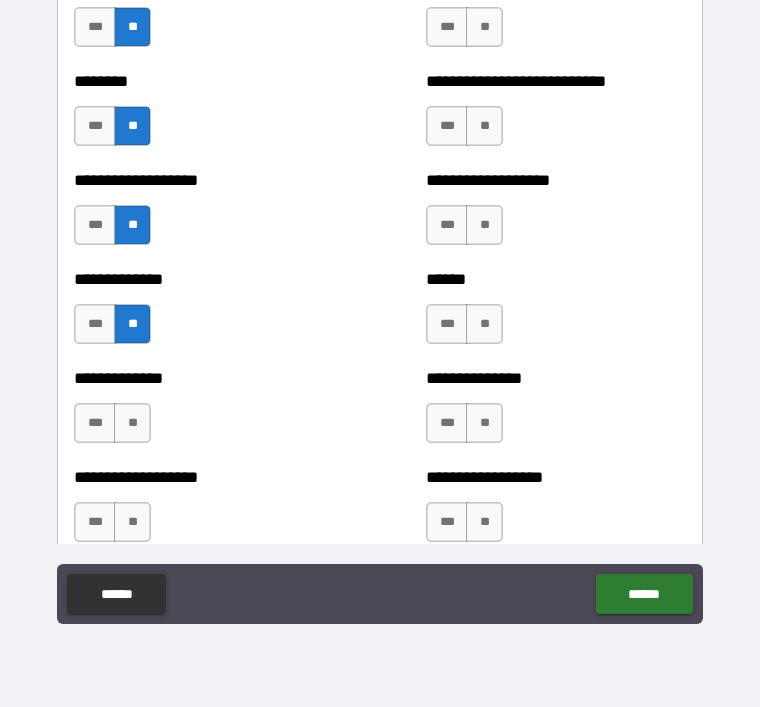 click on "**" at bounding box center [132, 423] 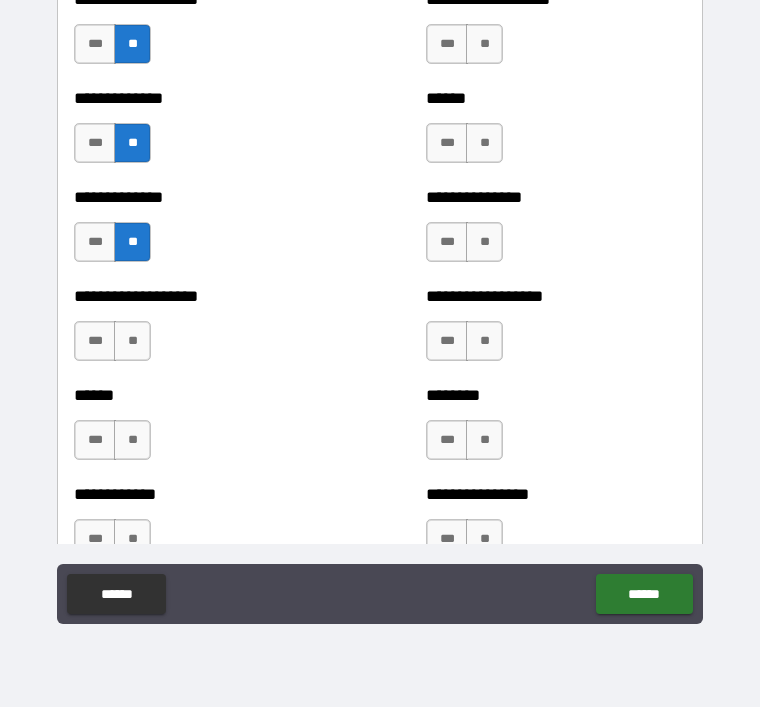 scroll, scrollTop: 4660, scrollLeft: 0, axis: vertical 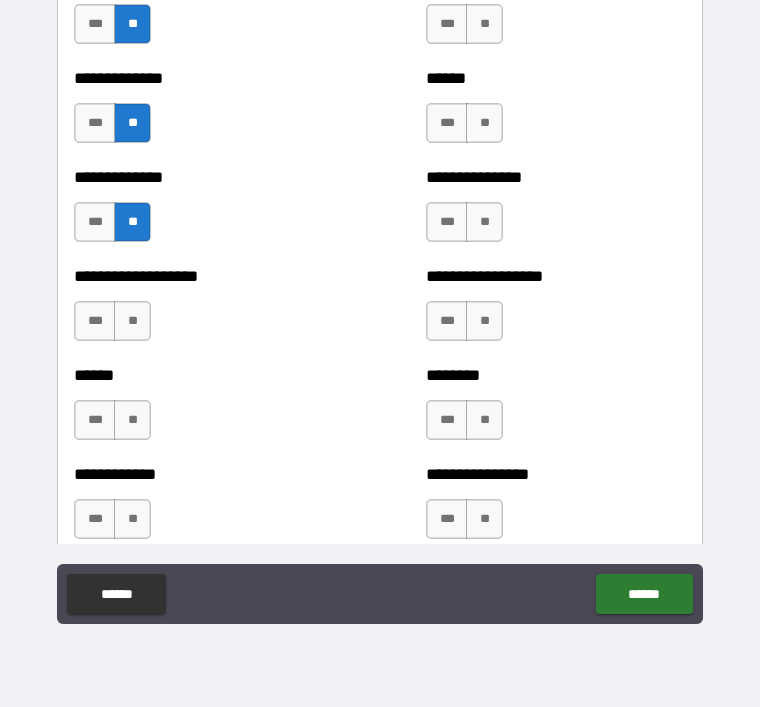 click on "**" at bounding box center [132, 321] 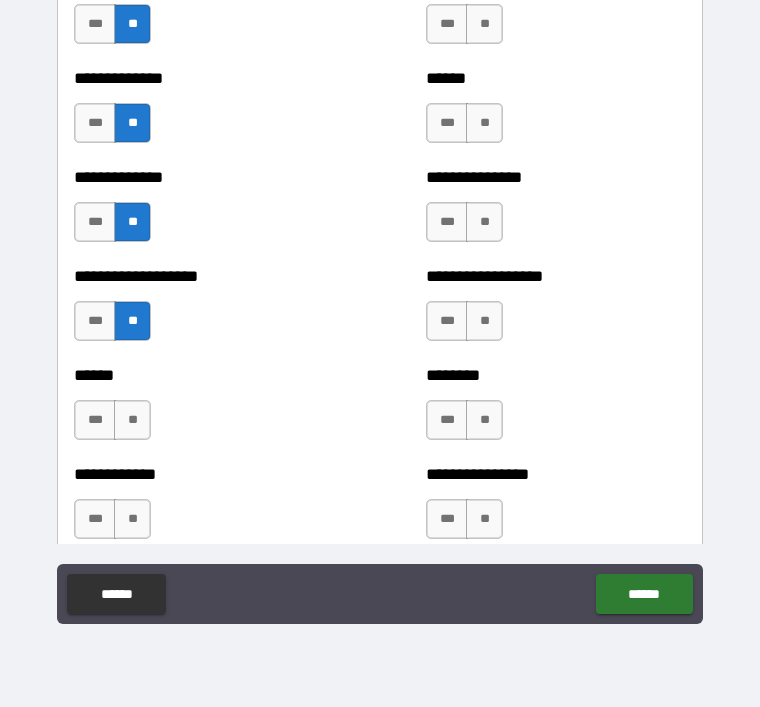 click on "**" at bounding box center (132, 420) 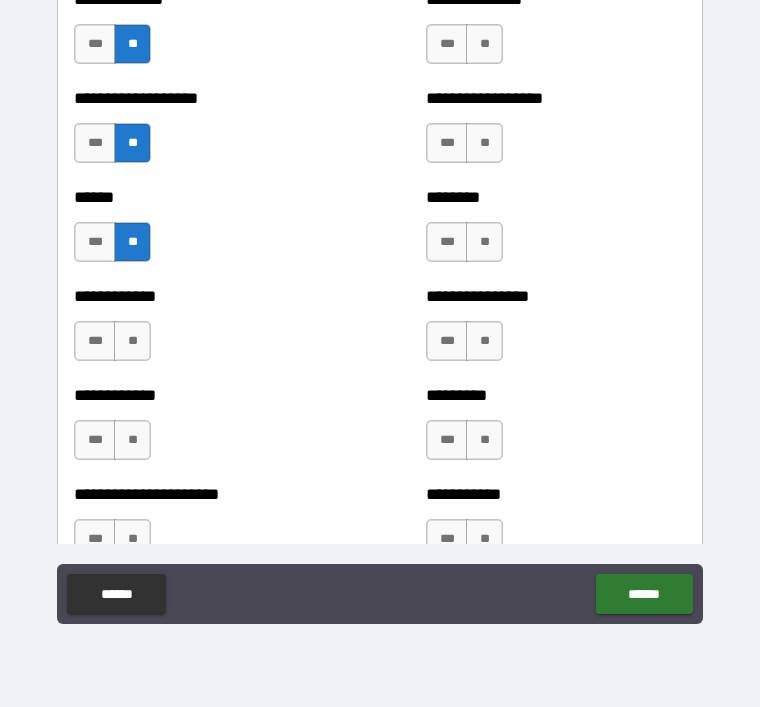 scroll, scrollTop: 4855, scrollLeft: 0, axis: vertical 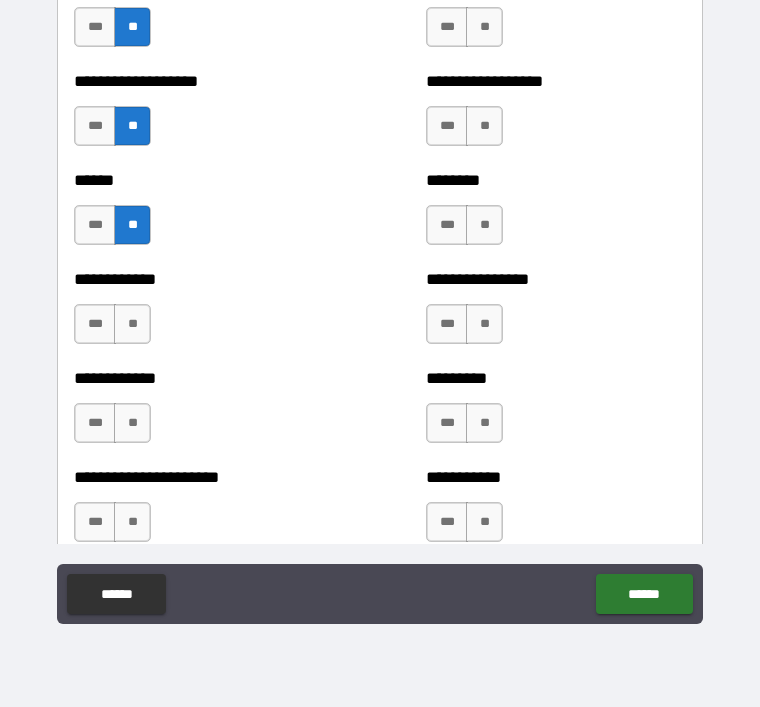click on "**" at bounding box center [132, 324] 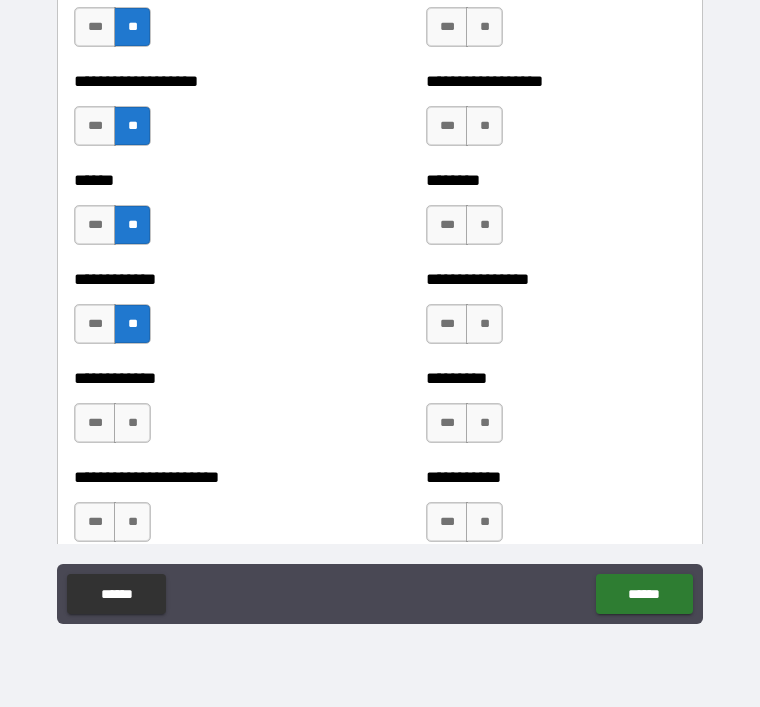 click on "**" at bounding box center (132, 423) 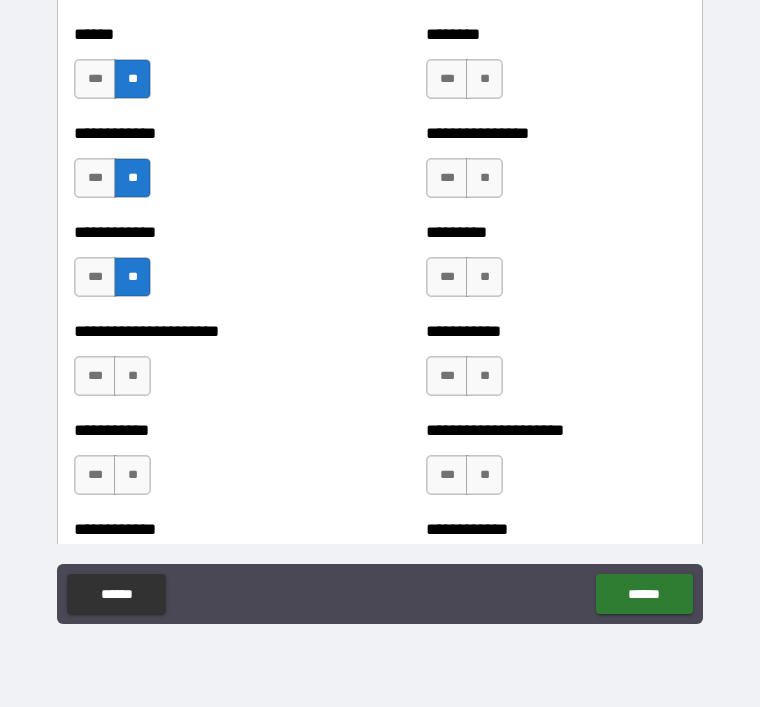 scroll, scrollTop: 5017, scrollLeft: 0, axis: vertical 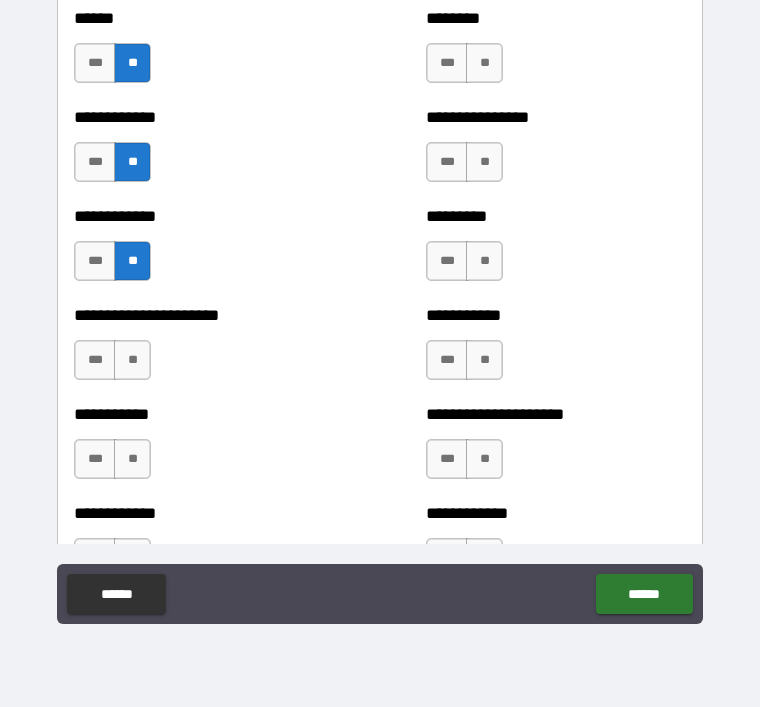 click on "**" at bounding box center [132, 360] 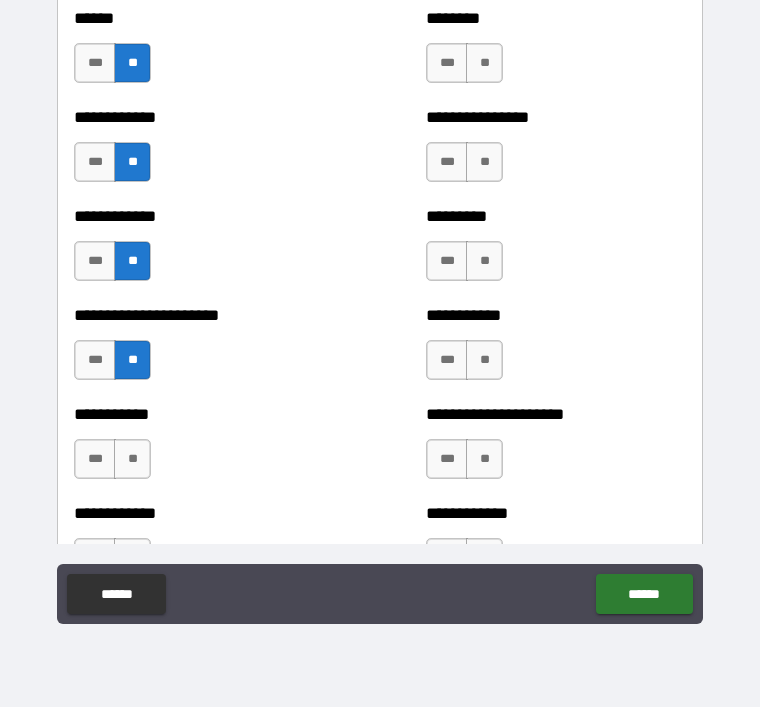 click on "**" at bounding box center [132, 459] 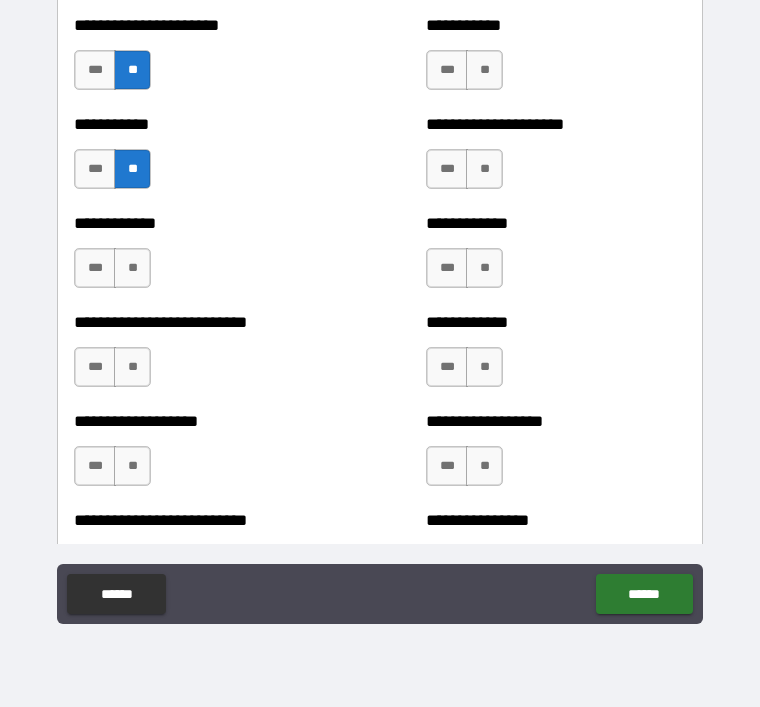 scroll, scrollTop: 5308, scrollLeft: 0, axis: vertical 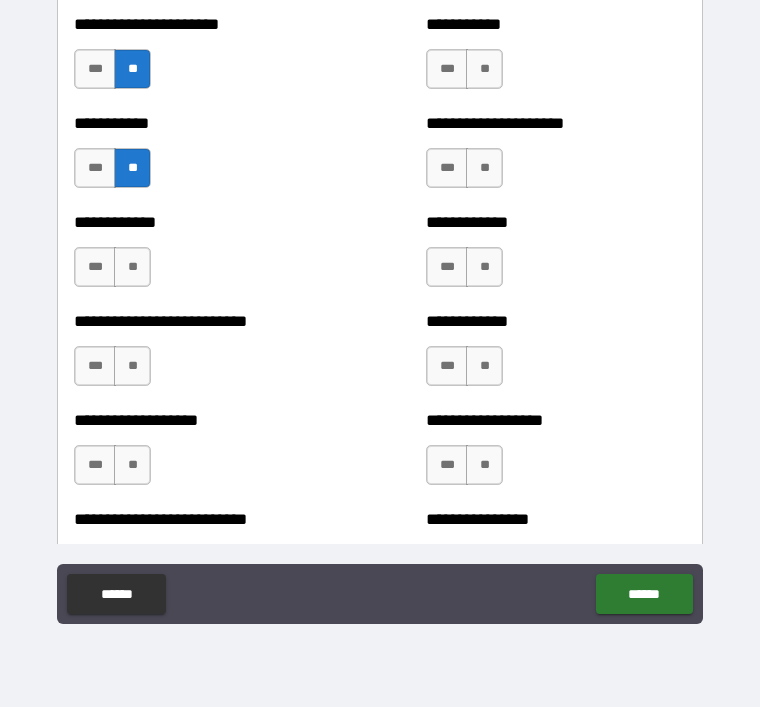 click on "**" at bounding box center [132, 267] 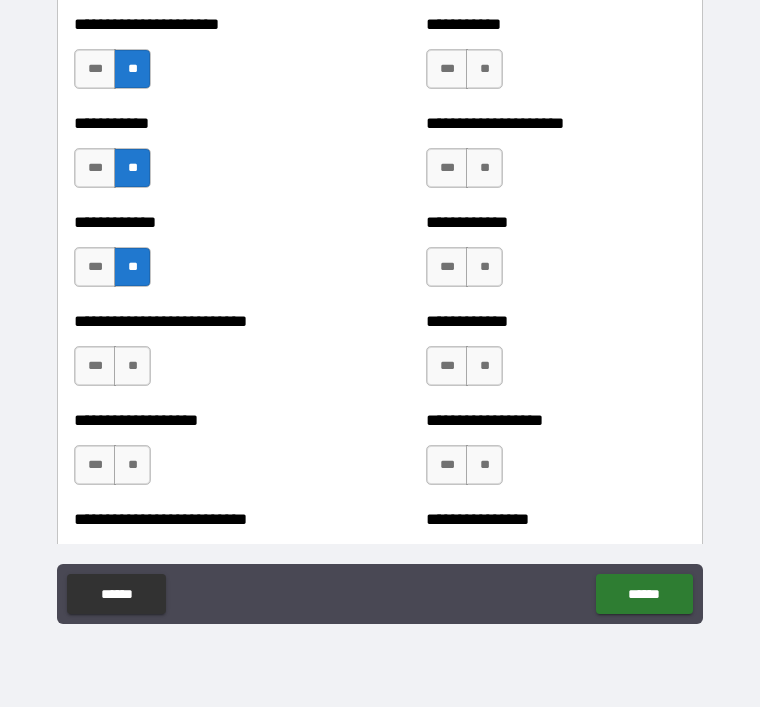 click on "**" at bounding box center [132, 366] 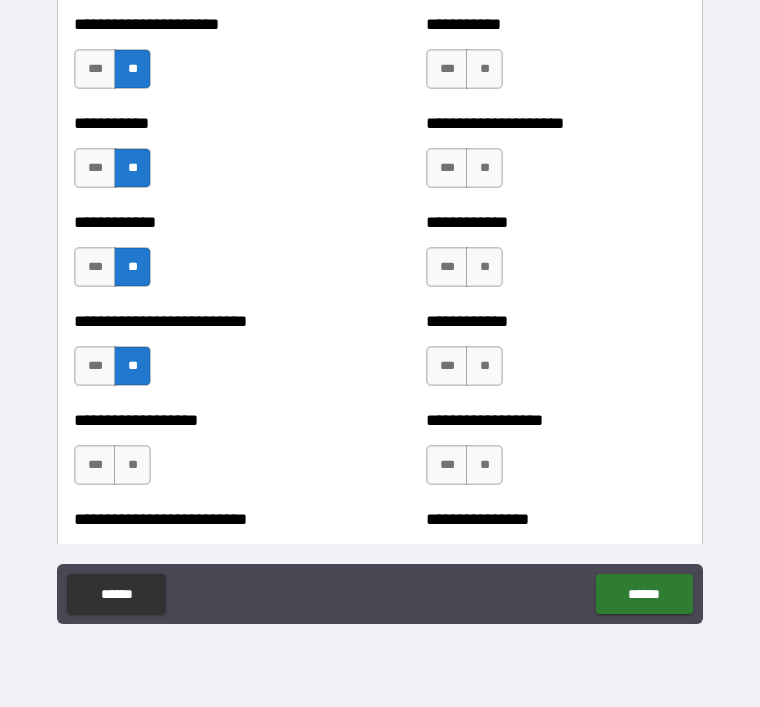 click on "**" at bounding box center (132, 465) 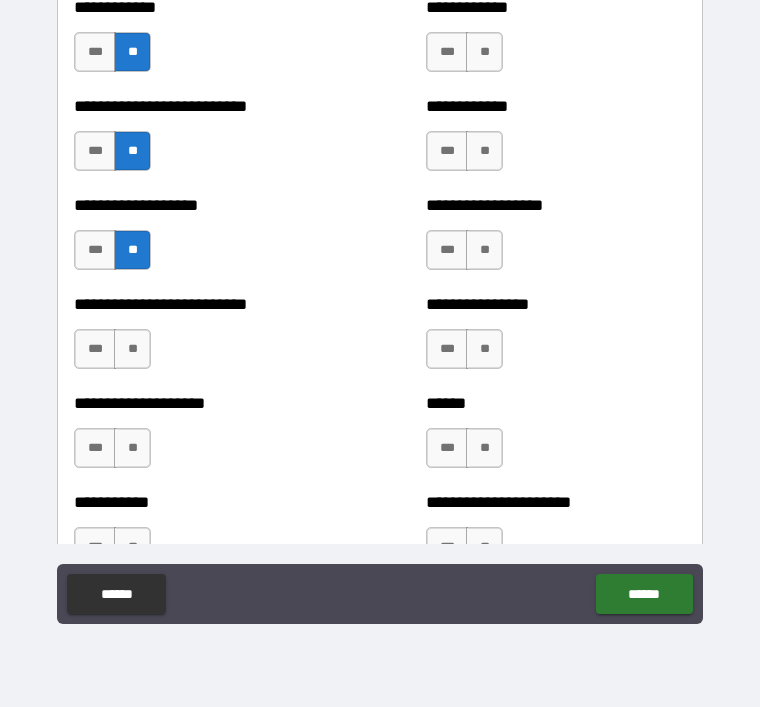 scroll, scrollTop: 5526, scrollLeft: 0, axis: vertical 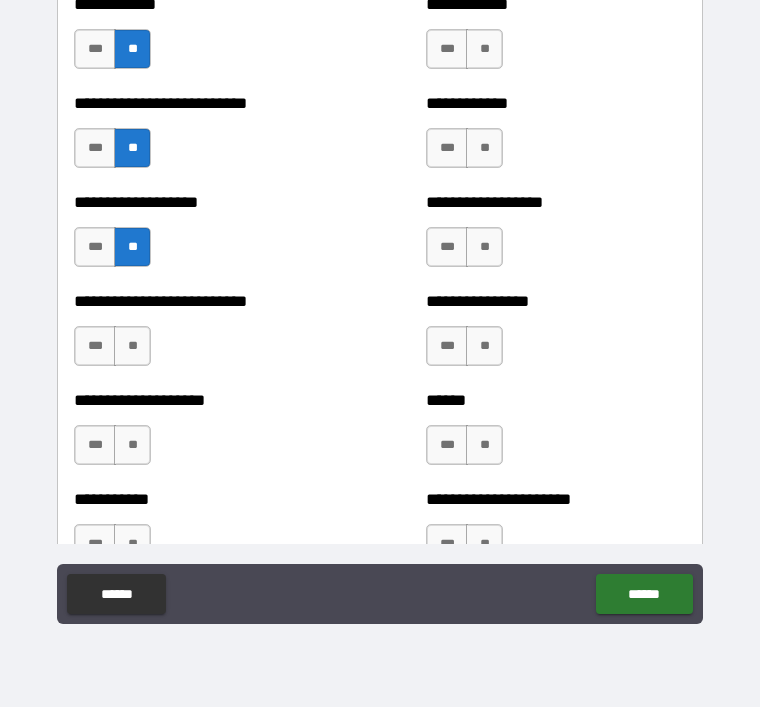 click on "**" at bounding box center [132, 346] 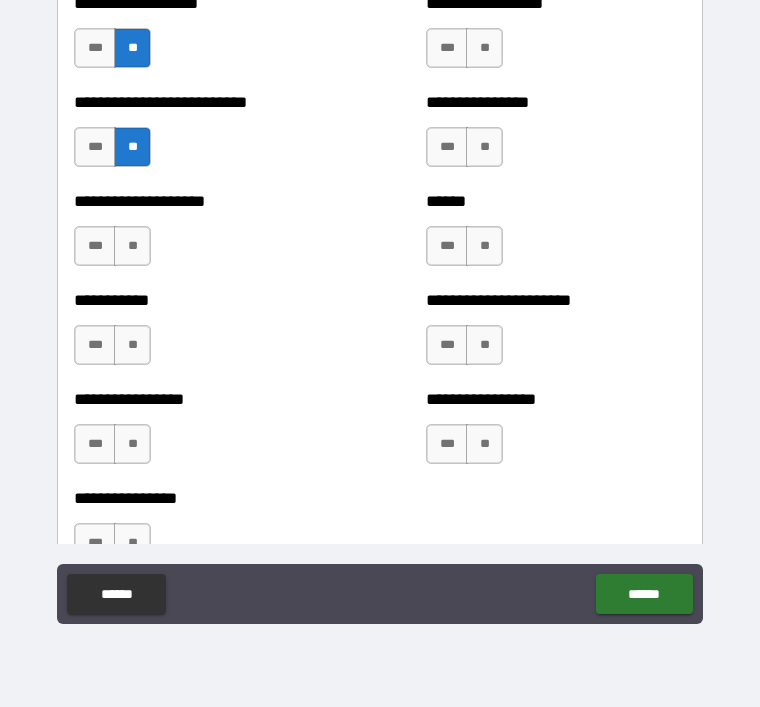 scroll, scrollTop: 5729, scrollLeft: 0, axis: vertical 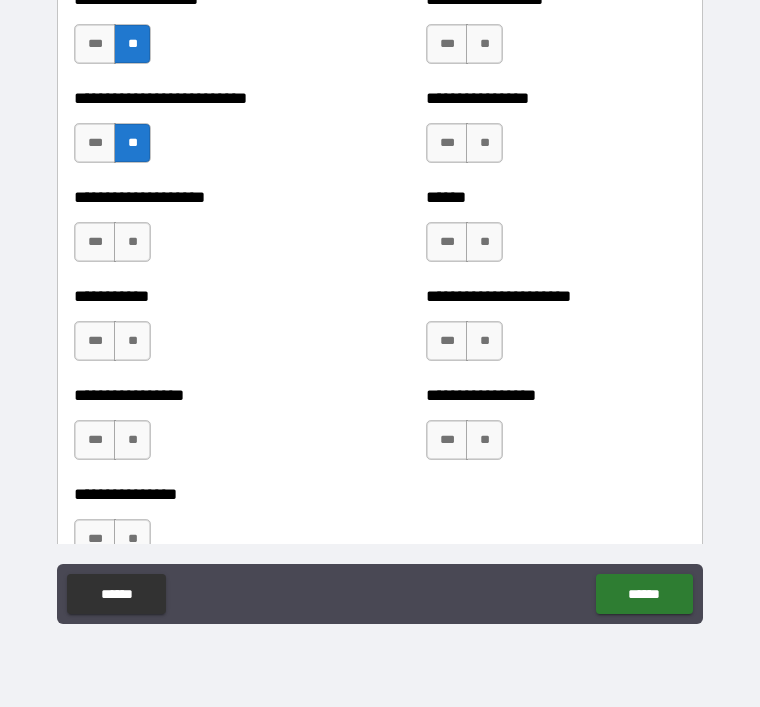 click on "**" at bounding box center (132, 242) 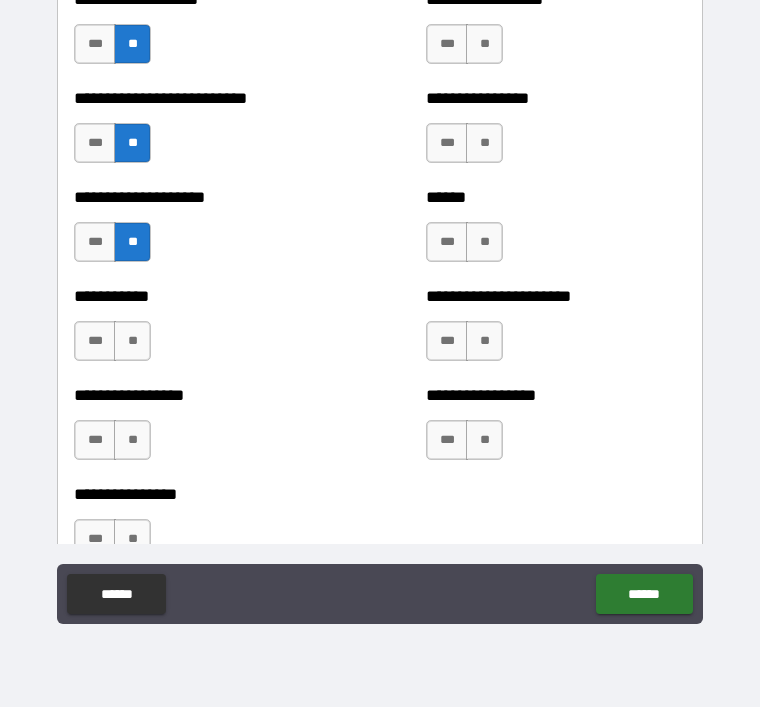 click on "**" at bounding box center (132, 341) 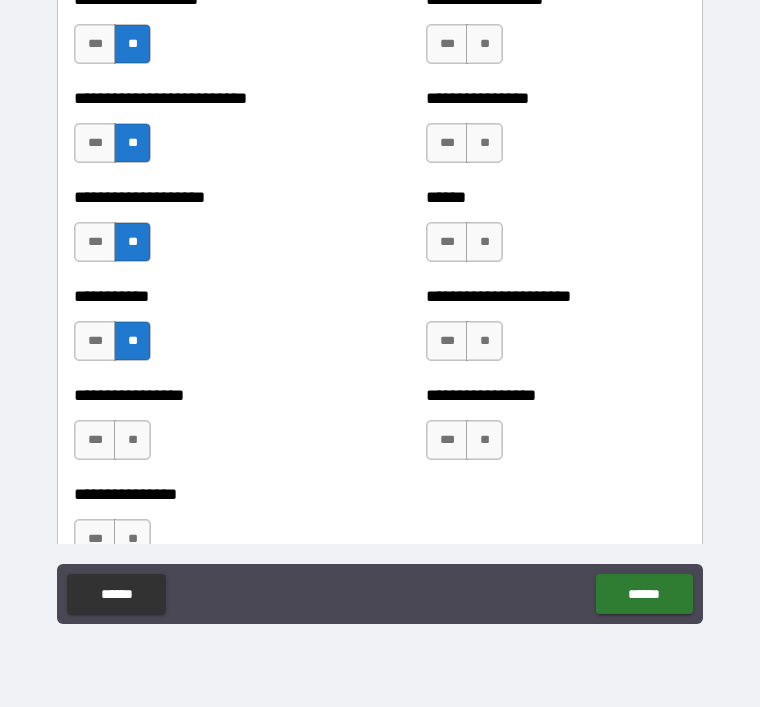click on "**" at bounding box center (132, 440) 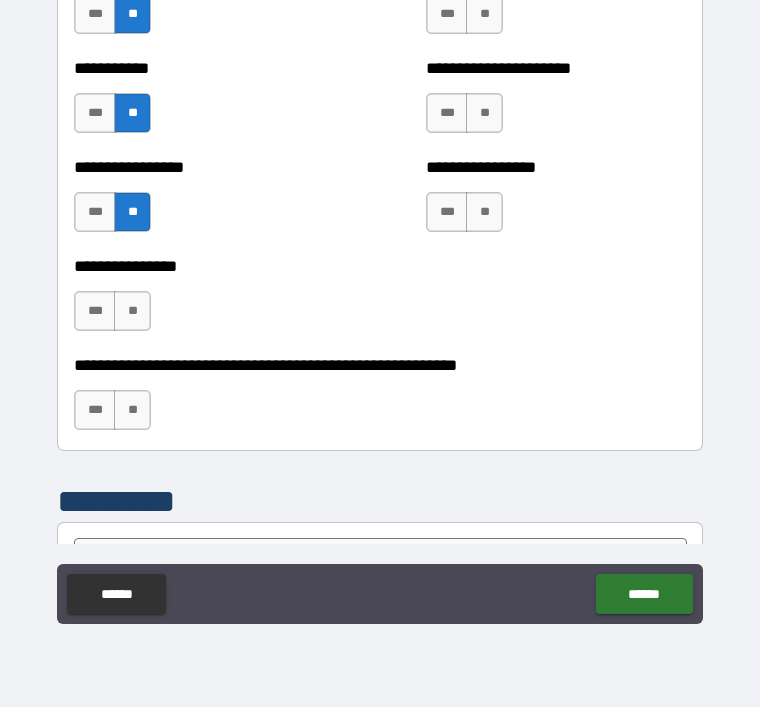 scroll, scrollTop: 5993, scrollLeft: 0, axis: vertical 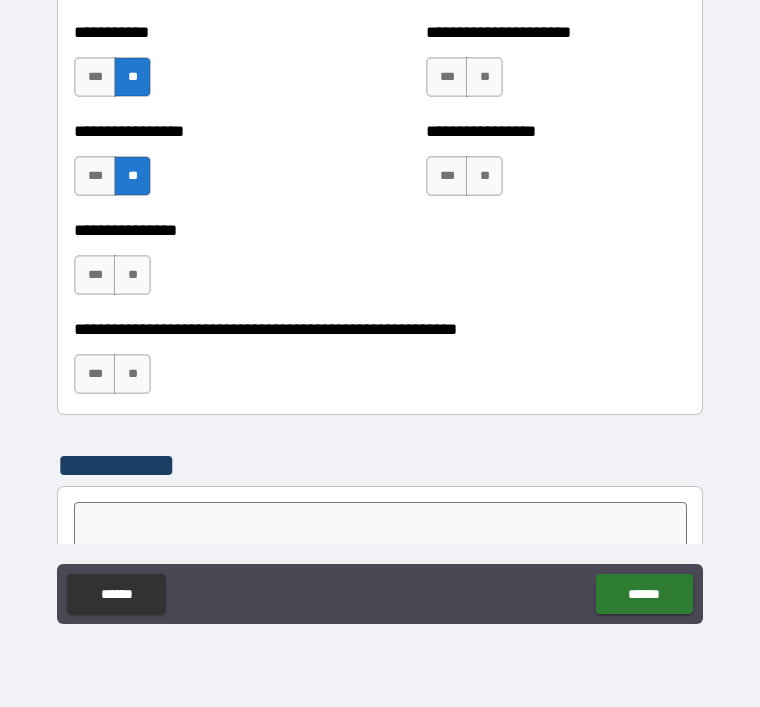 click on "**" at bounding box center (132, 275) 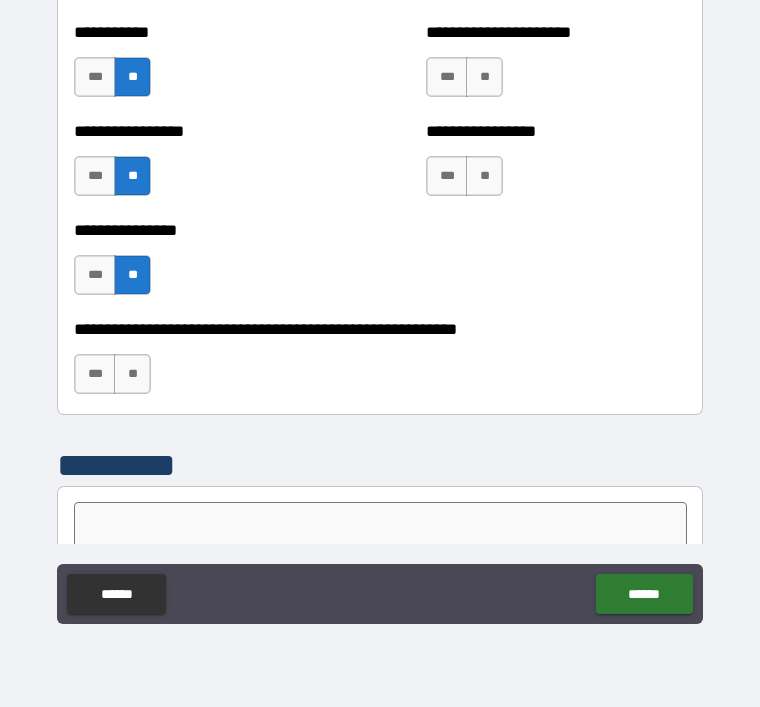 click on "**" at bounding box center (132, 374) 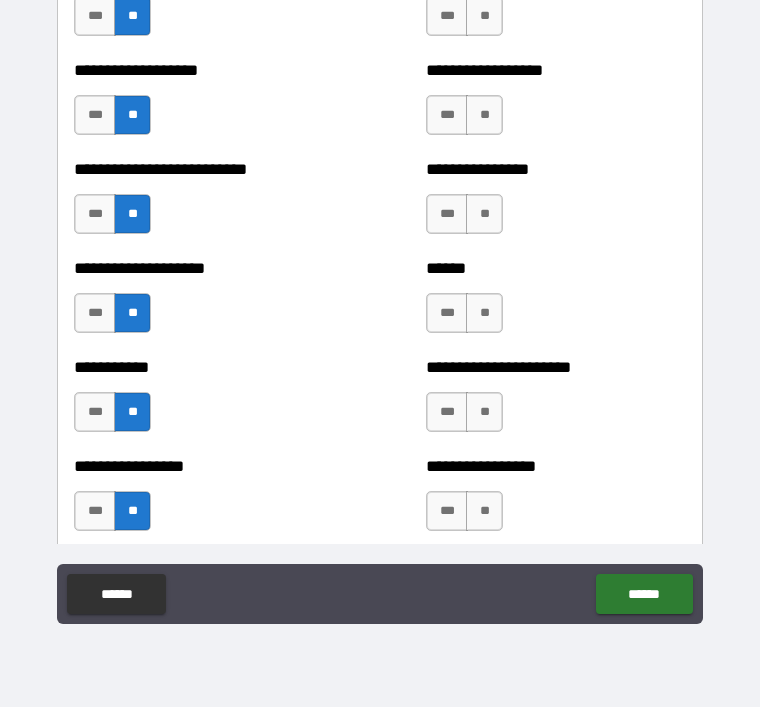 scroll, scrollTop: 5653, scrollLeft: 0, axis: vertical 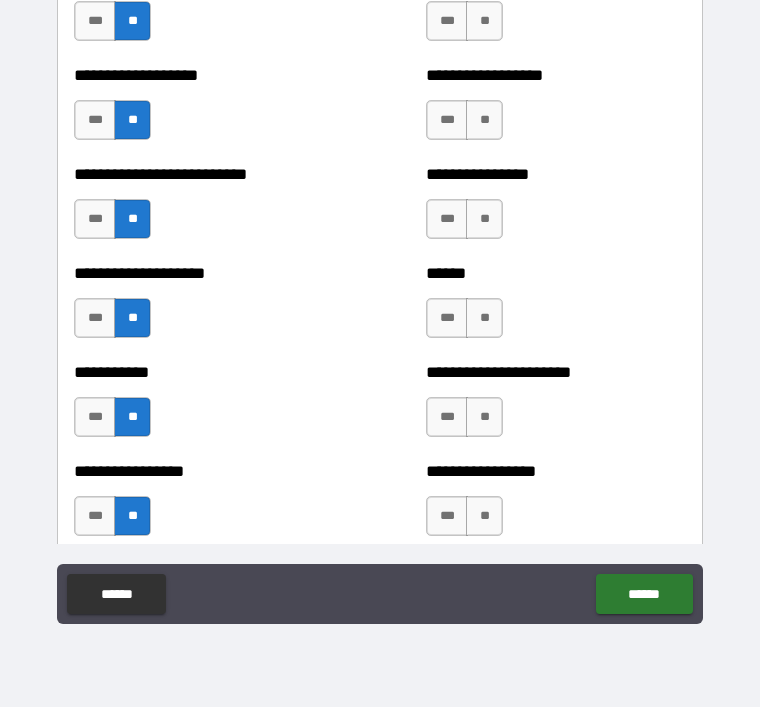 click on "**" at bounding box center (484, 516) 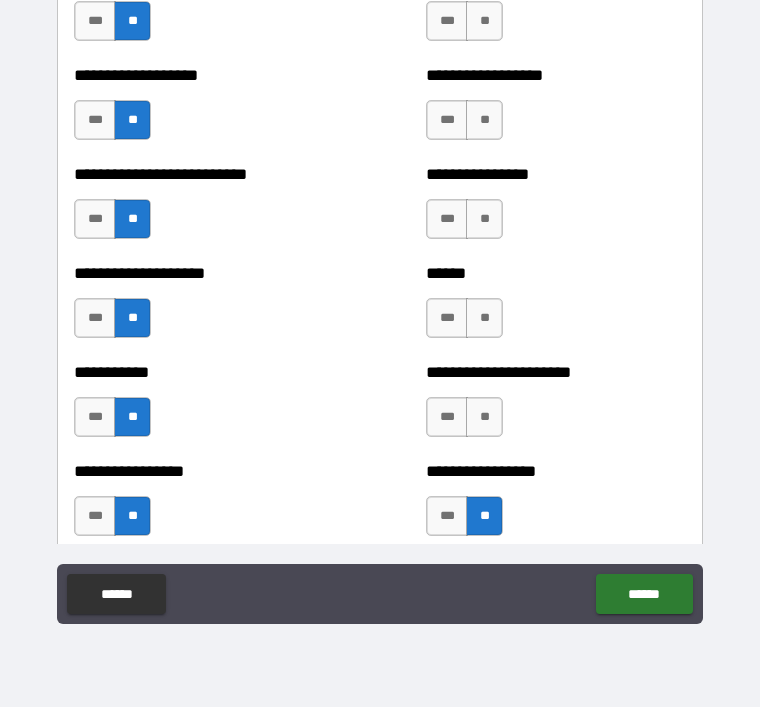 click on "**" at bounding box center [484, 417] 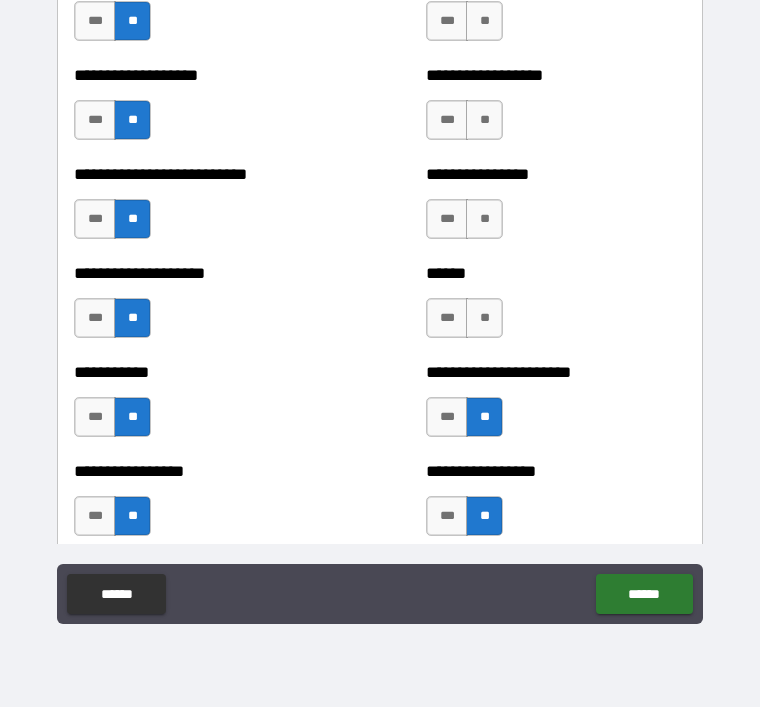 click on "**" at bounding box center (484, 318) 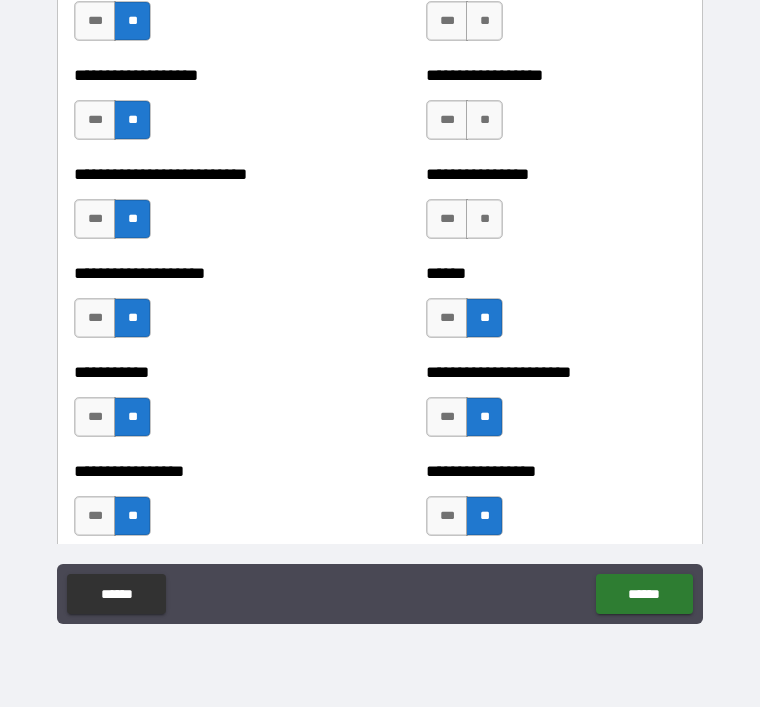 click on "**" at bounding box center (484, 219) 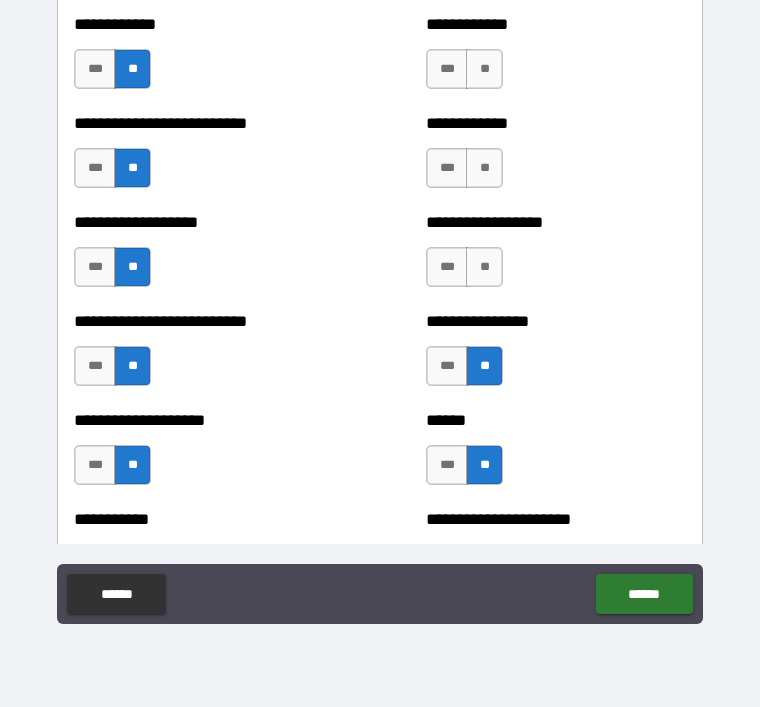 scroll, scrollTop: 5446, scrollLeft: 0, axis: vertical 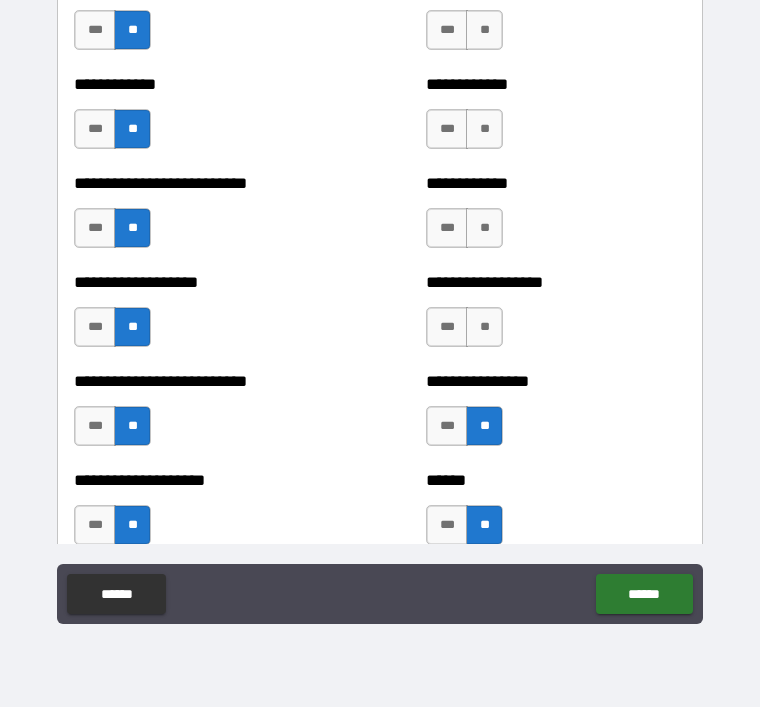 click on "**" at bounding box center [484, 327] 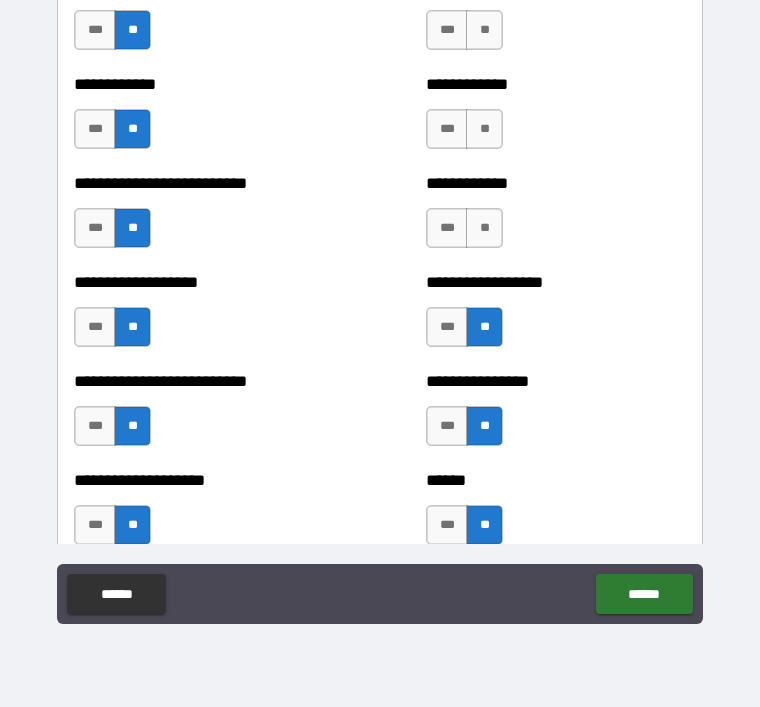 click on "**" at bounding box center [484, 228] 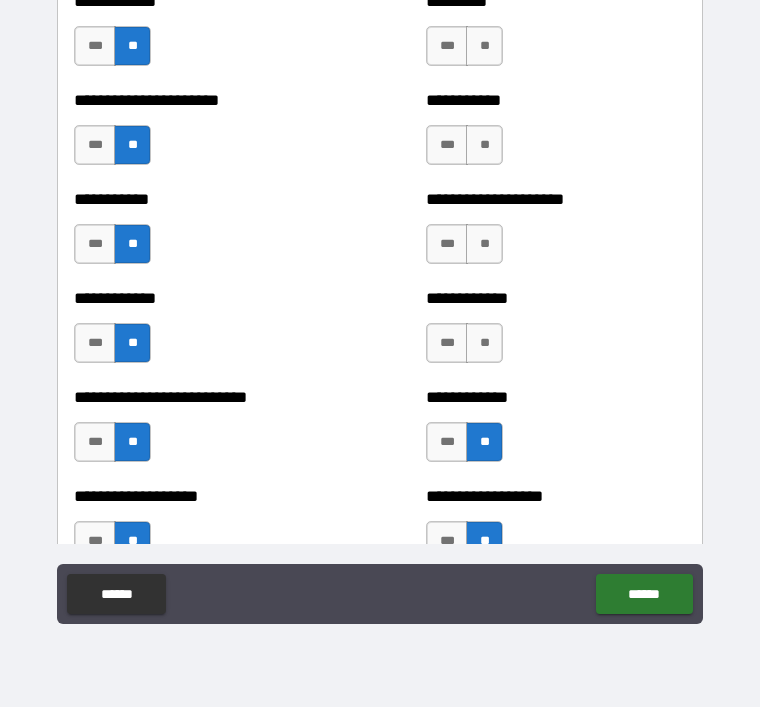 scroll, scrollTop: 5226, scrollLeft: 0, axis: vertical 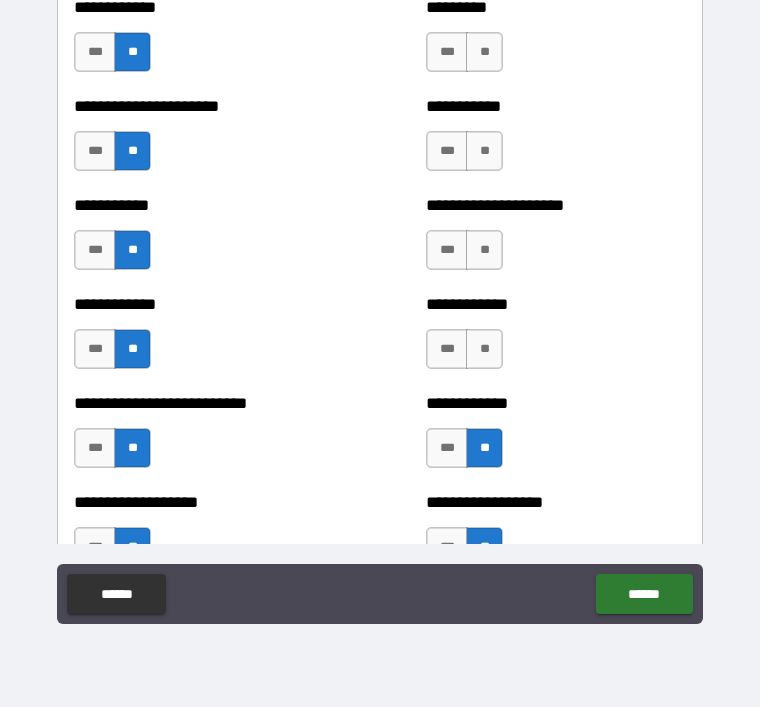 click on "**********" at bounding box center [556, 339] 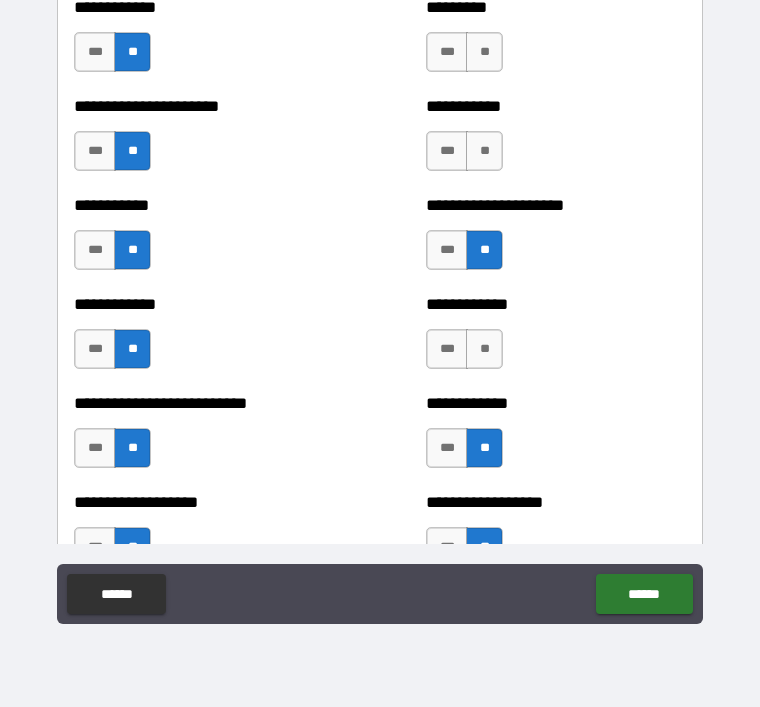 click on "**" at bounding box center [484, 151] 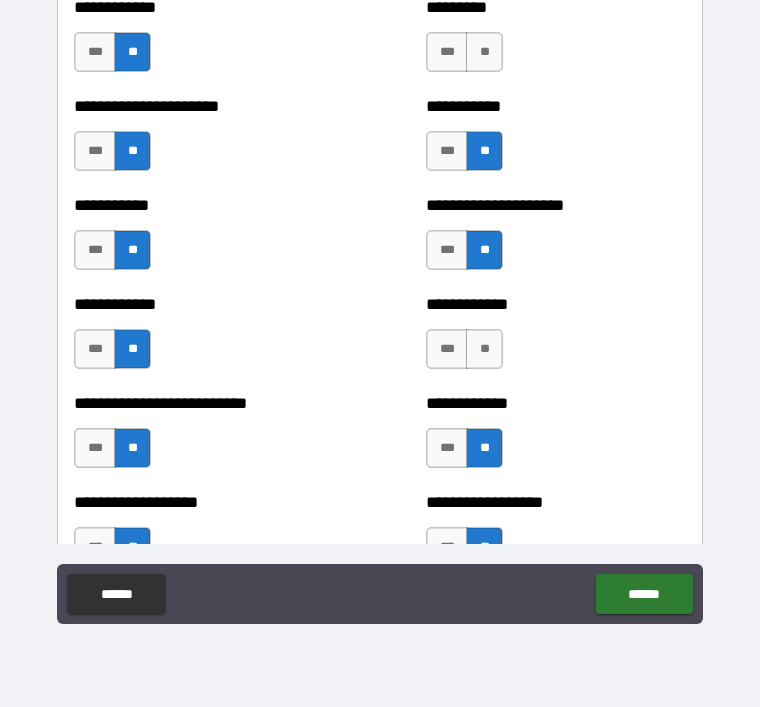 click on "**" at bounding box center (484, 349) 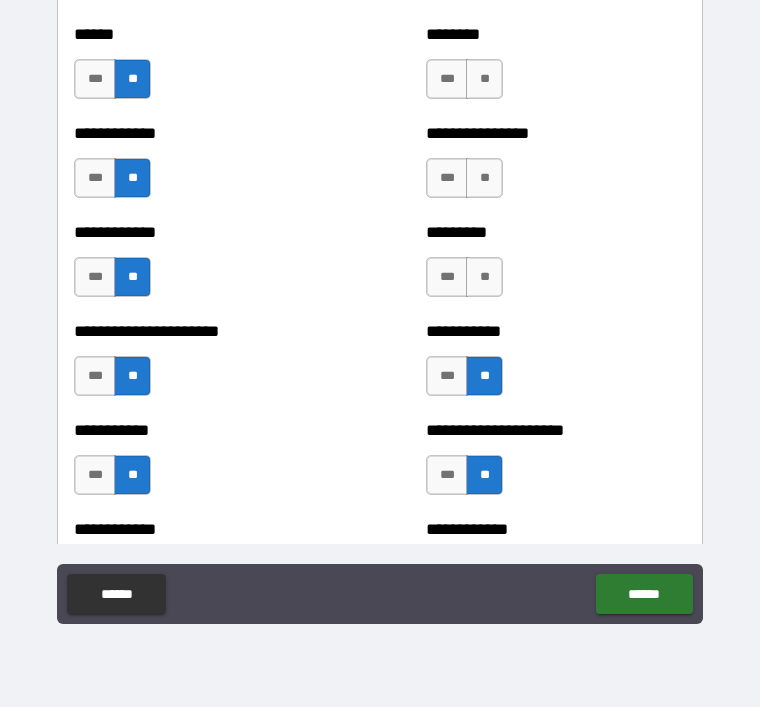 scroll, scrollTop: 4991, scrollLeft: 0, axis: vertical 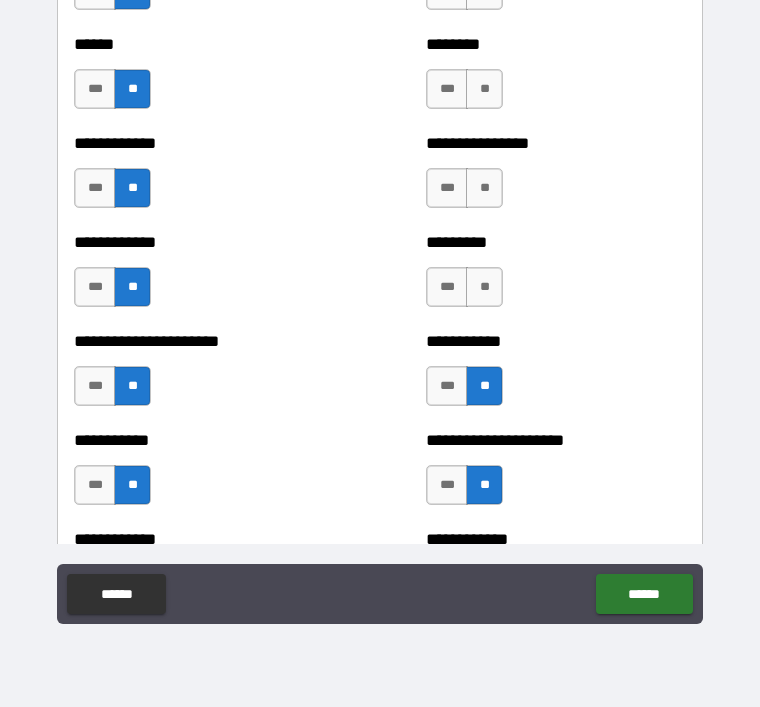 click on "**" at bounding box center (484, 287) 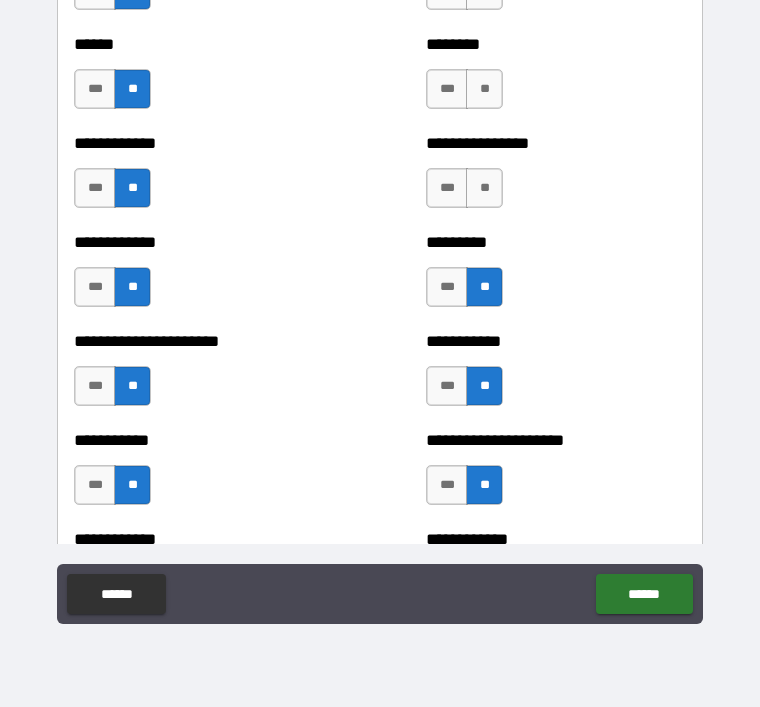 click on "**" at bounding box center (484, 188) 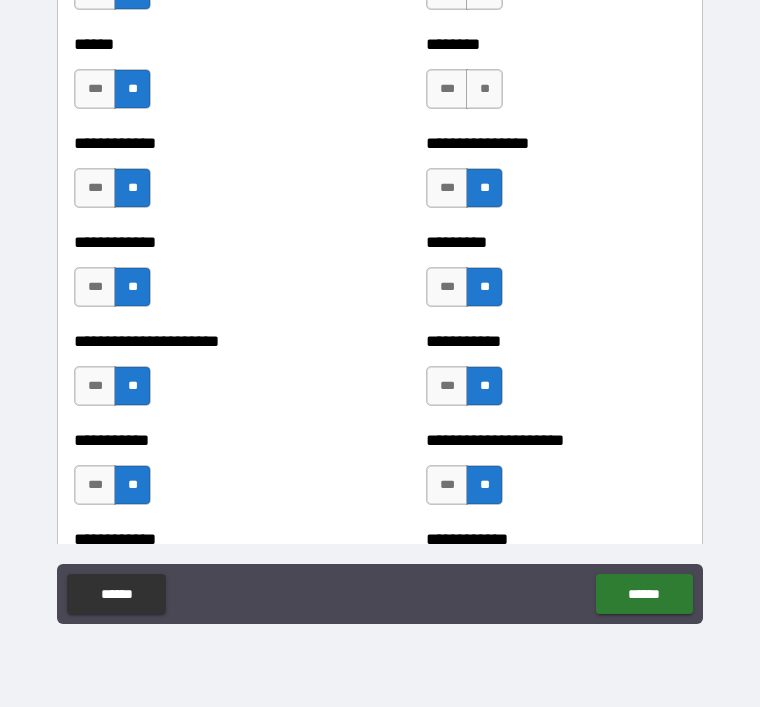 click on "**" at bounding box center (484, 89) 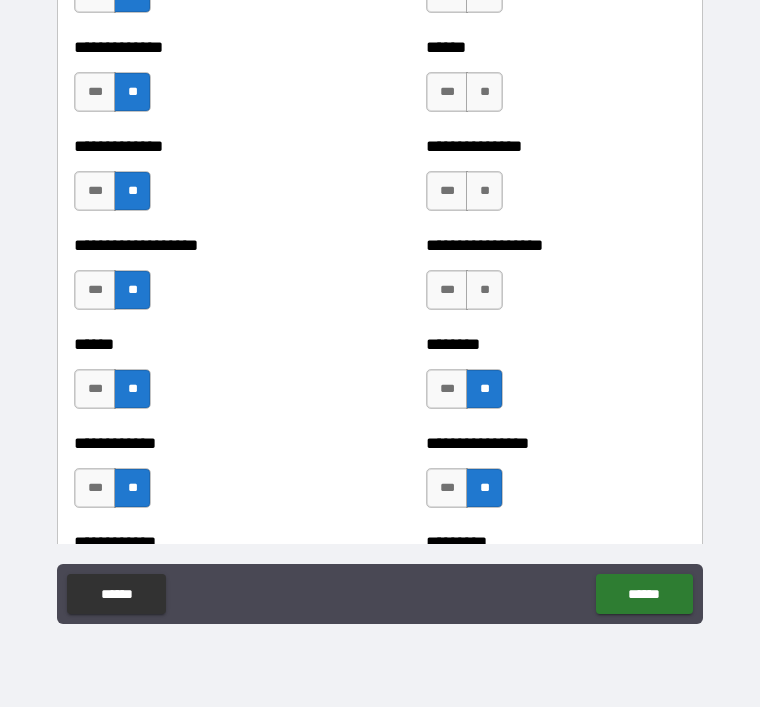 scroll, scrollTop: 4690, scrollLeft: 0, axis: vertical 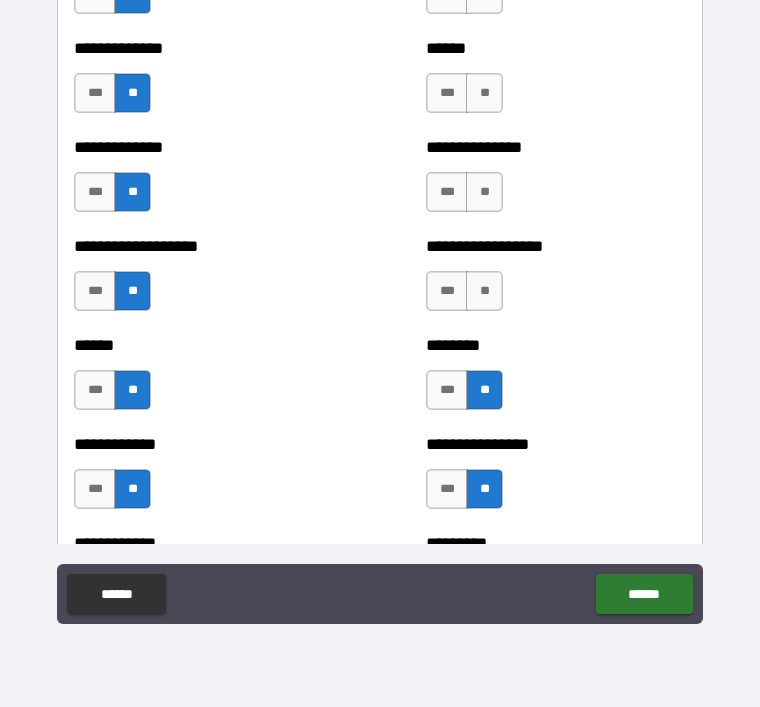 click on "**" at bounding box center (484, 291) 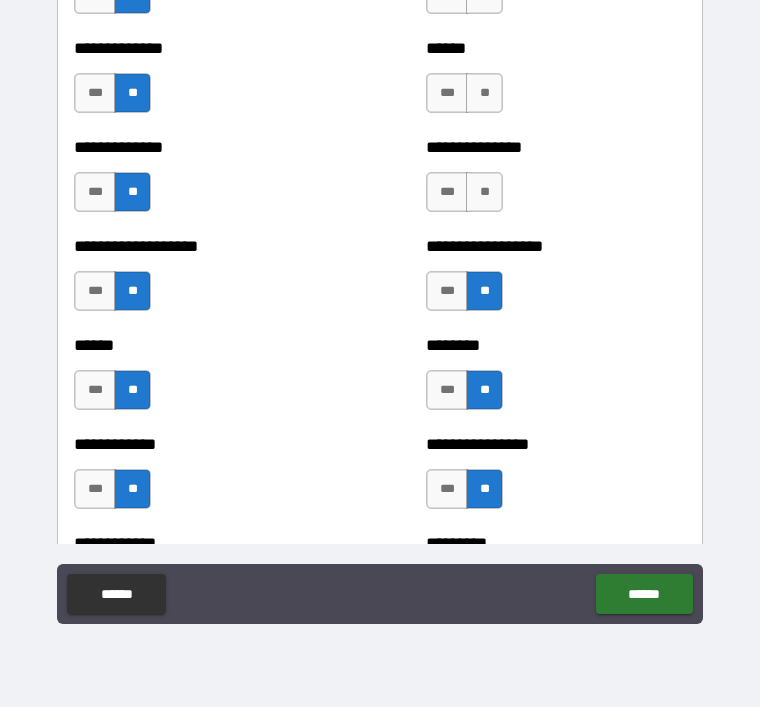 click on "**" at bounding box center (484, 192) 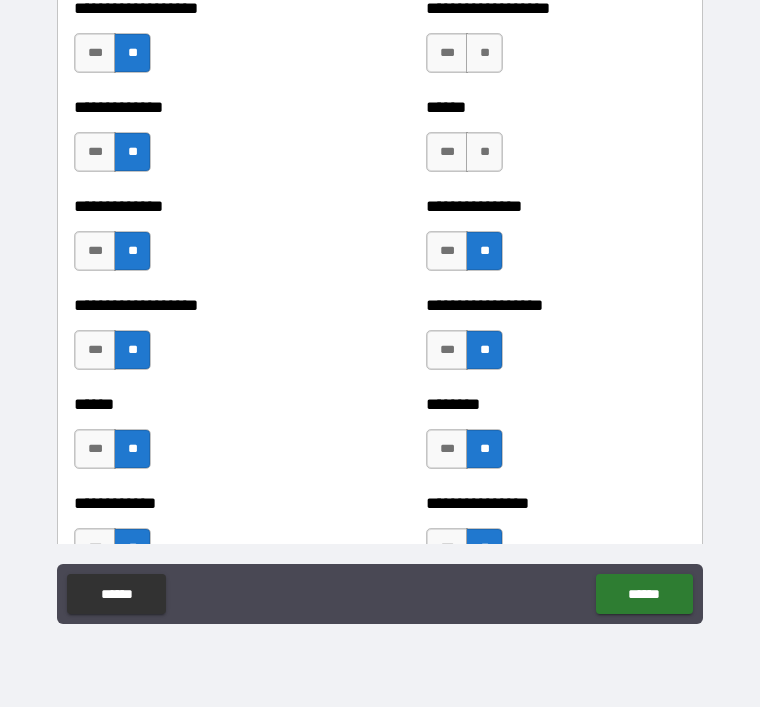 scroll, scrollTop: 4488, scrollLeft: 0, axis: vertical 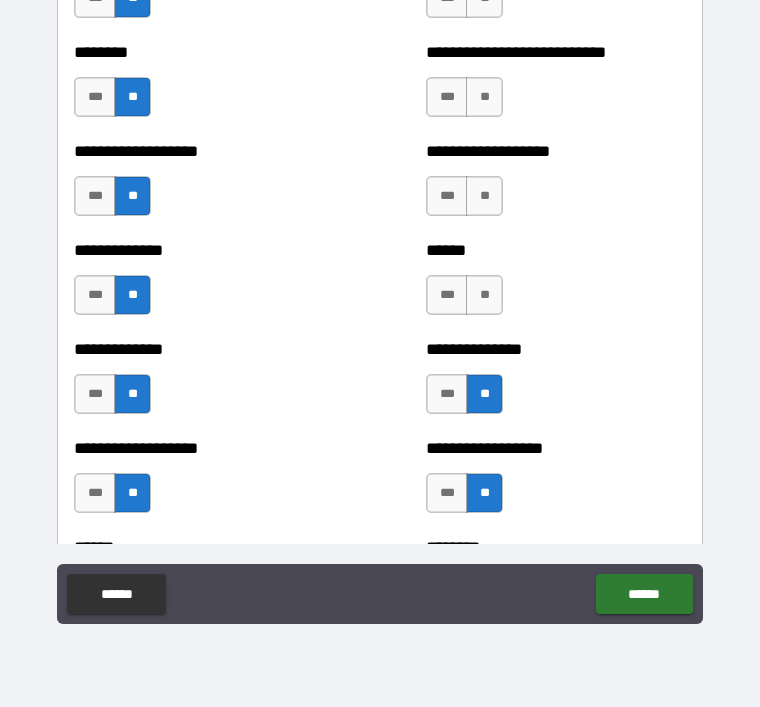 click on "**" at bounding box center [484, 295] 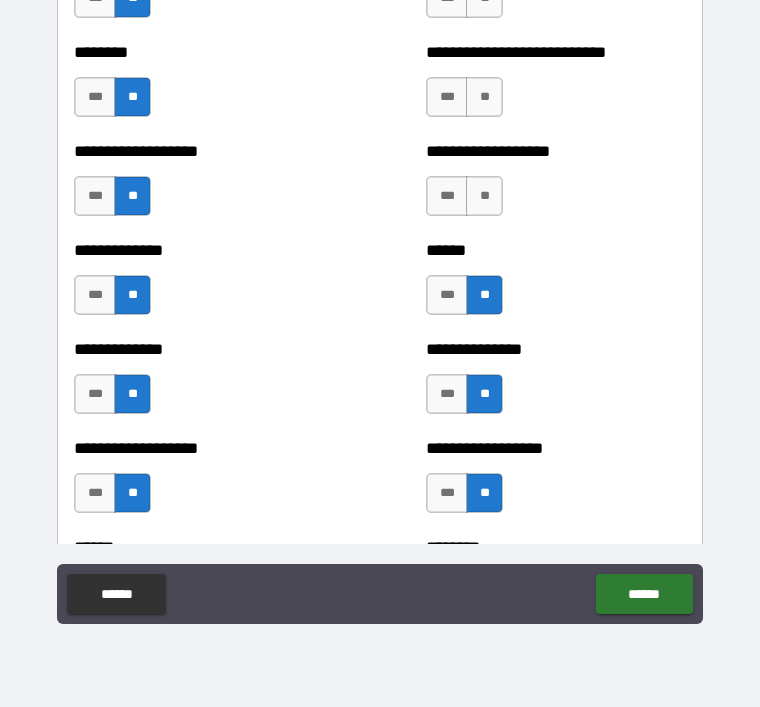 click on "**" at bounding box center (484, 196) 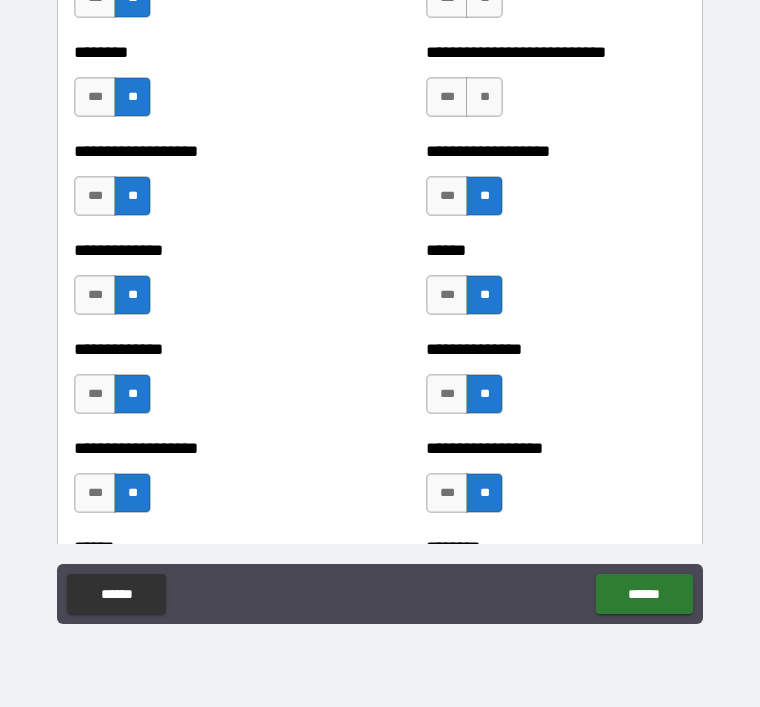 click on "**" at bounding box center (484, 97) 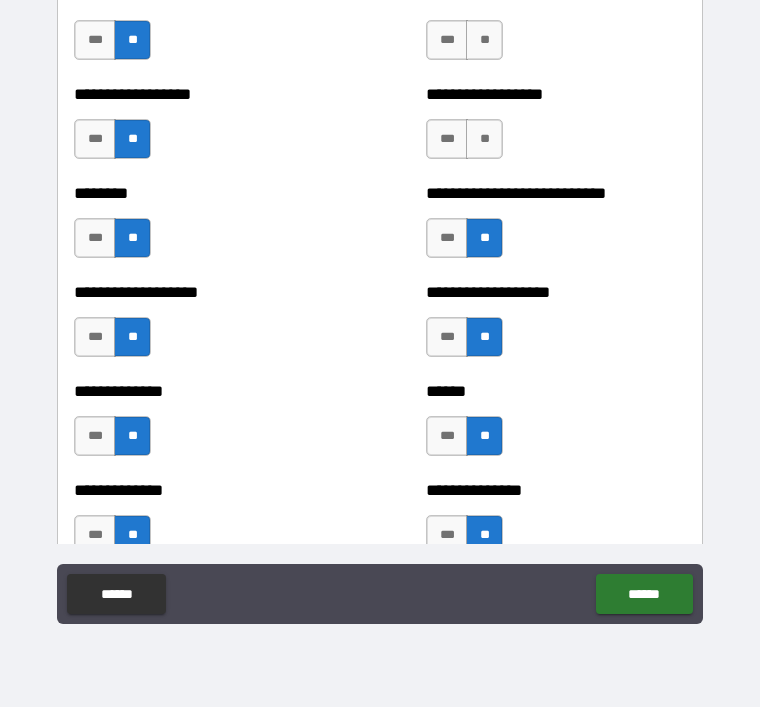 click on "**" at bounding box center [484, 139] 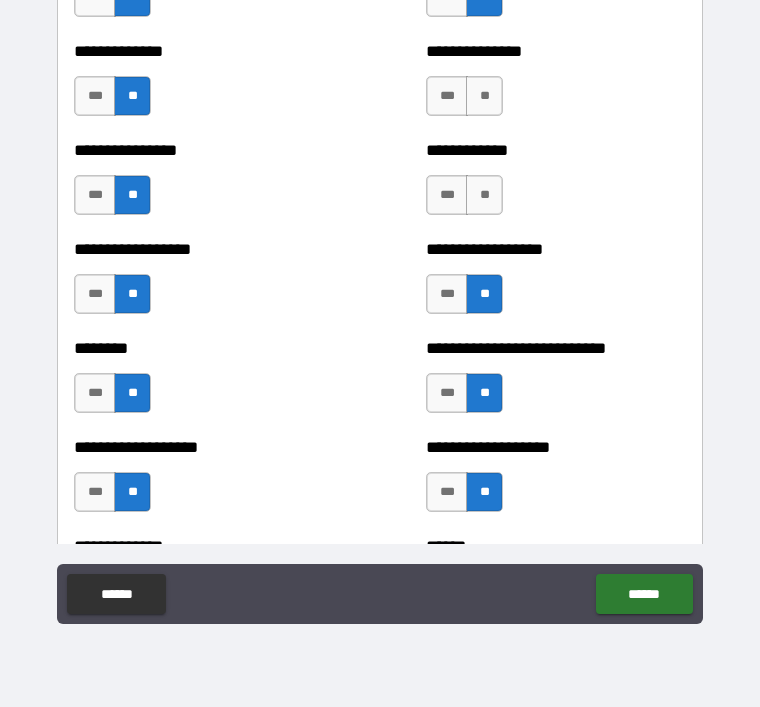 scroll, scrollTop: 4167, scrollLeft: 0, axis: vertical 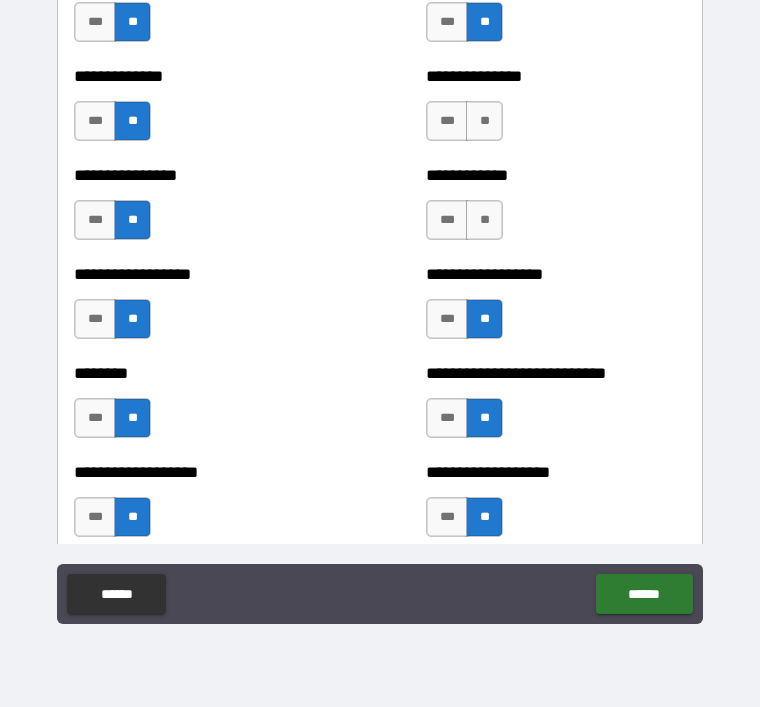 click on "**" at bounding box center [484, 220] 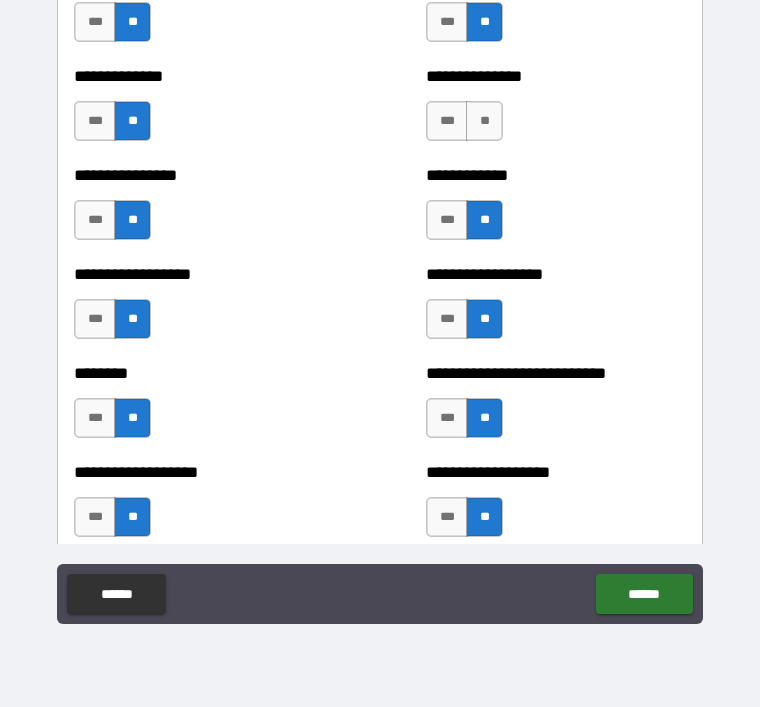 click on "**********" at bounding box center (556, 111) 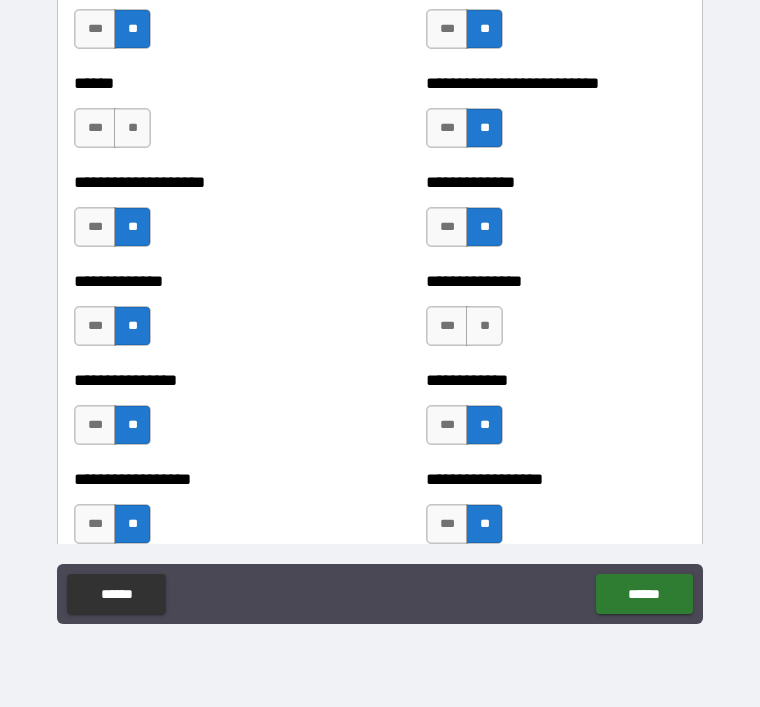 scroll, scrollTop: 3985, scrollLeft: 0, axis: vertical 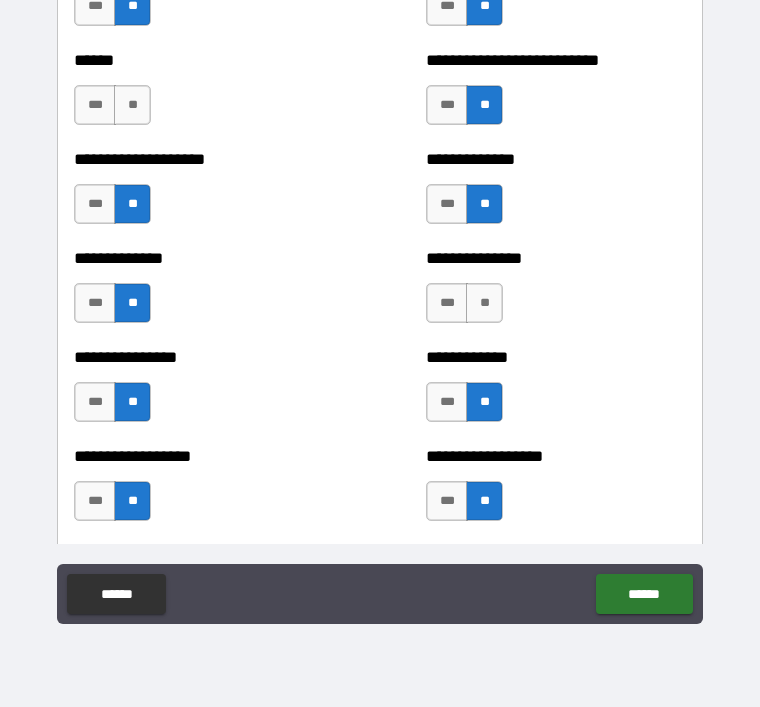 click on "**" at bounding box center [484, 303] 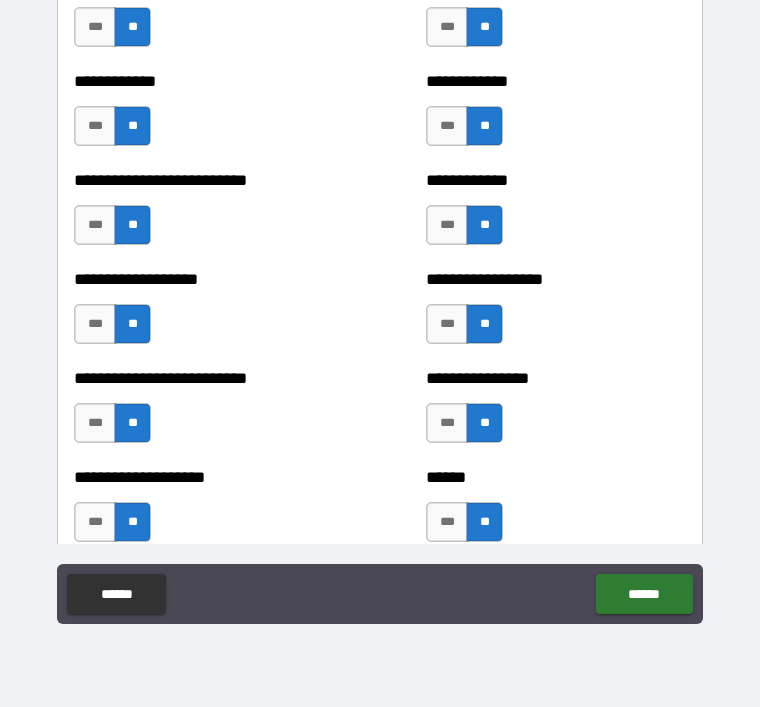 click on "******" at bounding box center [644, 594] 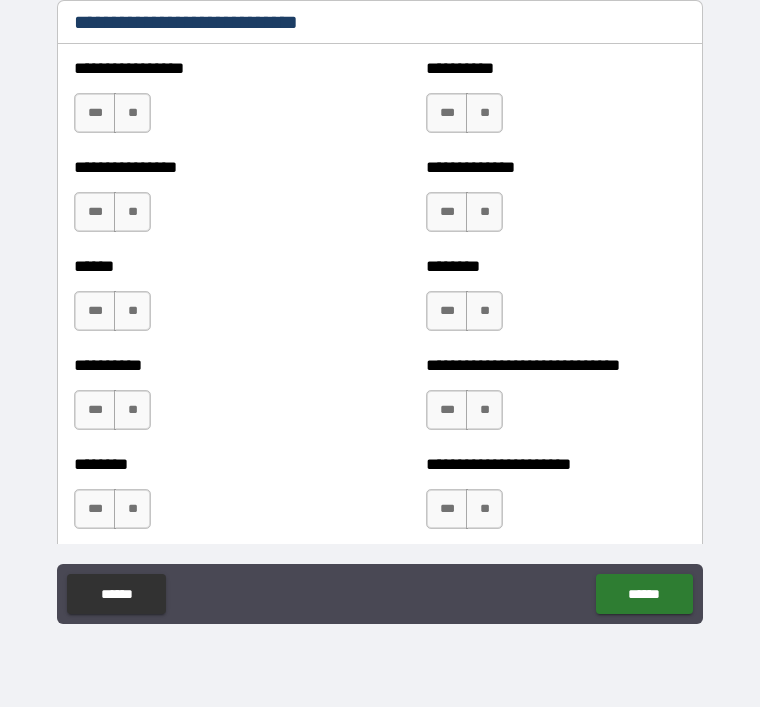 scroll, scrollTop: 6678, scrollLeft: 0, axis: vertical 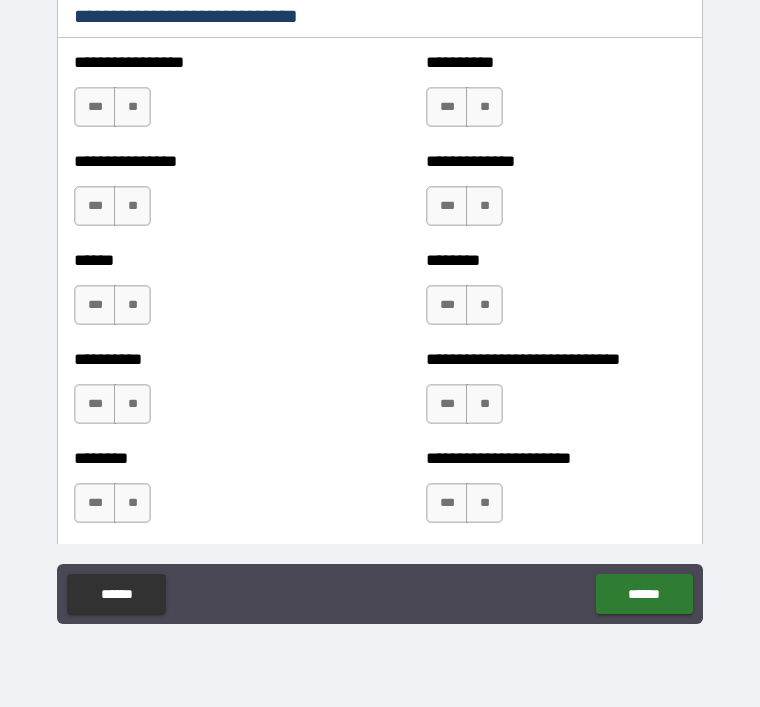 click on "**" at bounding box center [132, 206] 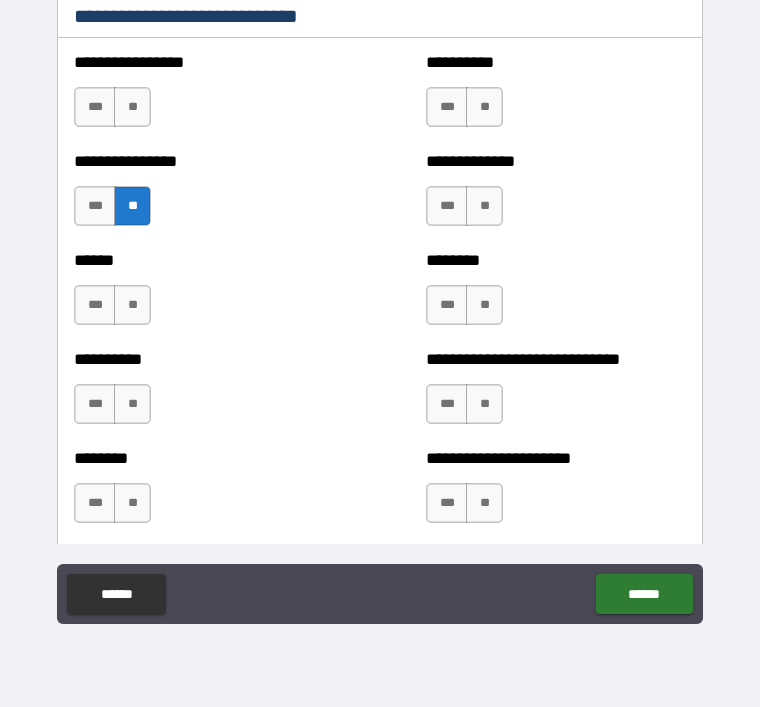 click on "**" at bounding box center (132, 305) 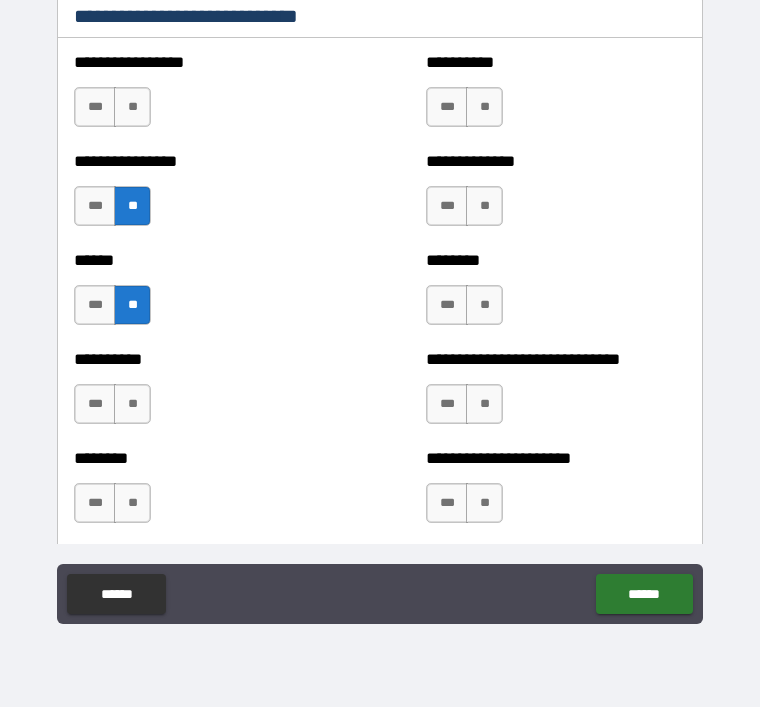 click on "**" at bounding box center (132, 404) 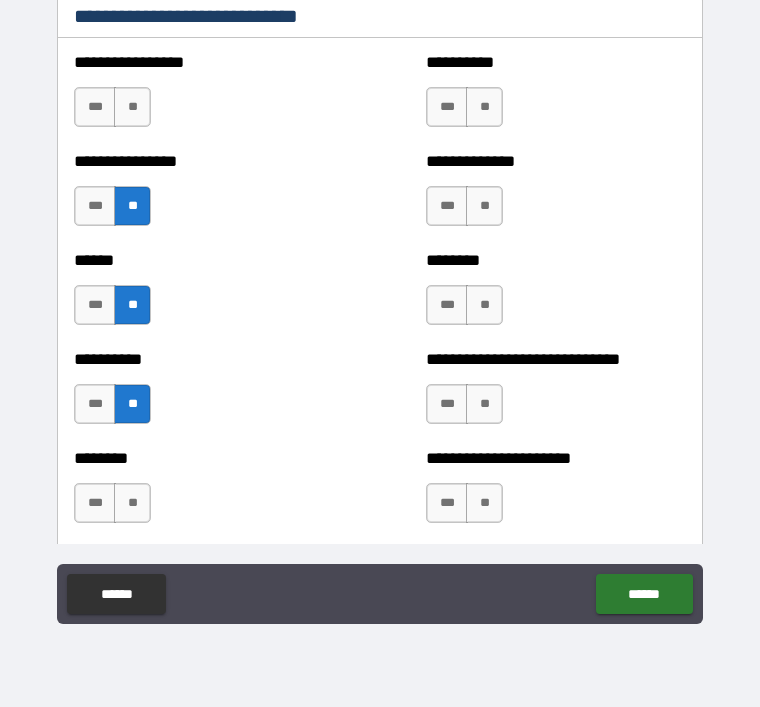 click on "**" at bounding box center [132, 503] 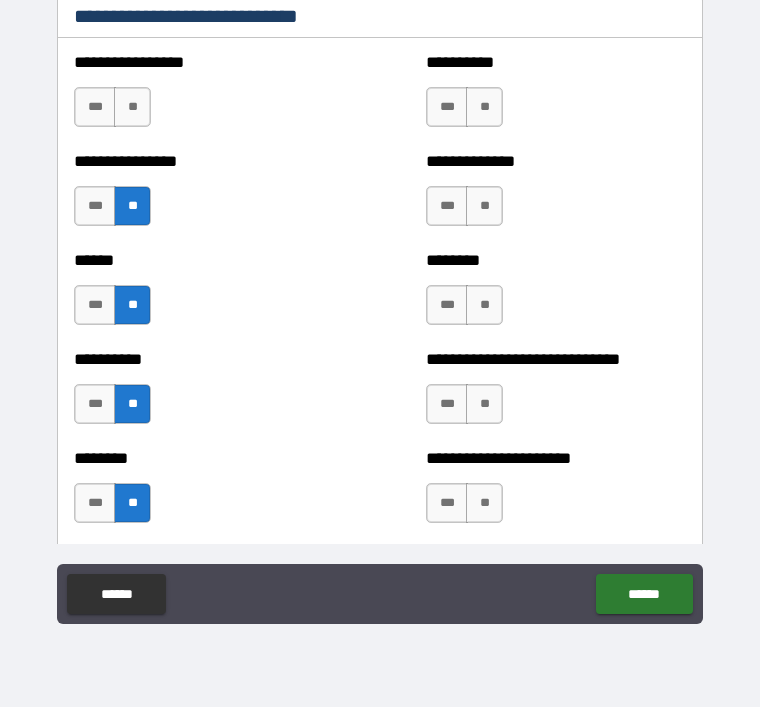 click on "**" at bounding box center (484, 107) 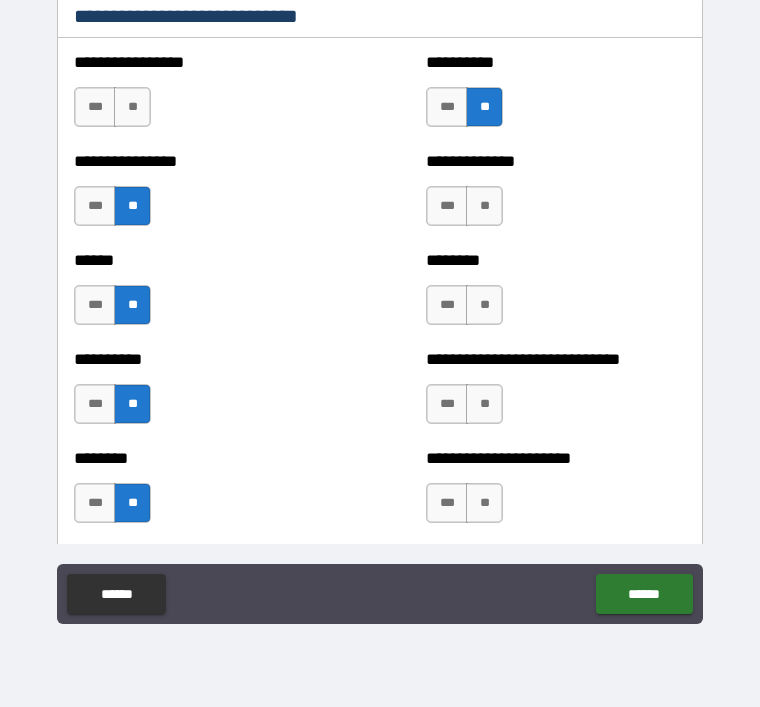 click on "**" at bounding box center [484, 206] 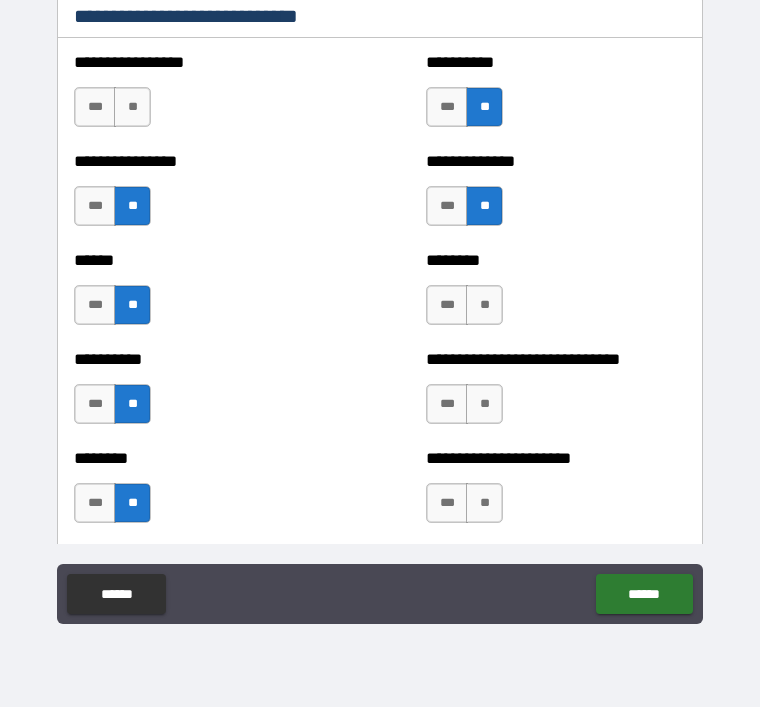 click on "**" at bounding box center (484, 305) 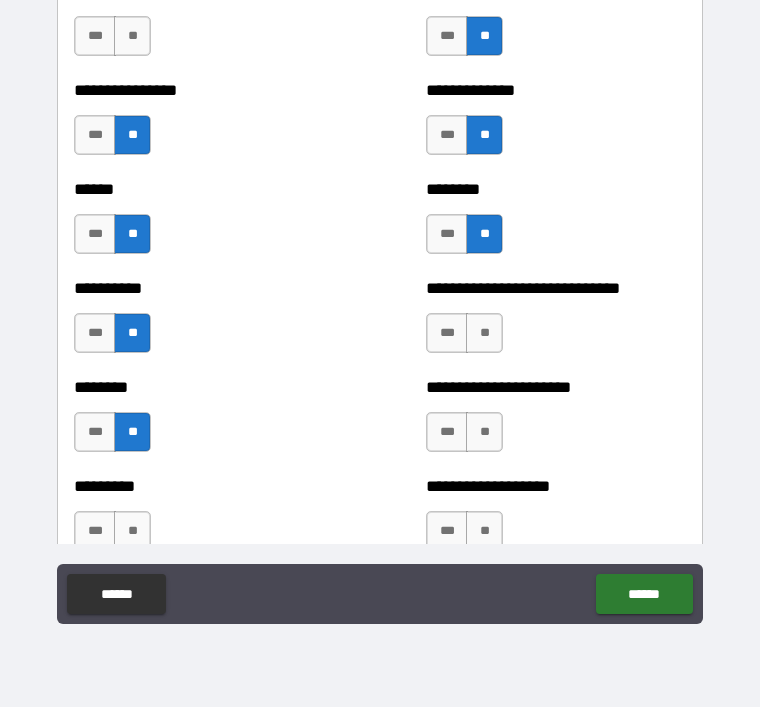scroll, scrollTop: 6772, scrollLeft: 0, axis: vertical 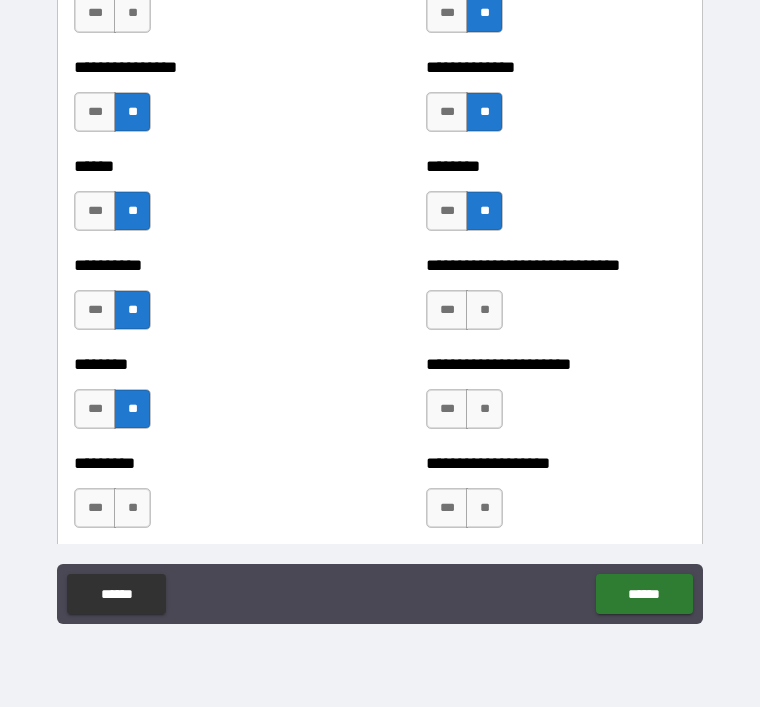 click on "**" at bounding box center [484, 310] 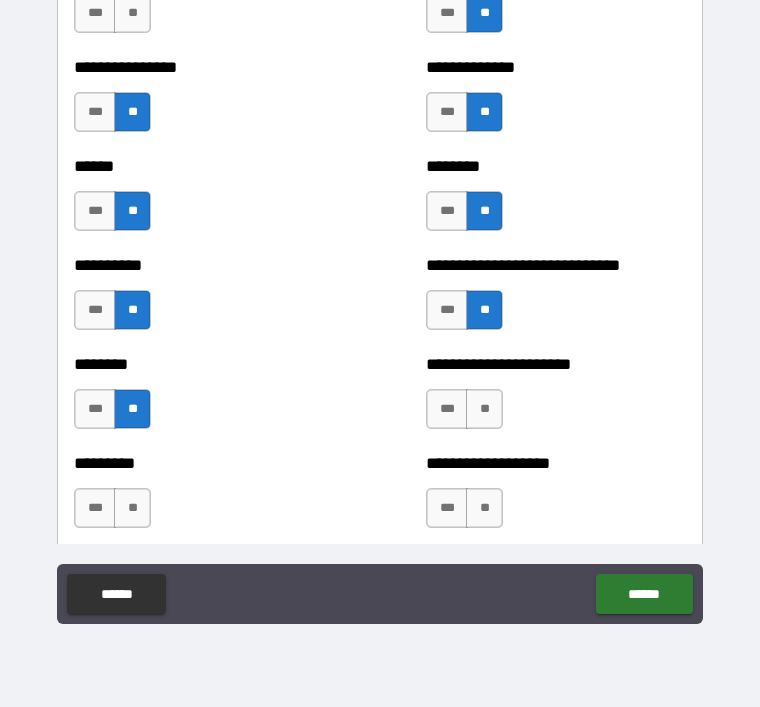 click on "***" at bounding box center (447, 409) 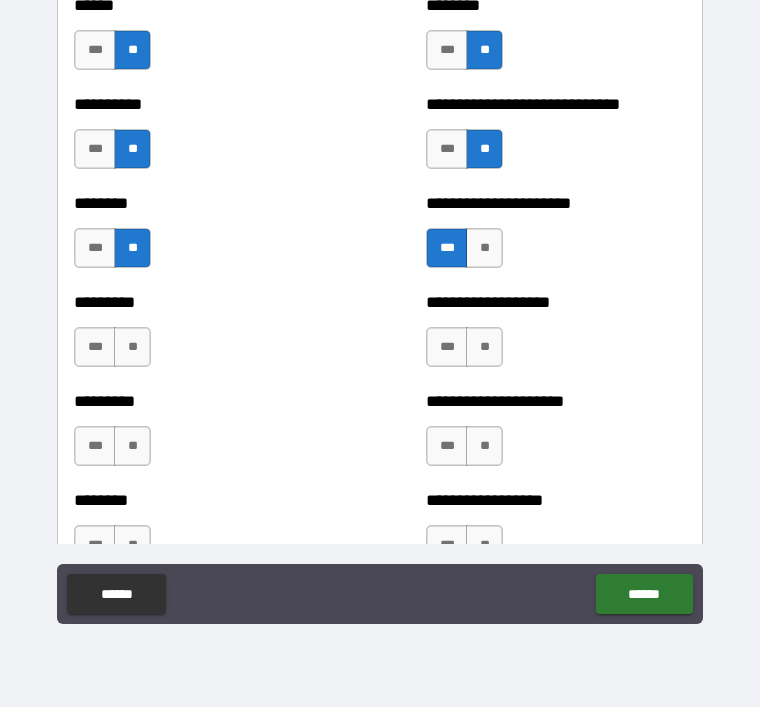 scroll, scrollTop: 6935, scrollLeft: 0, axis: vertical 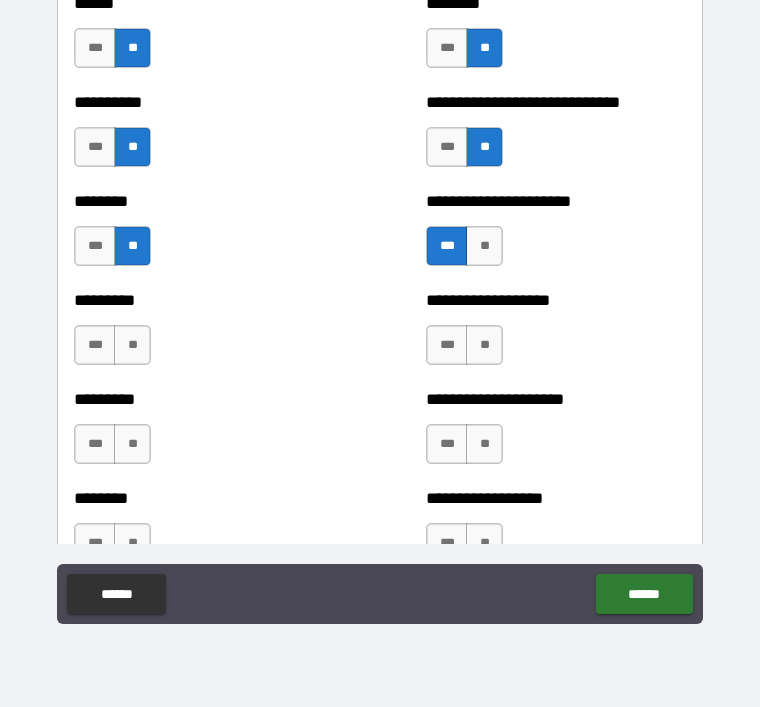 click on "**" at bounding box center (484, 345) 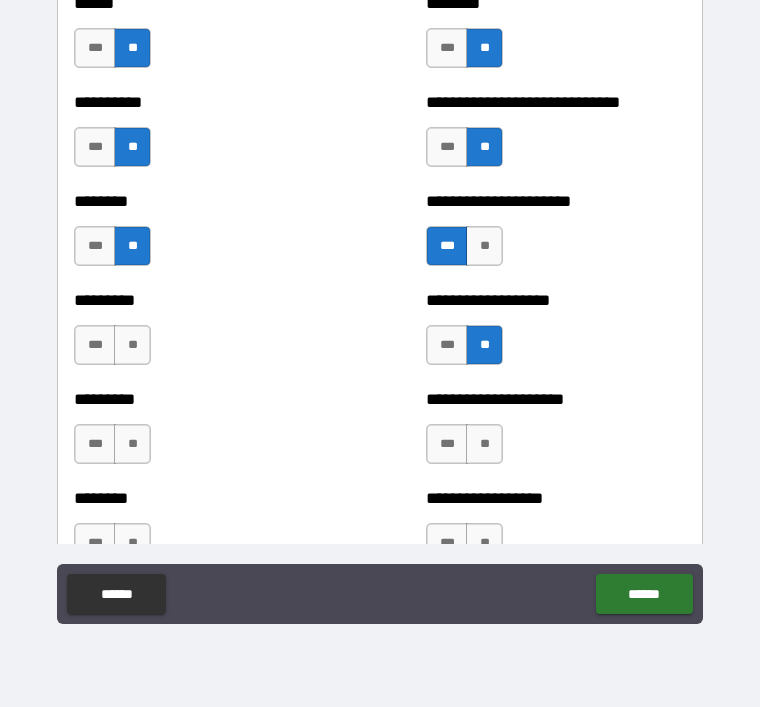 click on "**" at bounding box center (484, 444) 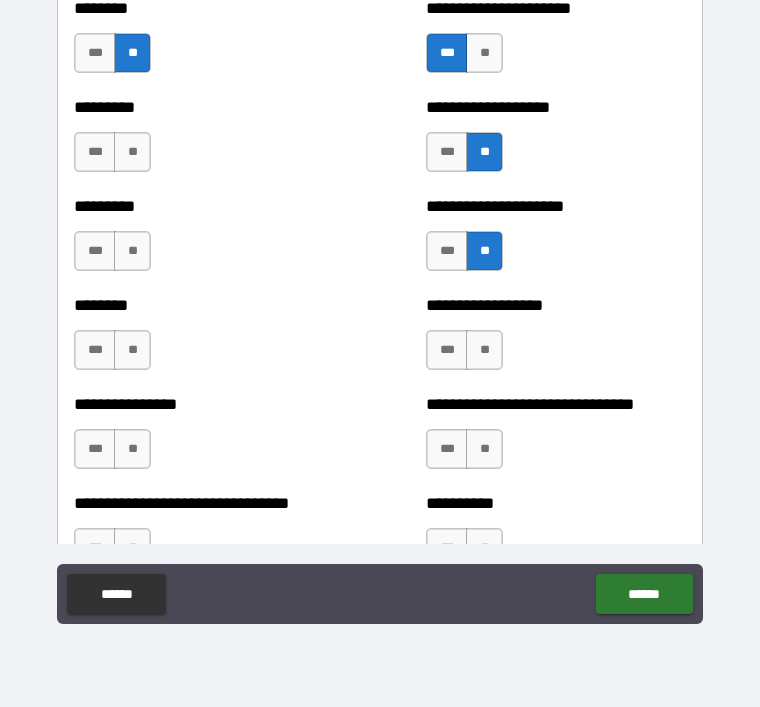 scroll, scrollTop: 7135, scrollLeft: 0, axis: vertical 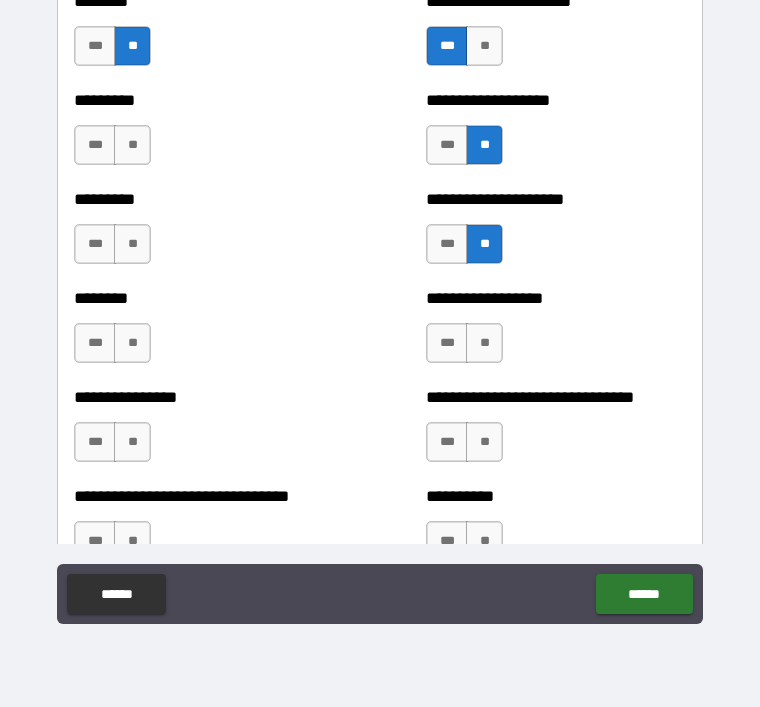 click on "**" at bounding box center [484, 343] 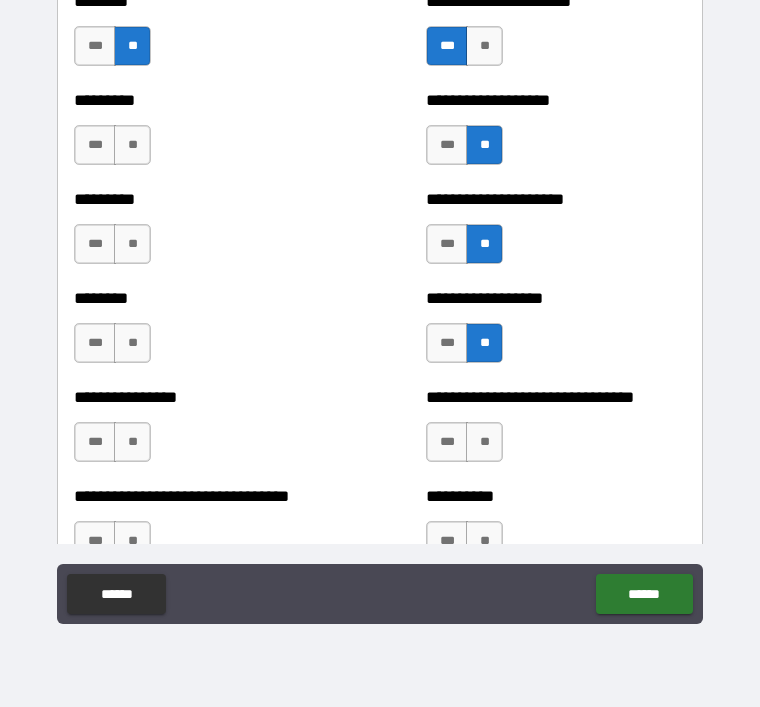 click on "**" at bounding box center (484, 442) 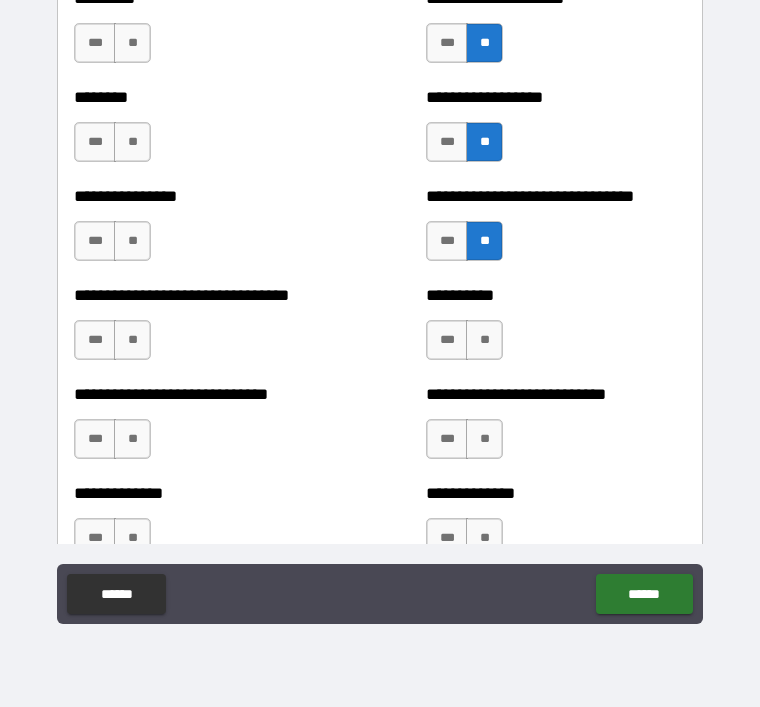 click on "**" at bounding box center [484, 340] 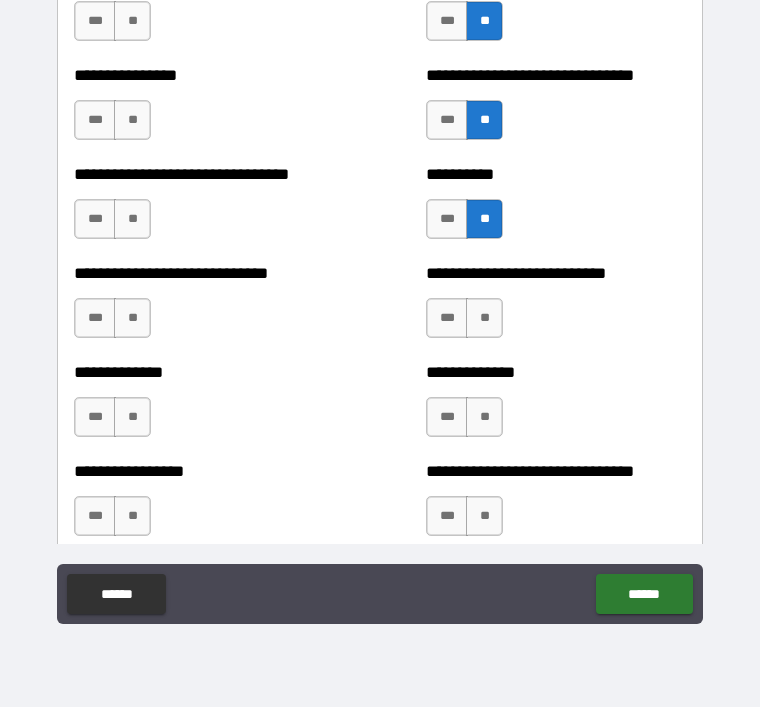 scroll, scrollTop: 7467, scrollLeft: 0, axis: vertical 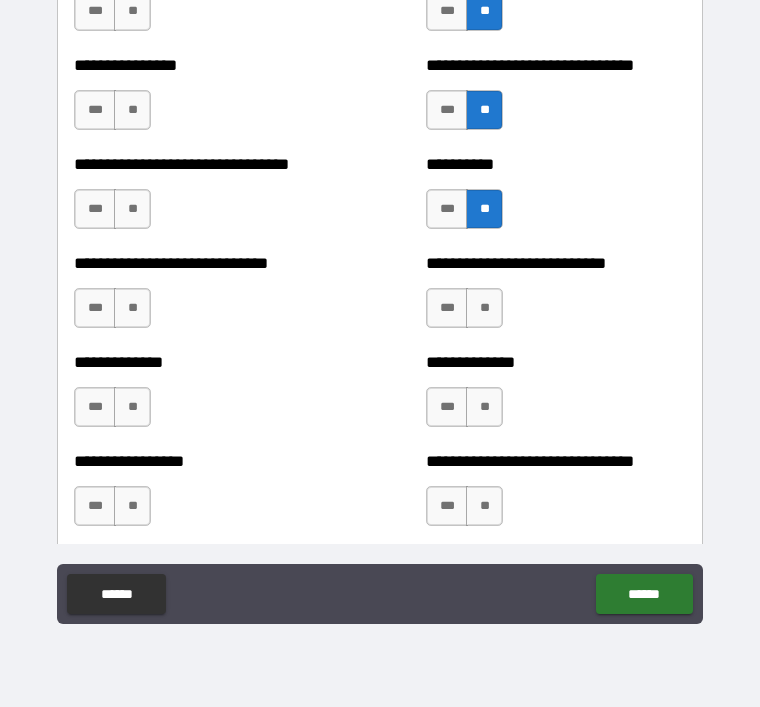 click on "***" at bounding box center (447, 308) 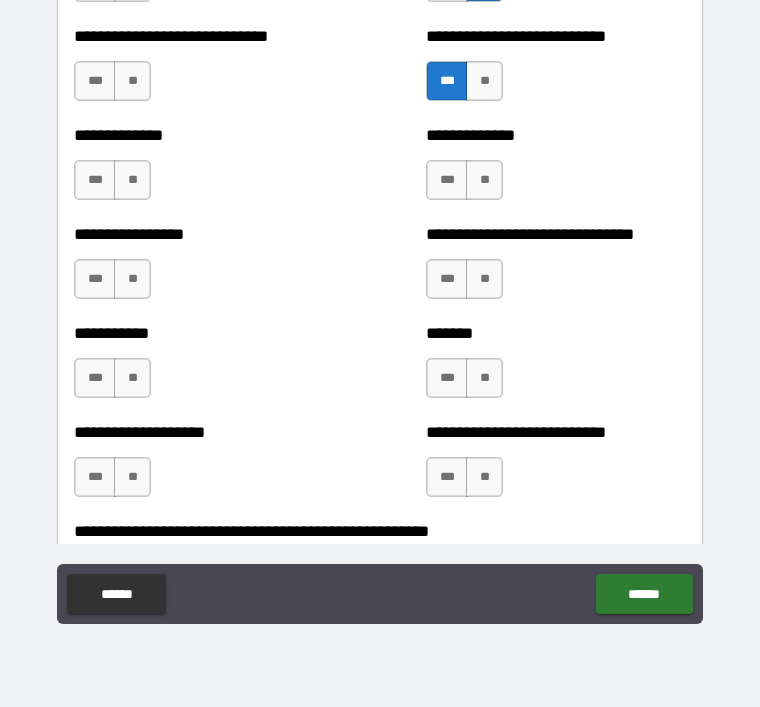 scroll, scrollTop: 7712, scrollLeft: 0, axis: vertical 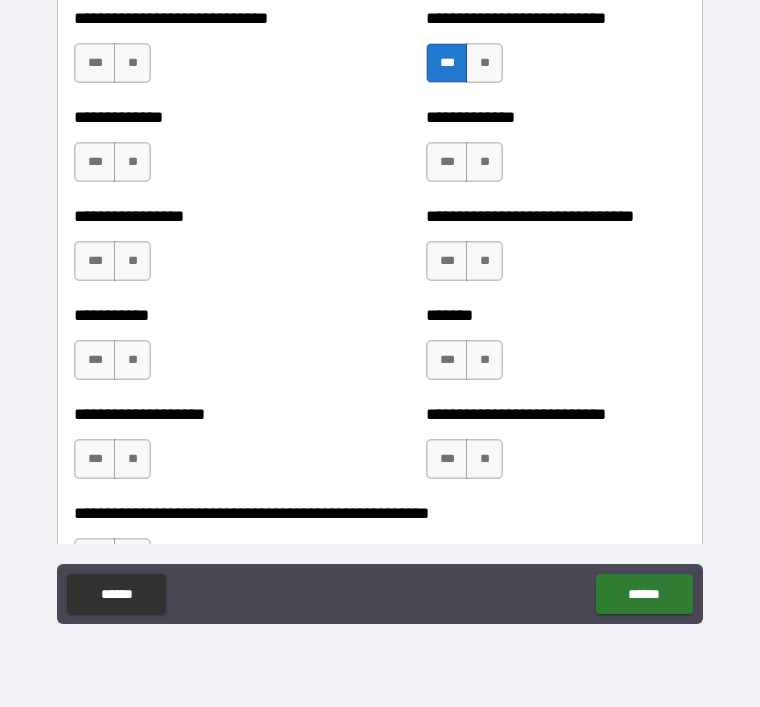 click on "**" at bounding box center [484, 360] 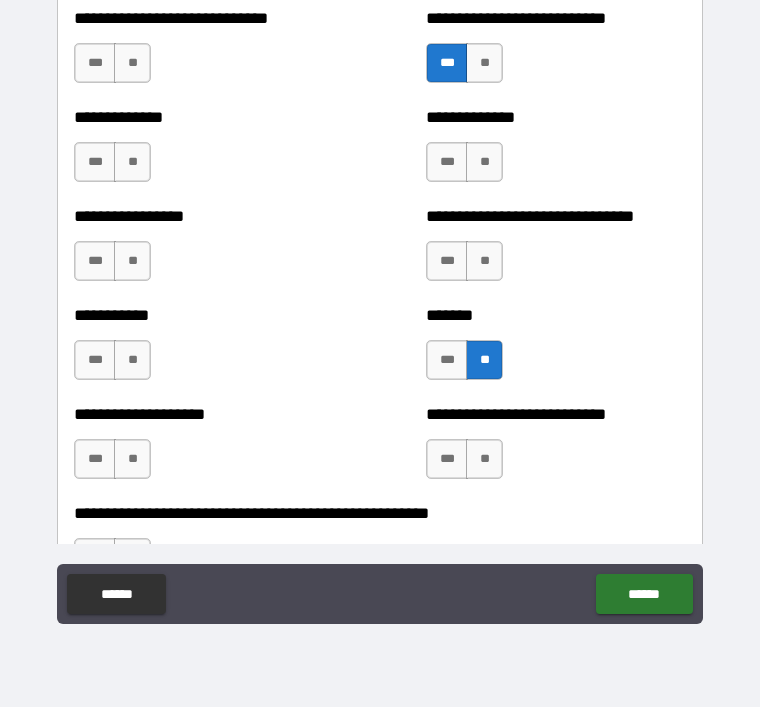 click on "**" at bounding box center [484, 261] 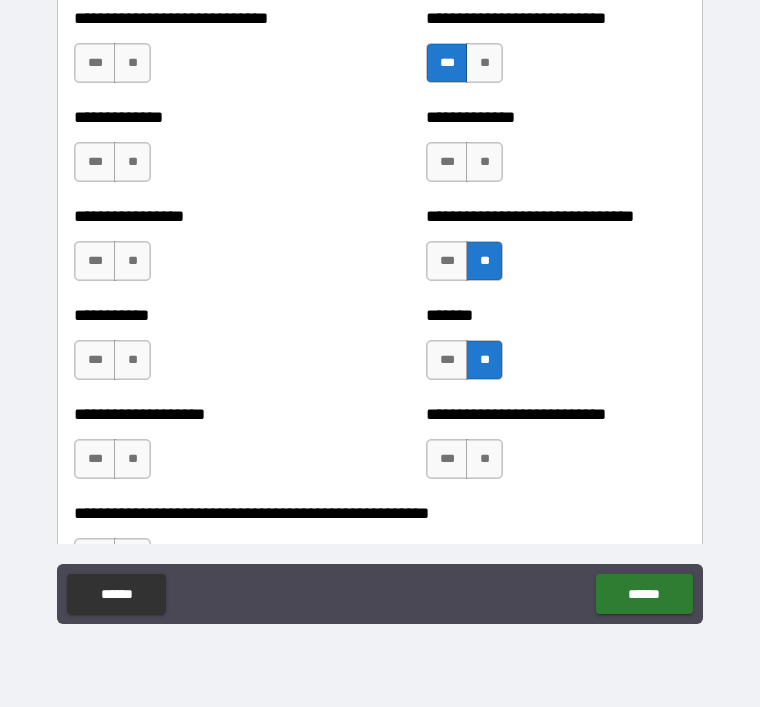click on "**********" at bounding box center (556, 152) 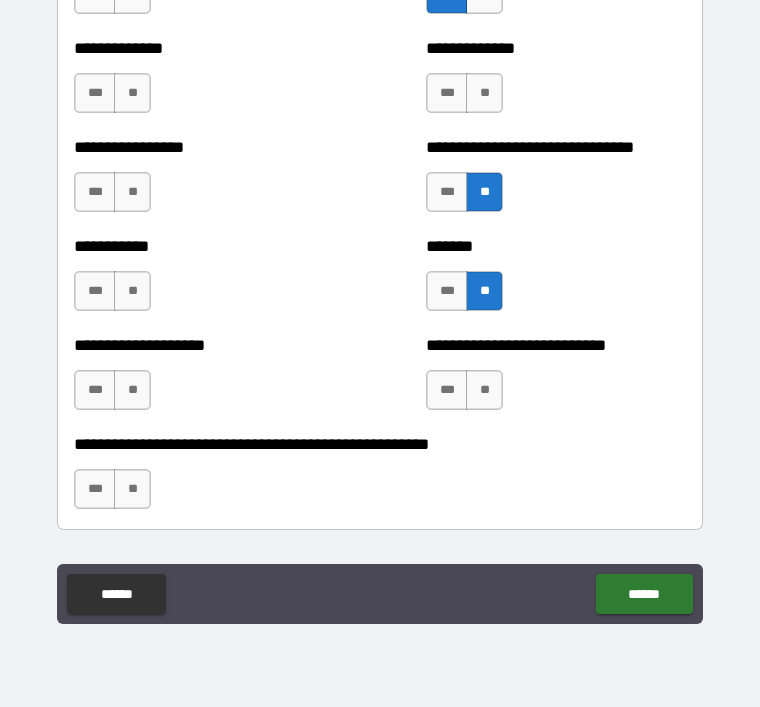 scroll, scrollTop: 7793, scrollLeft: 0, axis: vertical 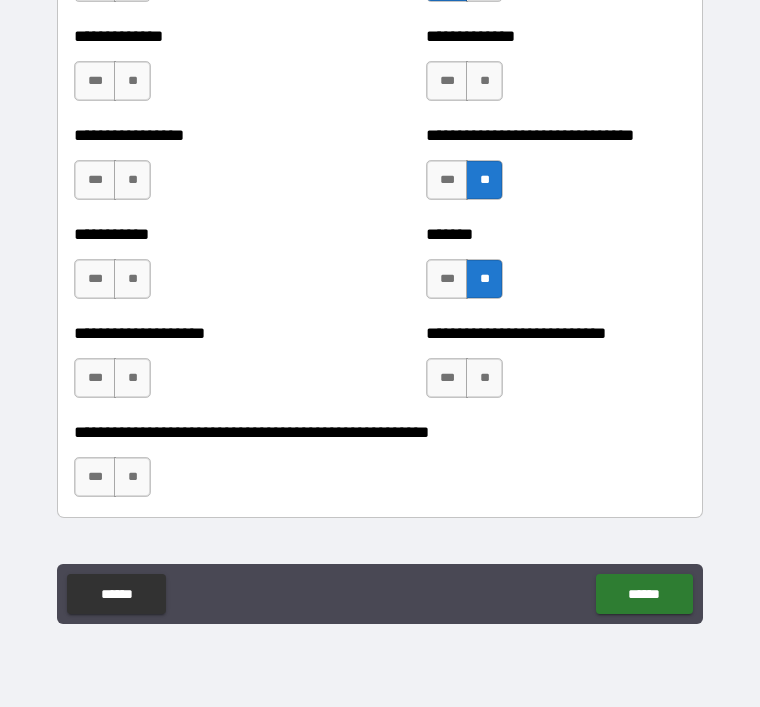 click on "**" at bounding box center [484, 378] 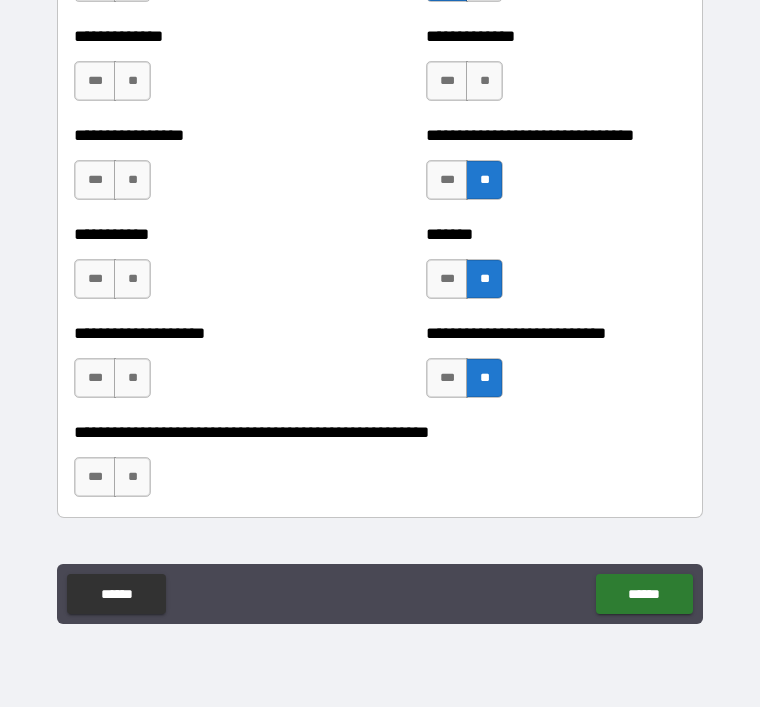 click on "**" at bounding box center [132, 378] 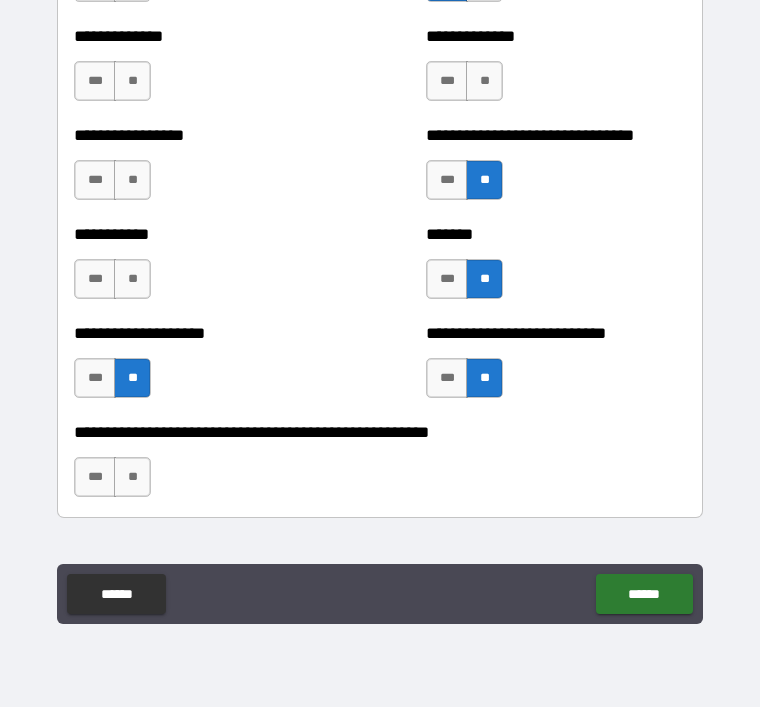 click on "**" at bounding box center (132, 279) 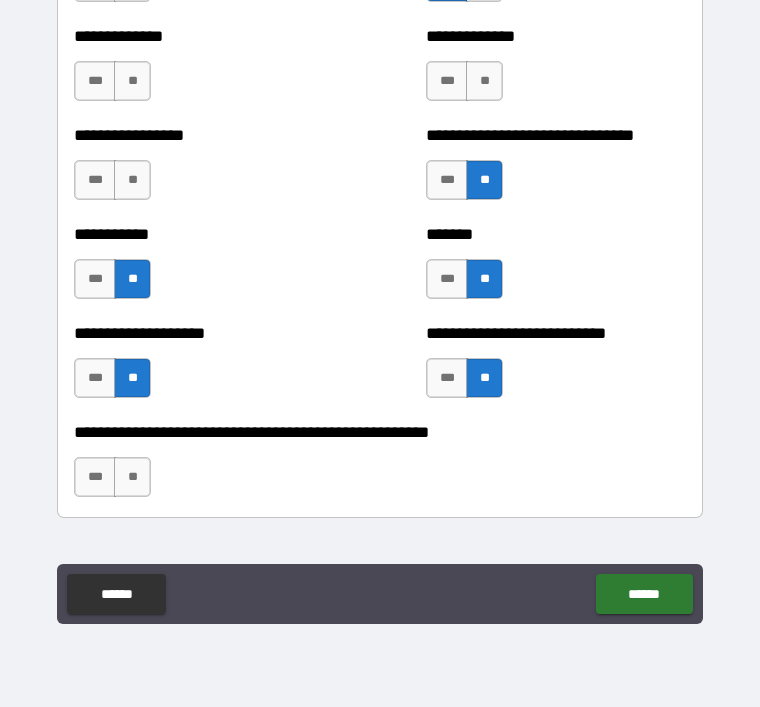 click on "**" at bounding box center (132, 180) 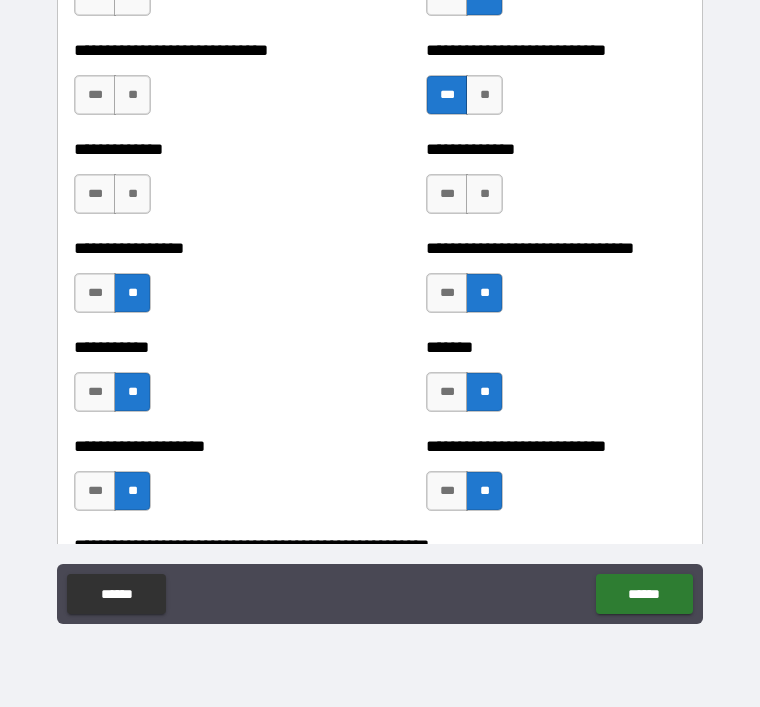 scroll, scrollTop: 7642, scrollLeft: 0, axis: vertical 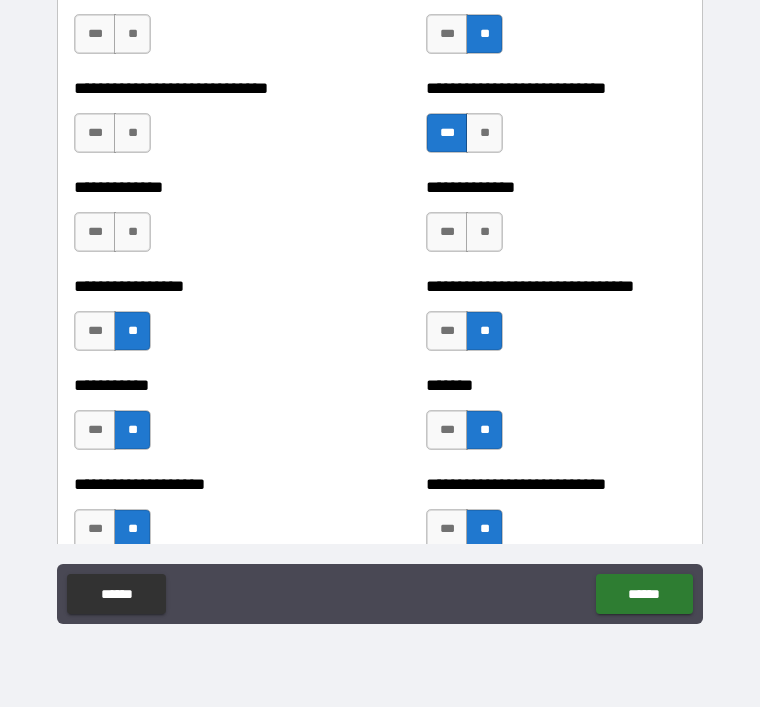 click on "**" at bounding box center [132, 232] 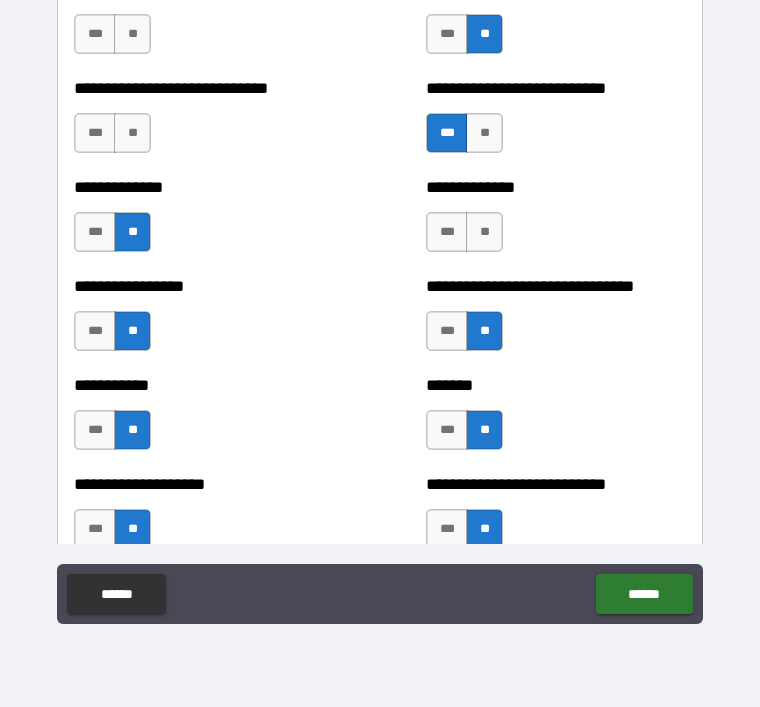 click on "**" at bounding box center [132, 133] 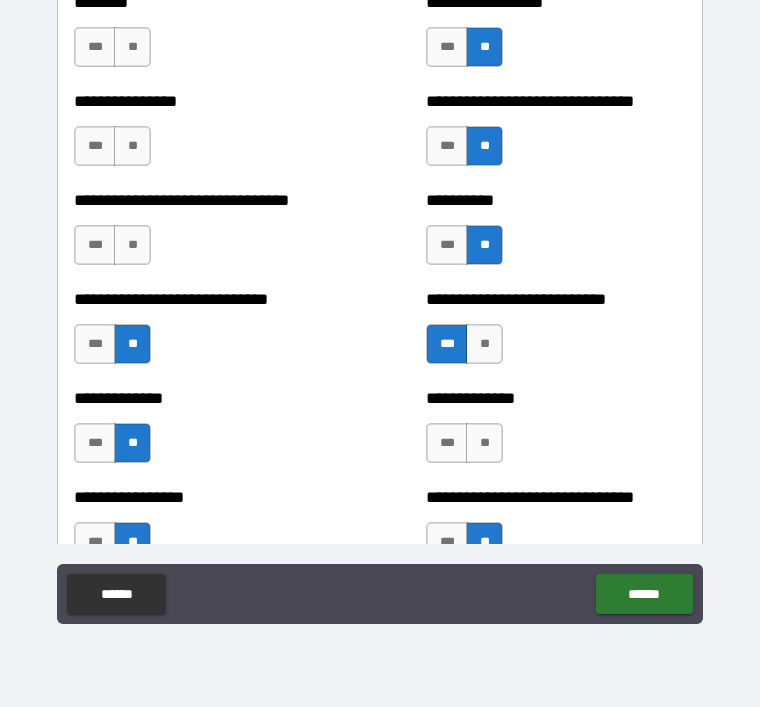 scroll, scrollTop: 7417, scrollLeft: 0, axis: vertical 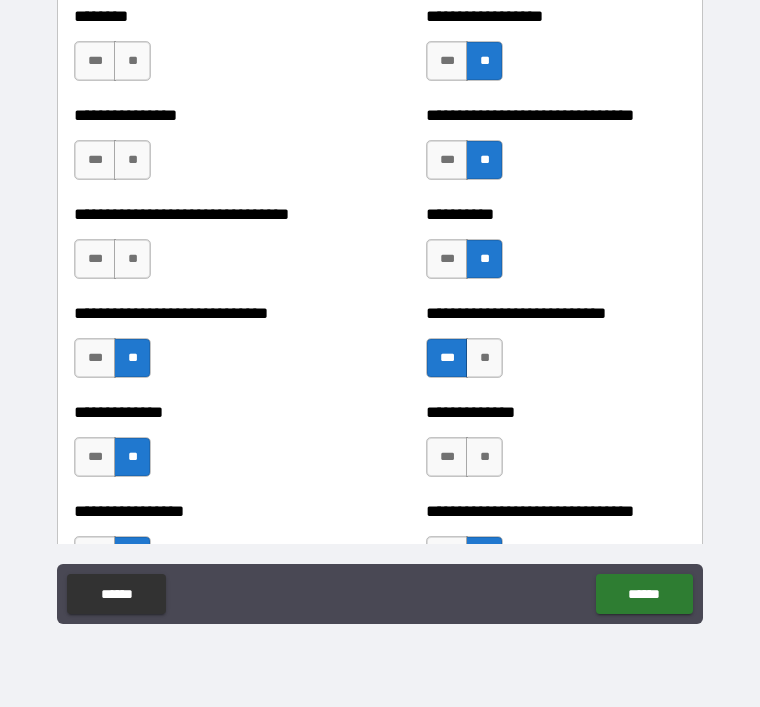 click on "**" at bounding box center (132, 259) 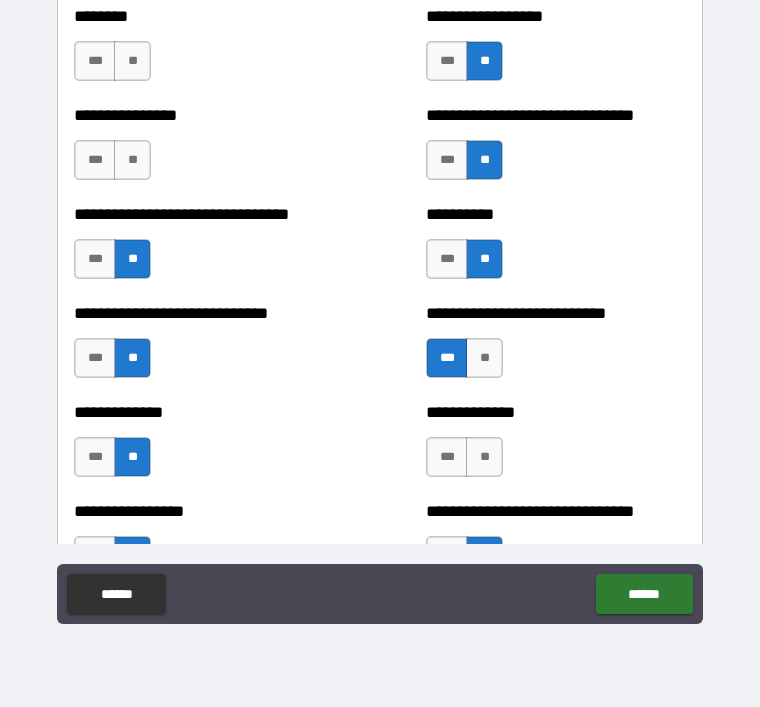 click on "***" at bounding box center [95, 259] 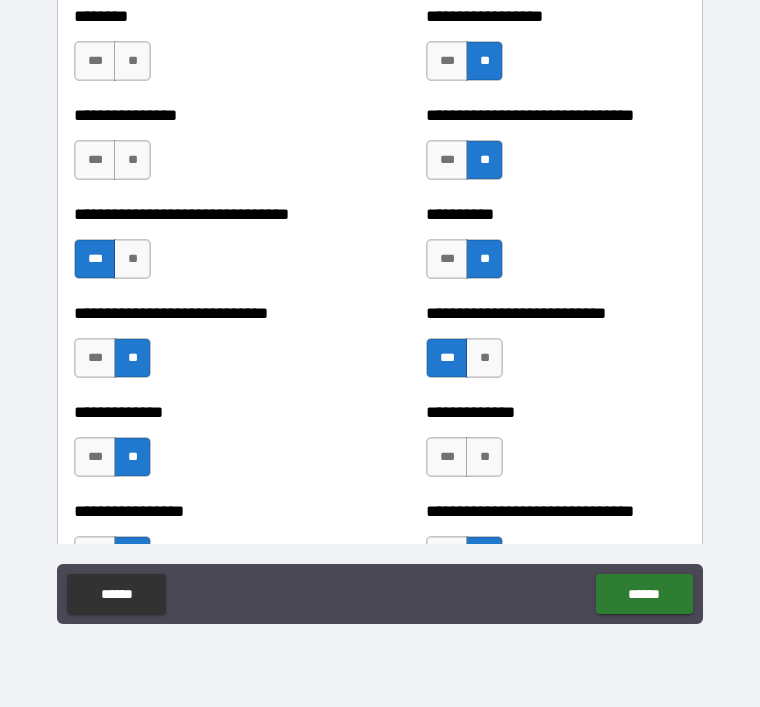 click on "**" at bounding box center (132, 259) 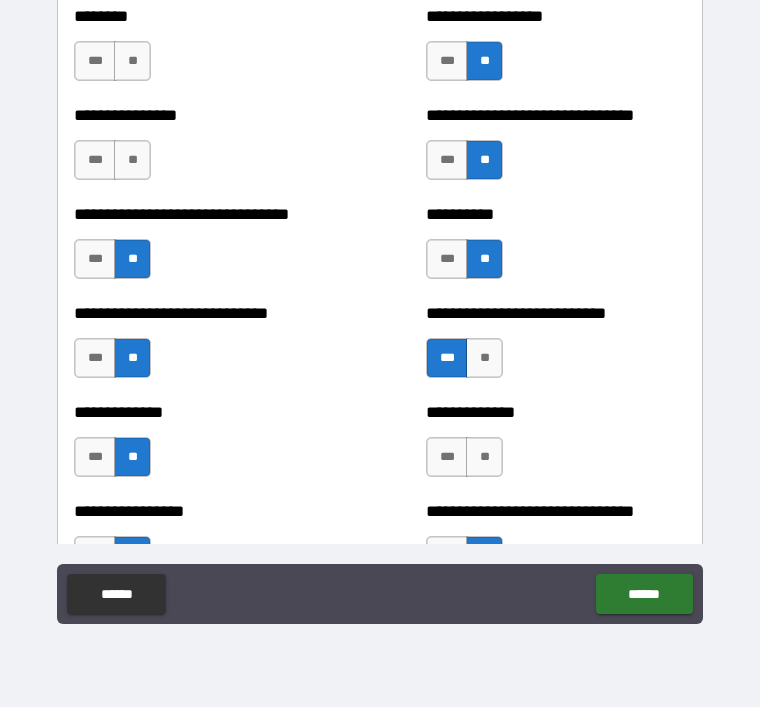 click on "***" at bounding box center (95, 259) 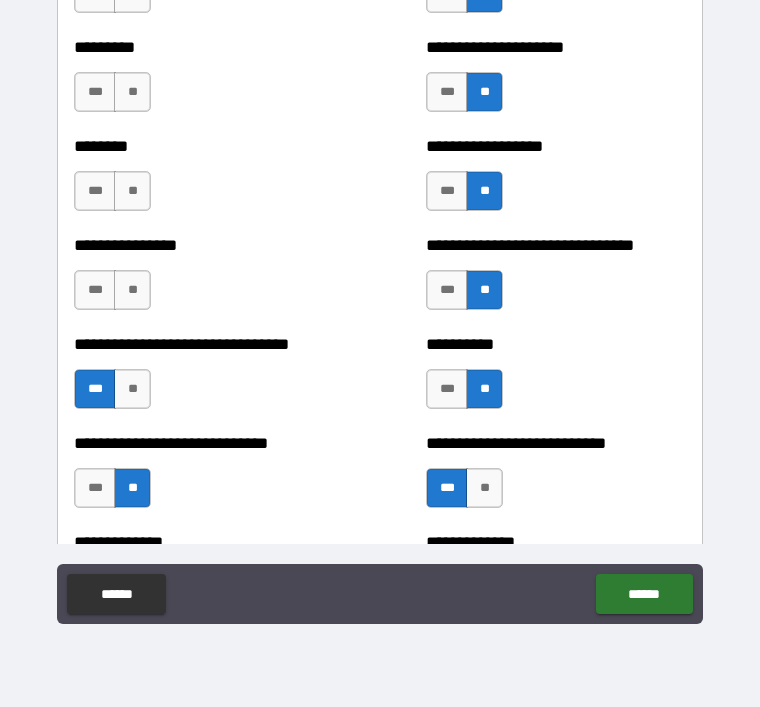 scroll, scrollTop: 7284, scrollLeft: 0, axis: vertical 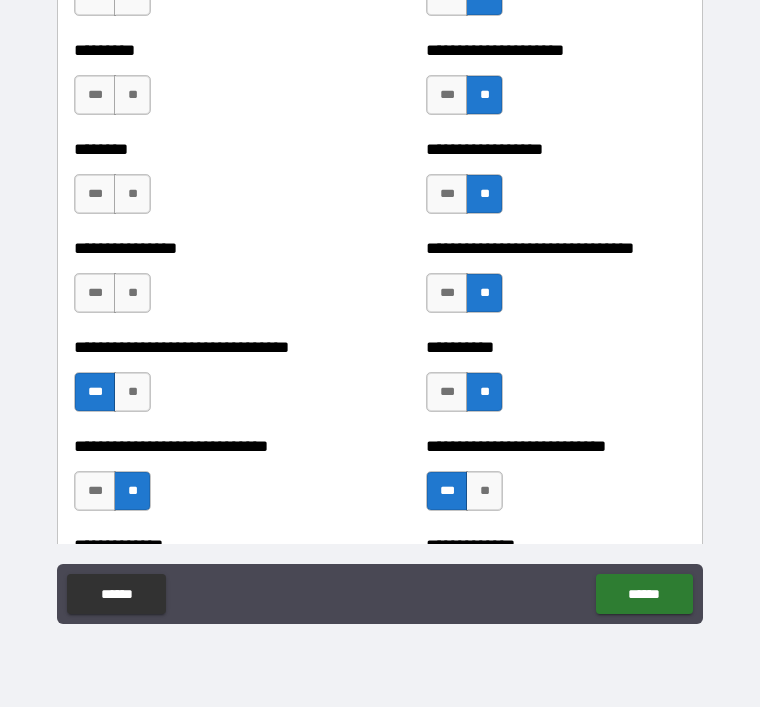 click on "**" at bounding box center [132, 293] 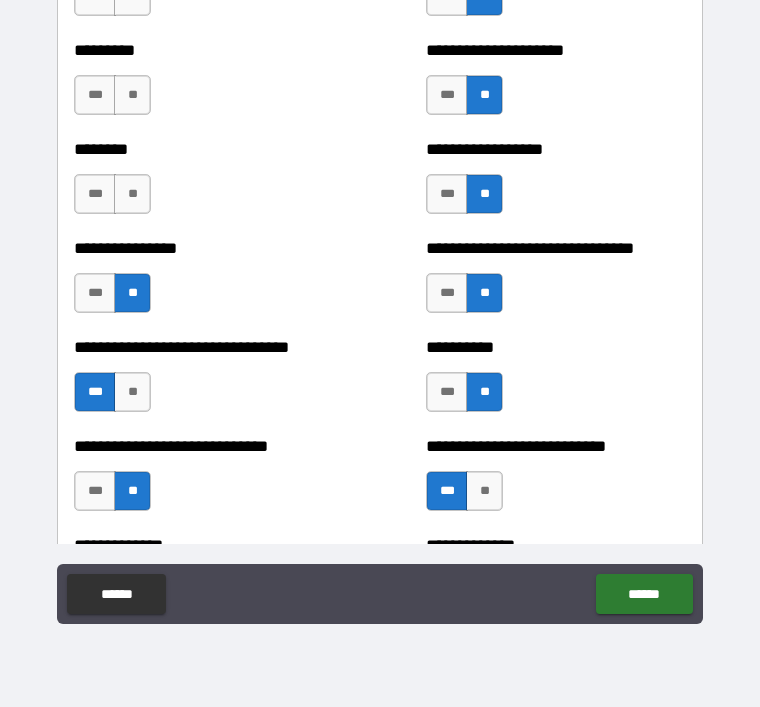 click on "**" at bounding box center [132, 194] 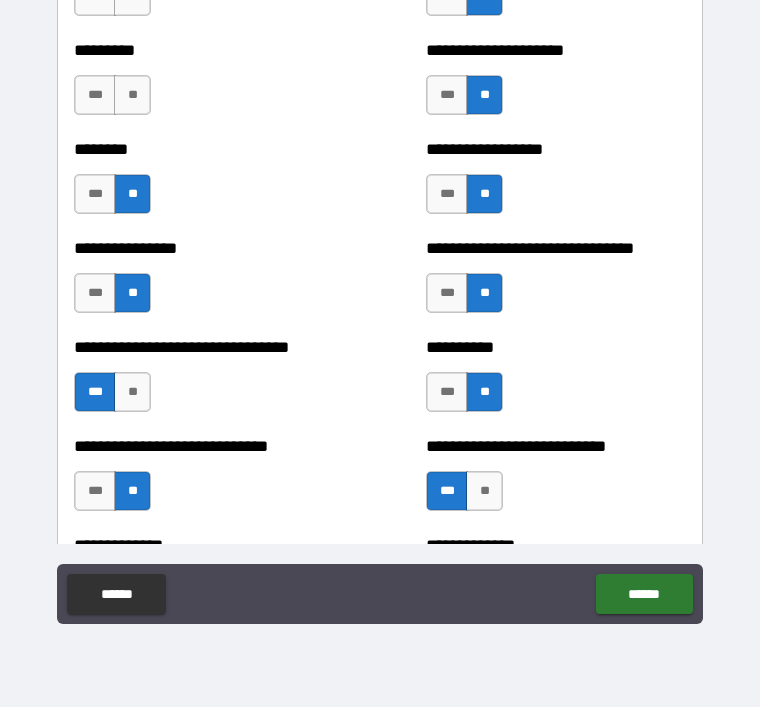 click on "**" at bounding box center (132, 95) 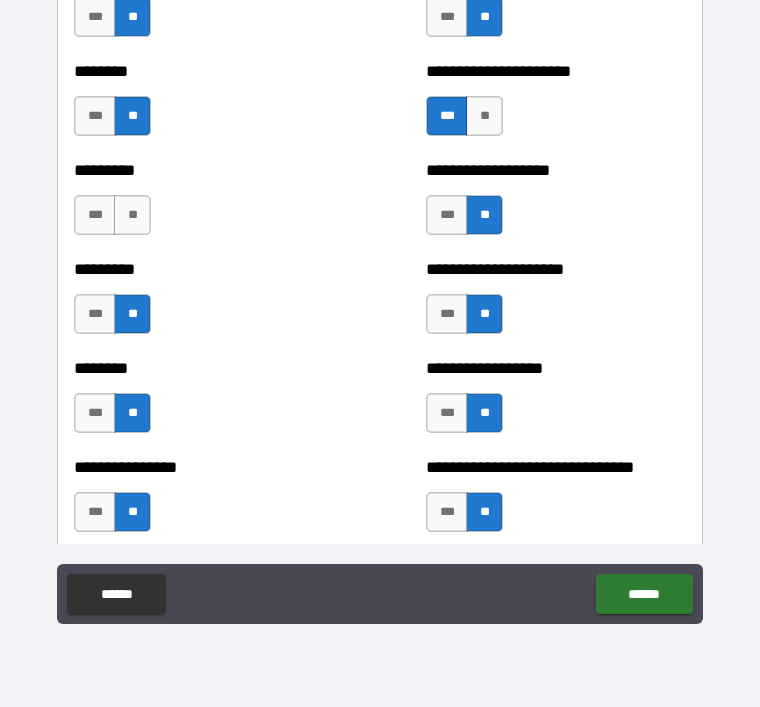 scroll, scrollTop: 7053, scrollLeft: 0, axis: vertical 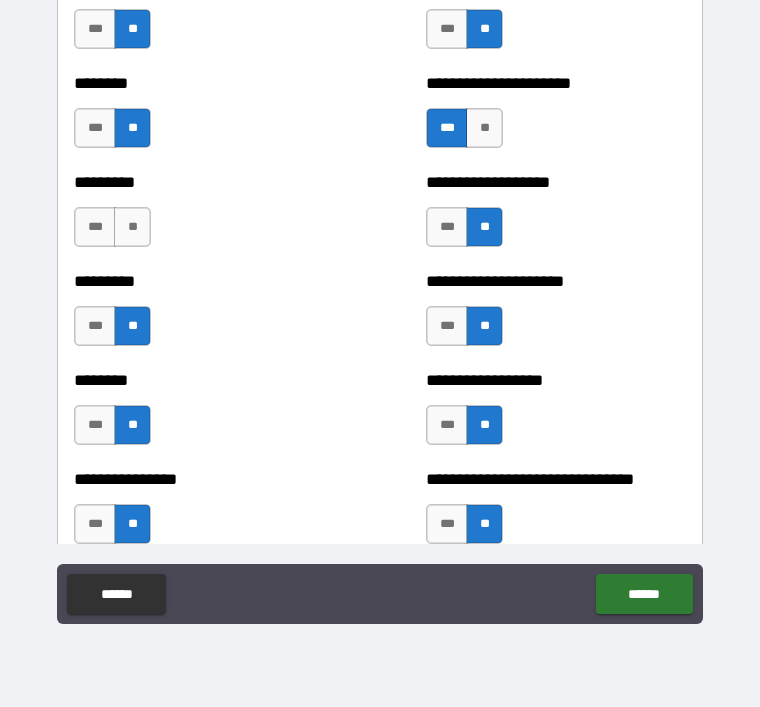 click on "**" at bounding box center [132, 227] 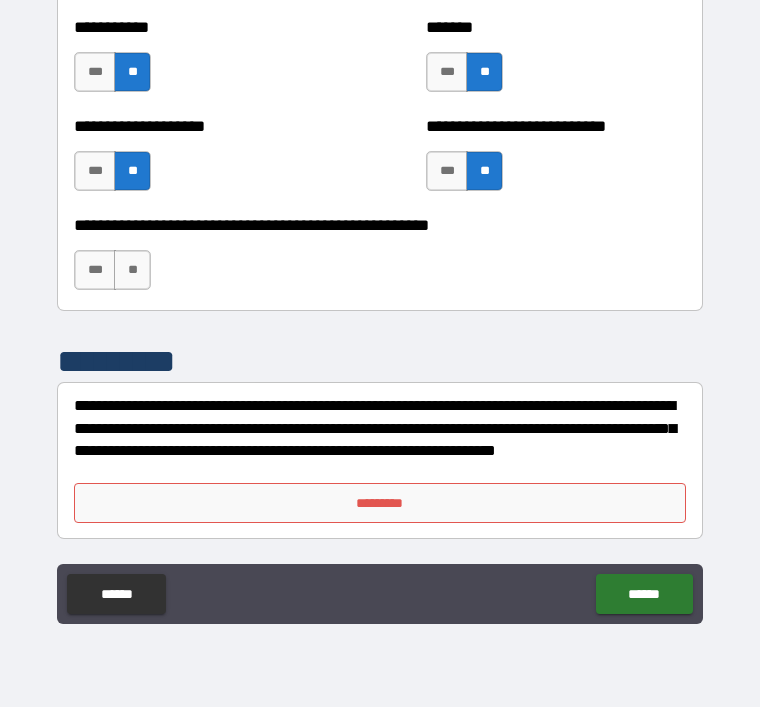 scroll, scrollTop: 8000, scrollLeft: 0, axis: vertical 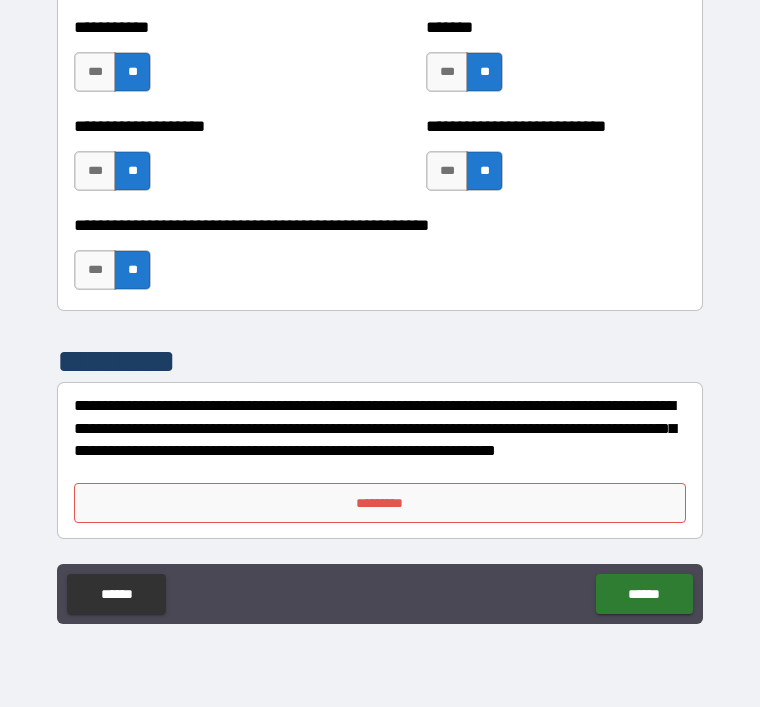 click on "*********" at bounding box center (380, 503) 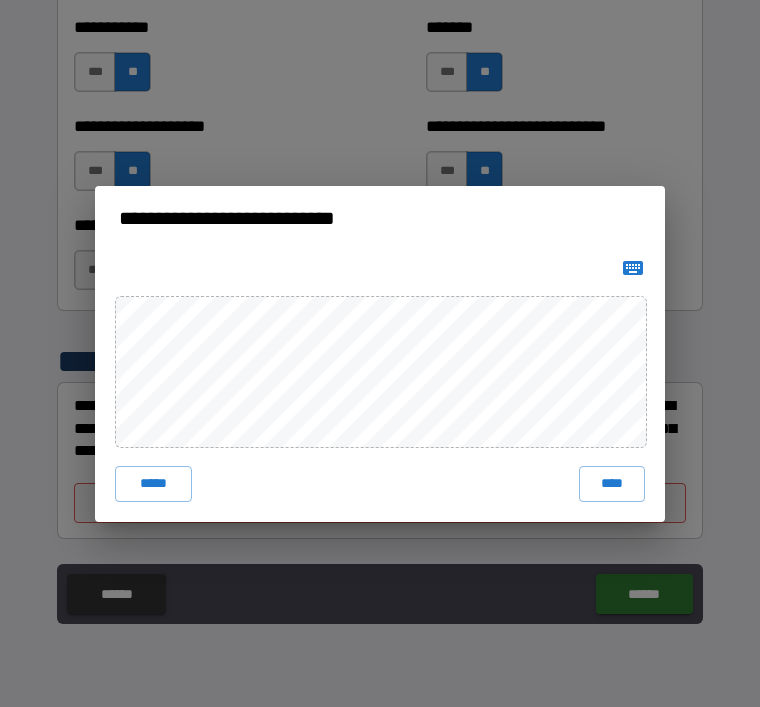 click on "****" at bounding box center (612, 484) 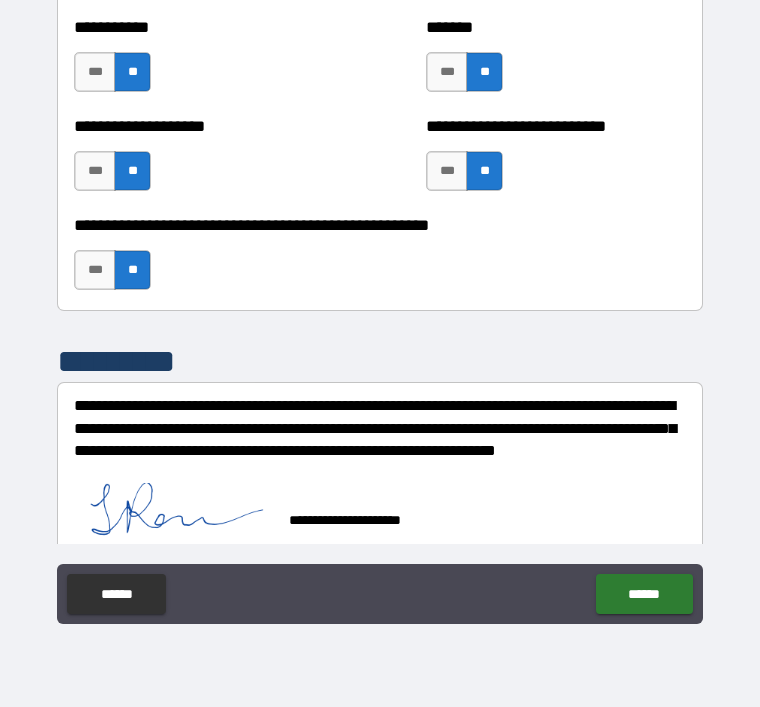 scroll, scrollTop: 7990, scrollLeft: 0, axis: vertical 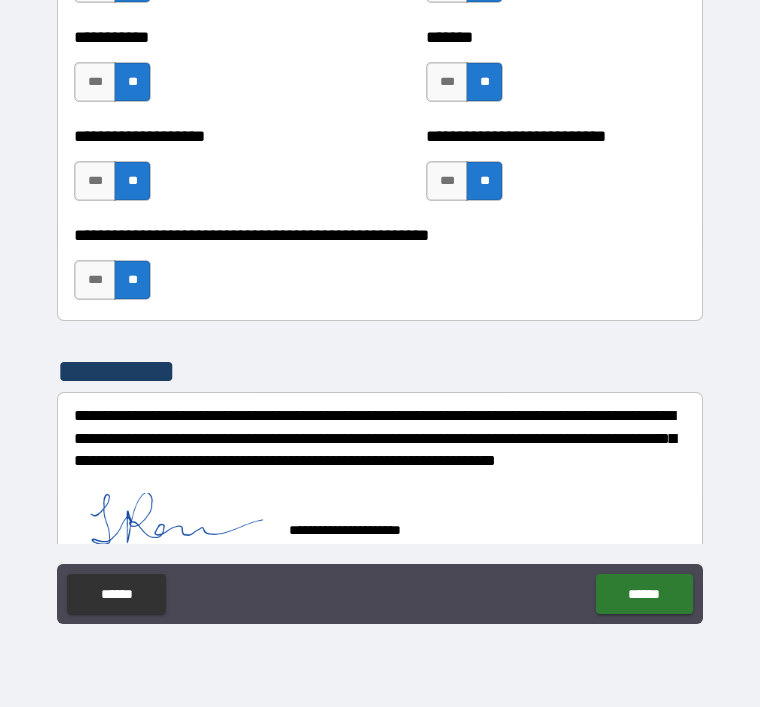 click on "******" at bounding box center (644, 594) 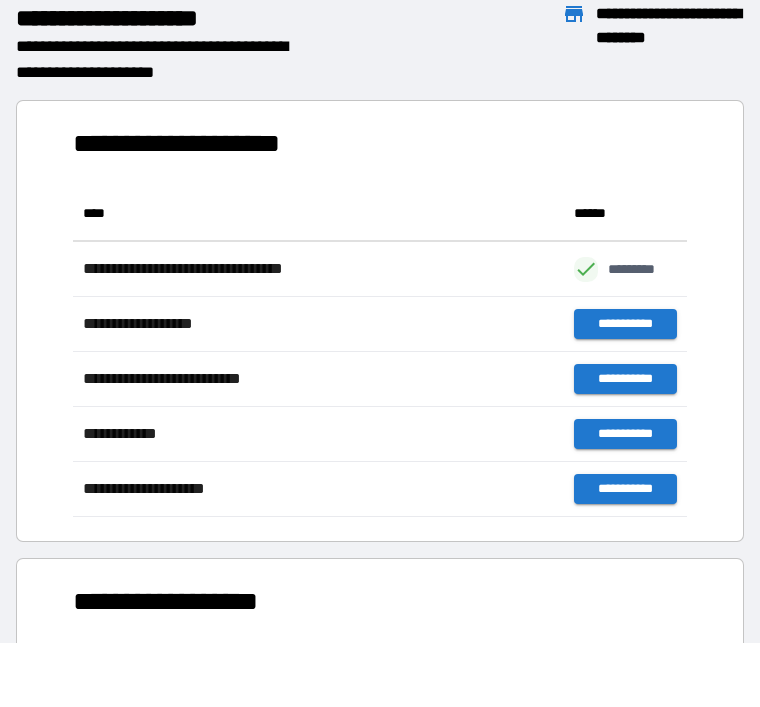 scroll, scrollTop: 331, scrollLeft: 614, axis: both 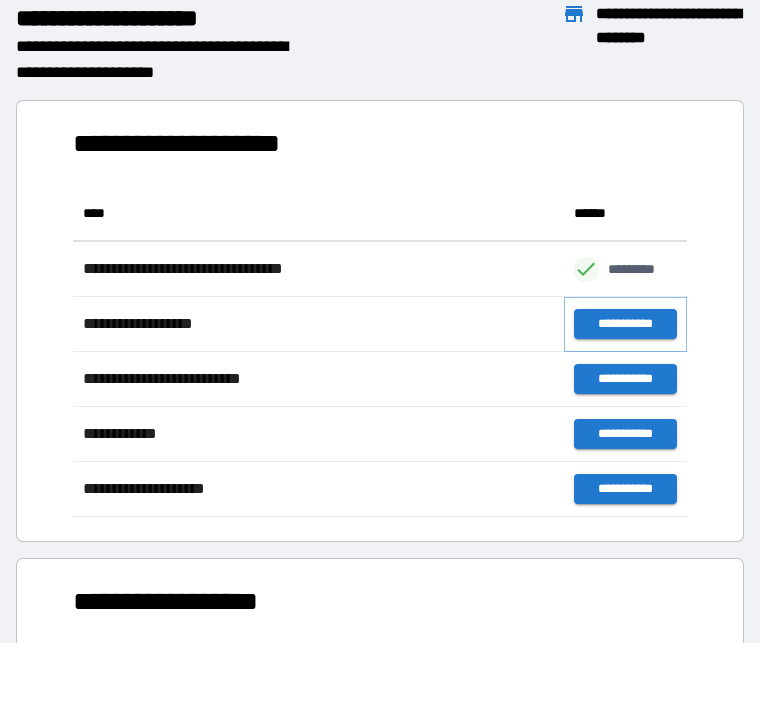 click on "**********" at bounding box center [625, 324] 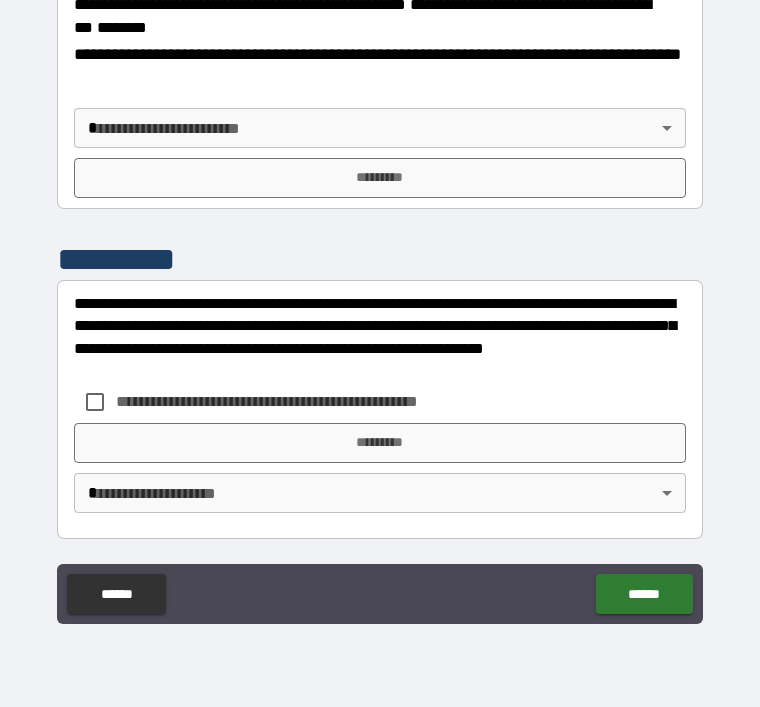 scroll, scrollTop: 2626, scrollLeft: 0, axis: vertical 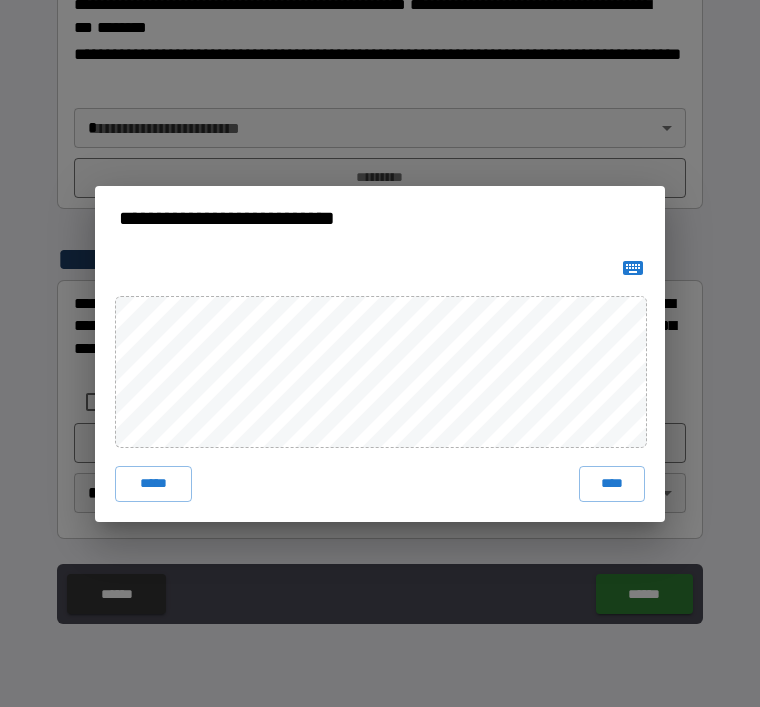 click on "****" at bounding box center (612, 484) 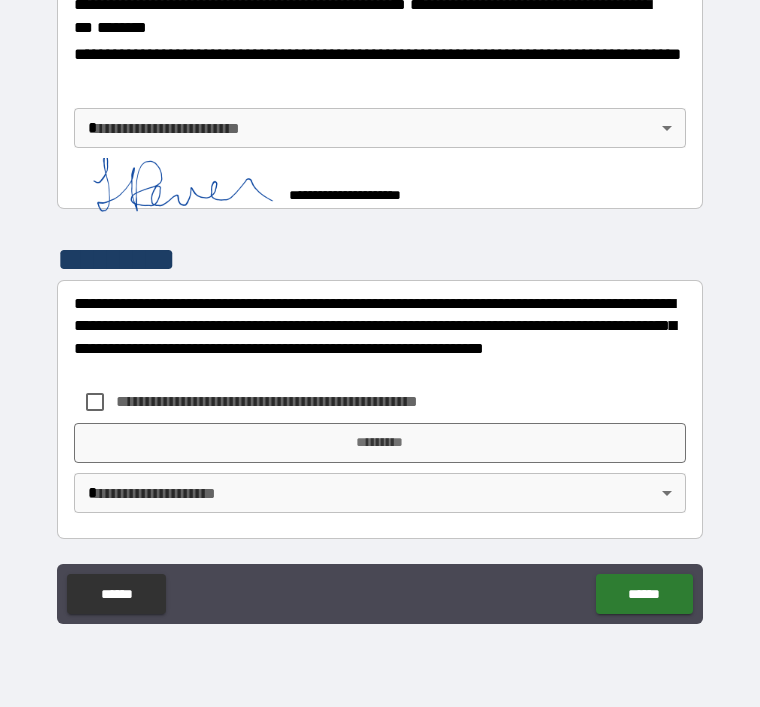 scroll, scrollTop: 2616, scrollLeft: 0, axis: vertical 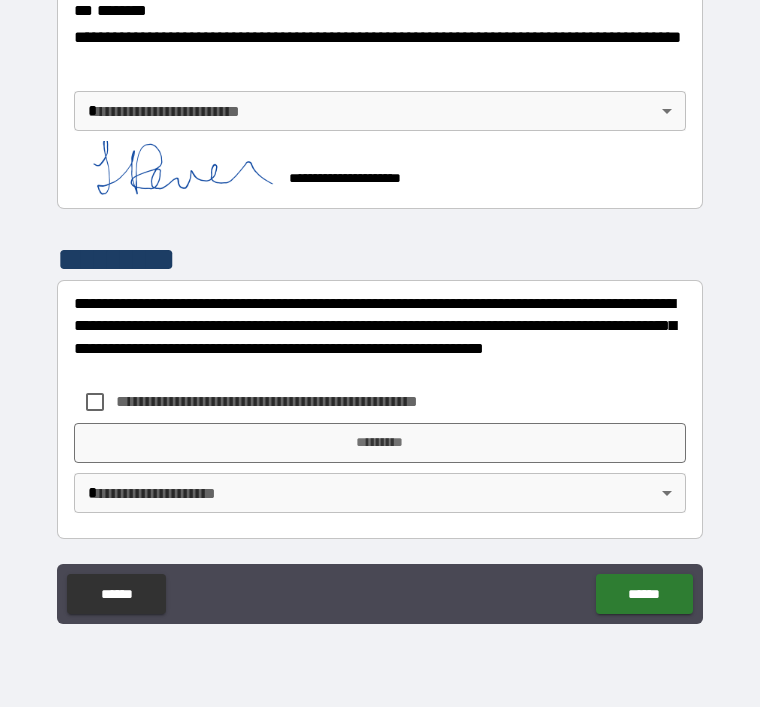 click on "**********" at bounding box center [380, 321] 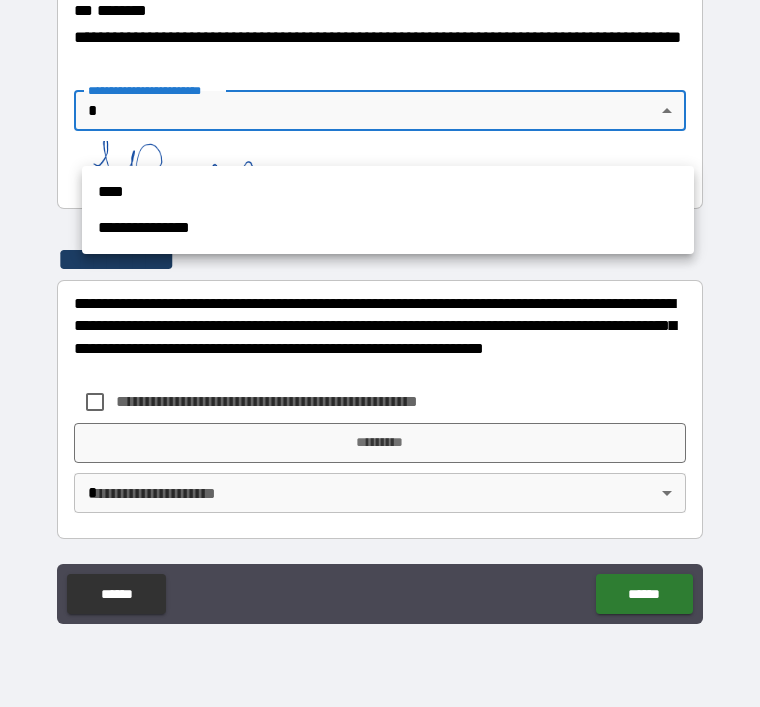 click on "****" at bounding box center [388, 192] 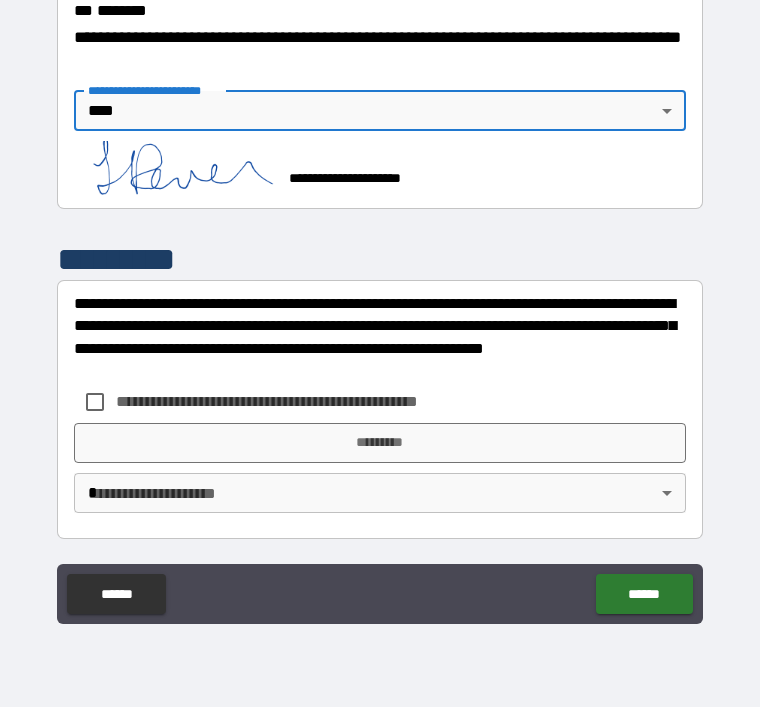 scroll, scrollTop: 2643, scrollLeft: 0, axis: vertical 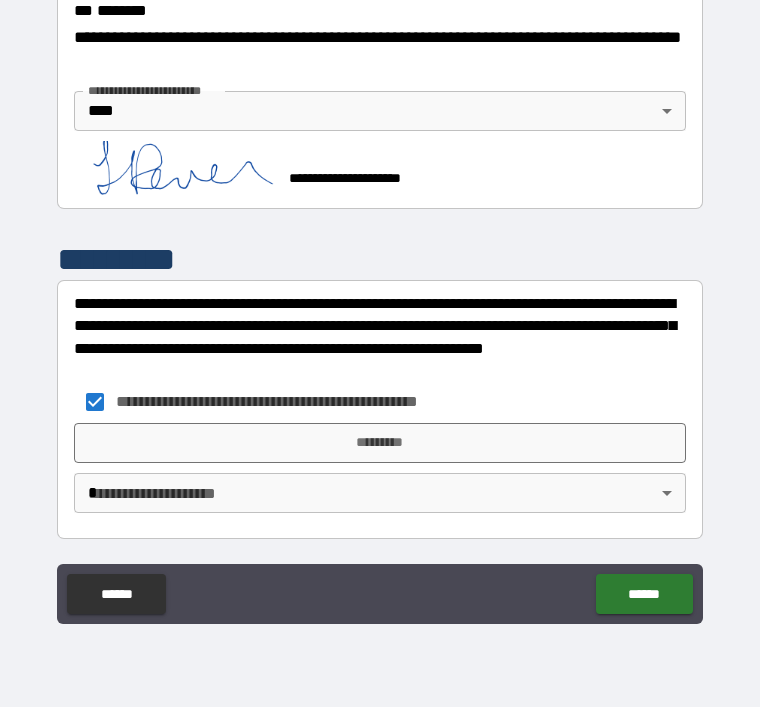 click on "*********" at bounding box center [380, 443] 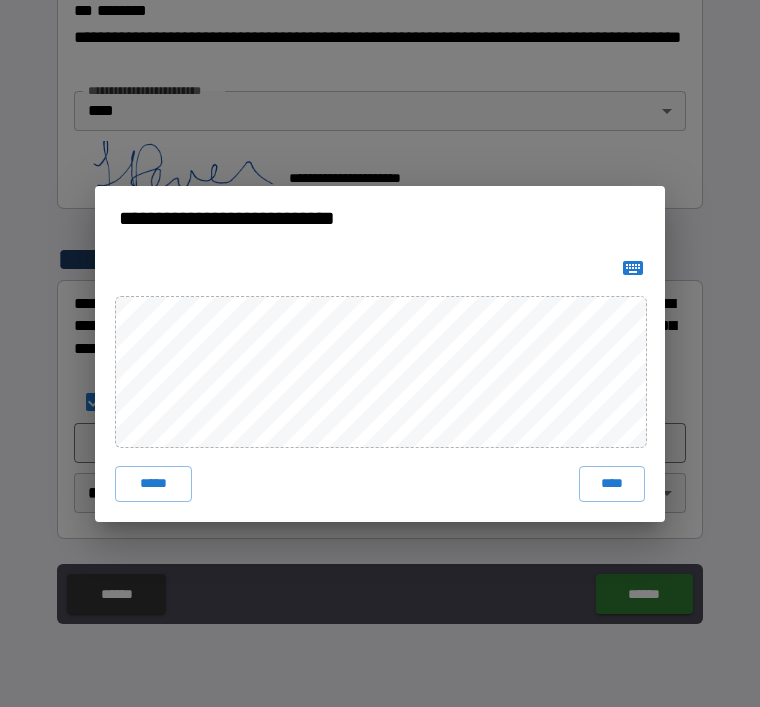 click on "****" at bounding box center [612, 484] 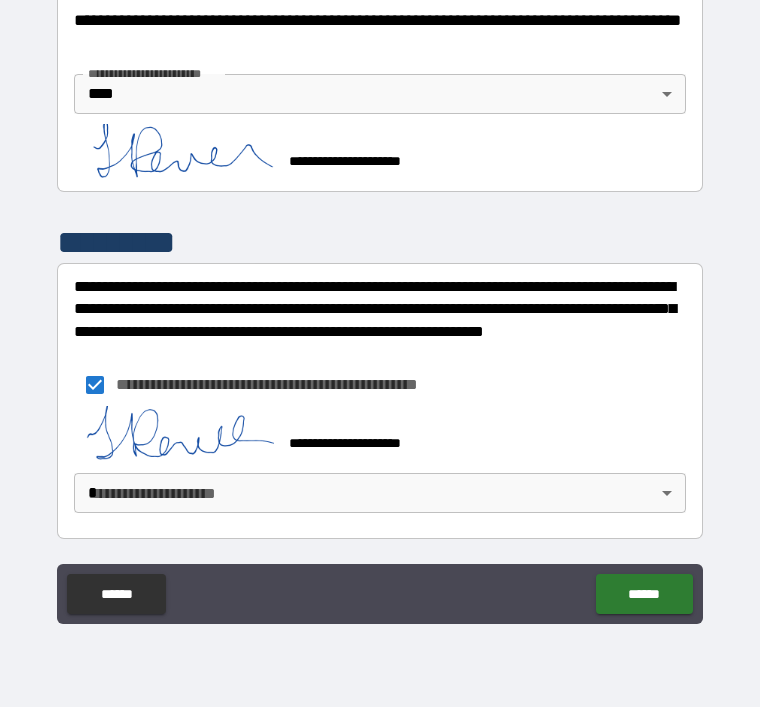 click on "**********" at bounding box center [380, 321] 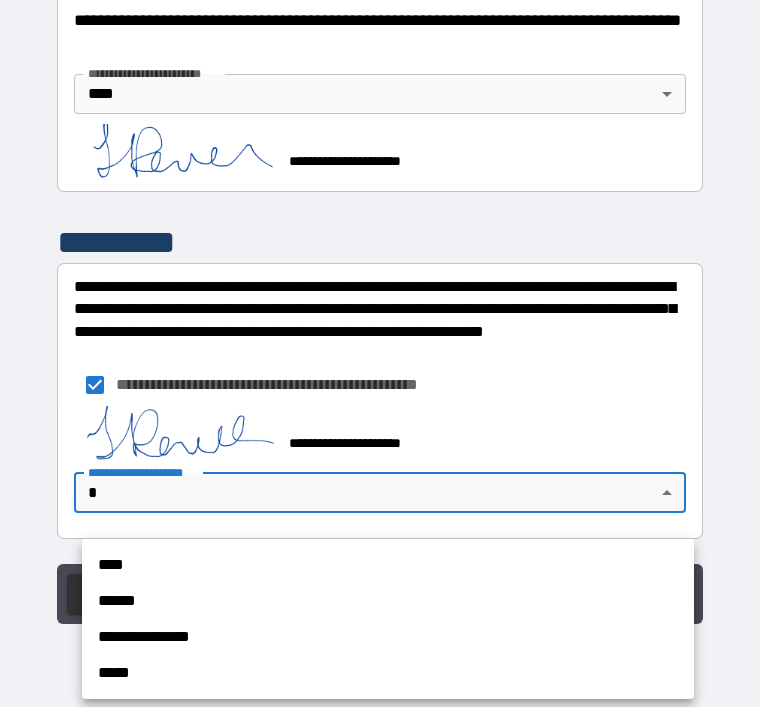 click on "**********" at bounding box center [388, 619] 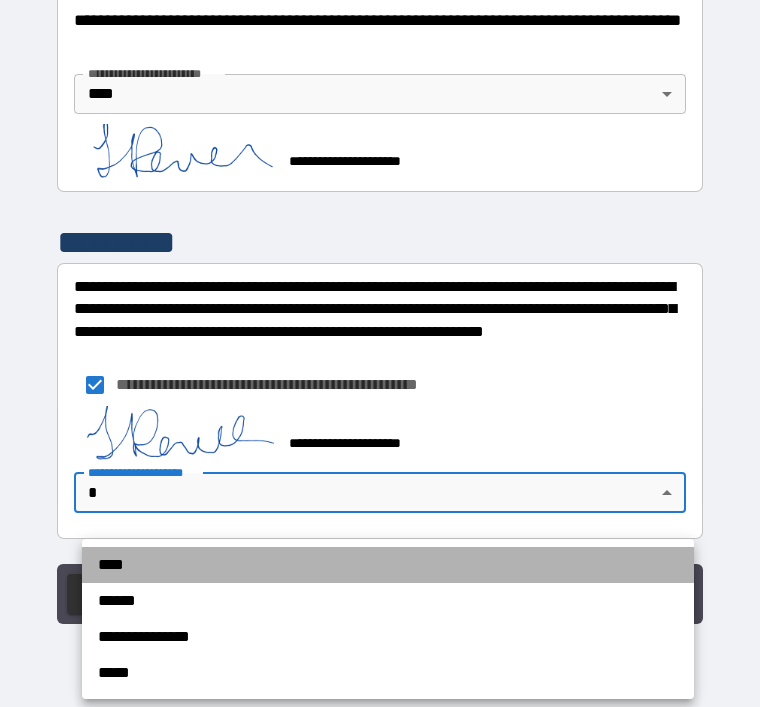 click on "****" at bounding box center (388, 565) 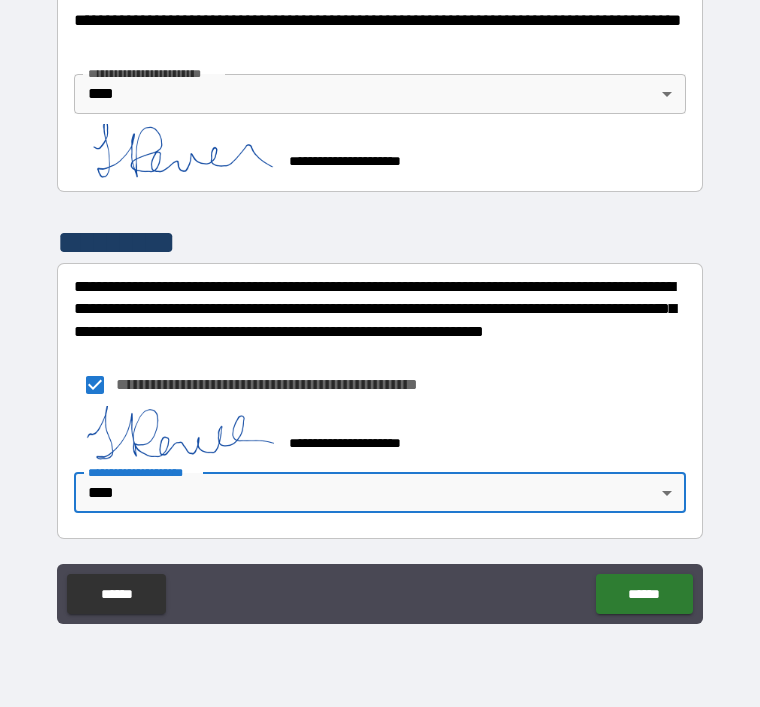 click on "******" at bounding box center [644, 594] 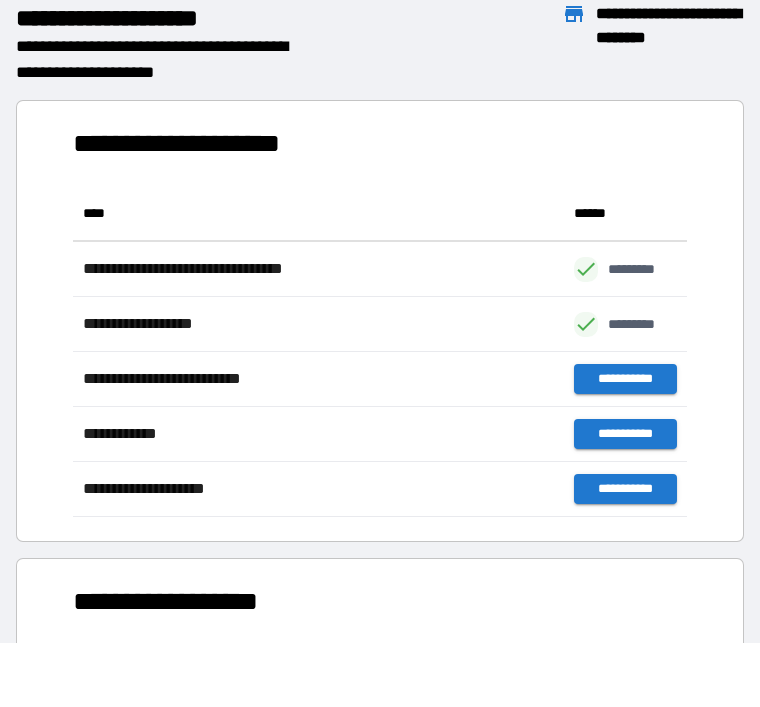 scroll, scrollTop: 331, scrollLeft: 614, axis: both 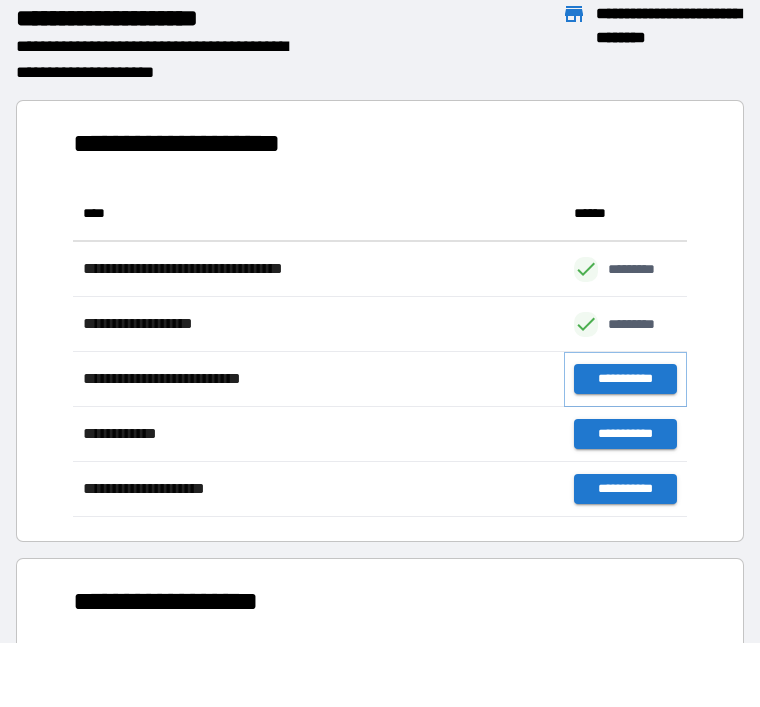 click on "**********" at bounding box center [625, 379] 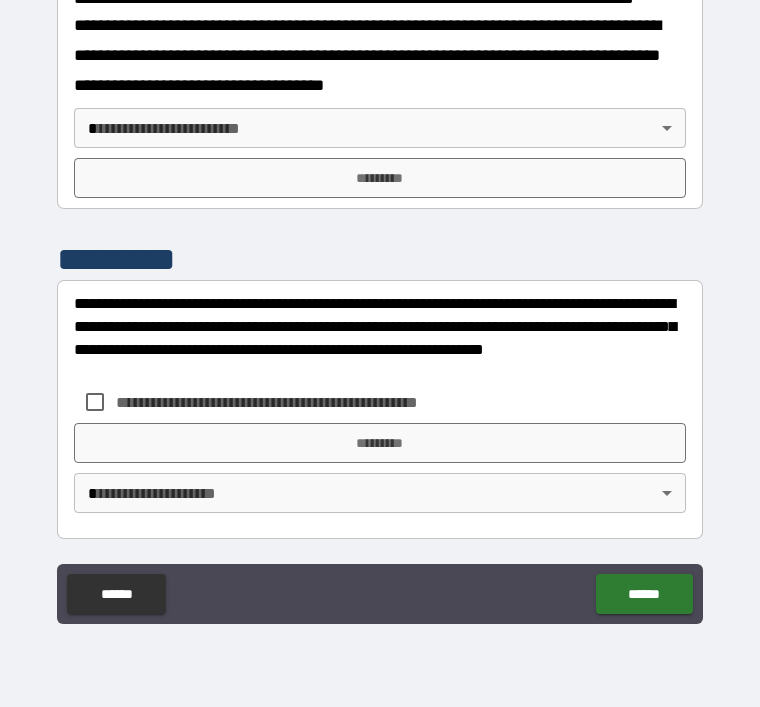 scroll, scrollTop: 912, scrollLeft: 0, axis: vertical 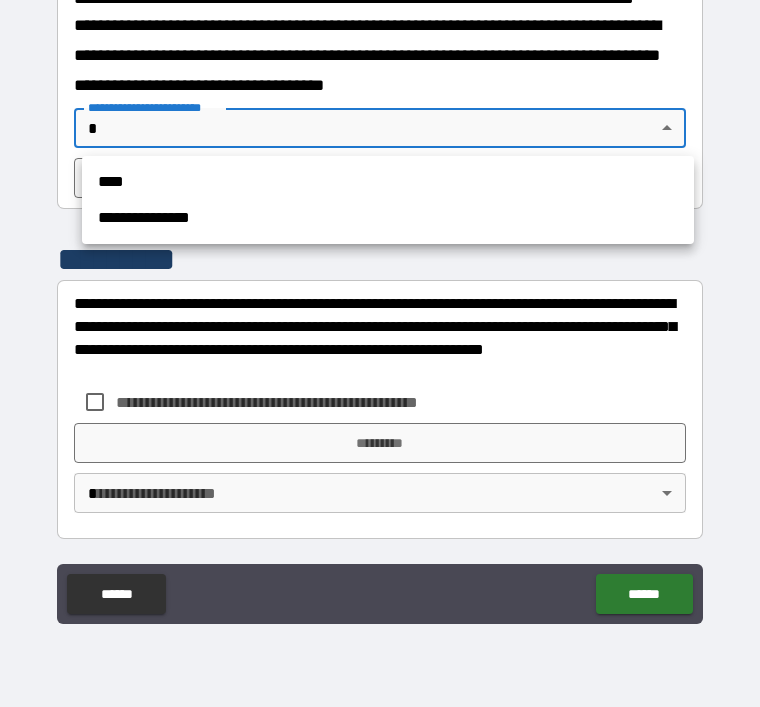 click on "****" at bounding box center [388, 182] 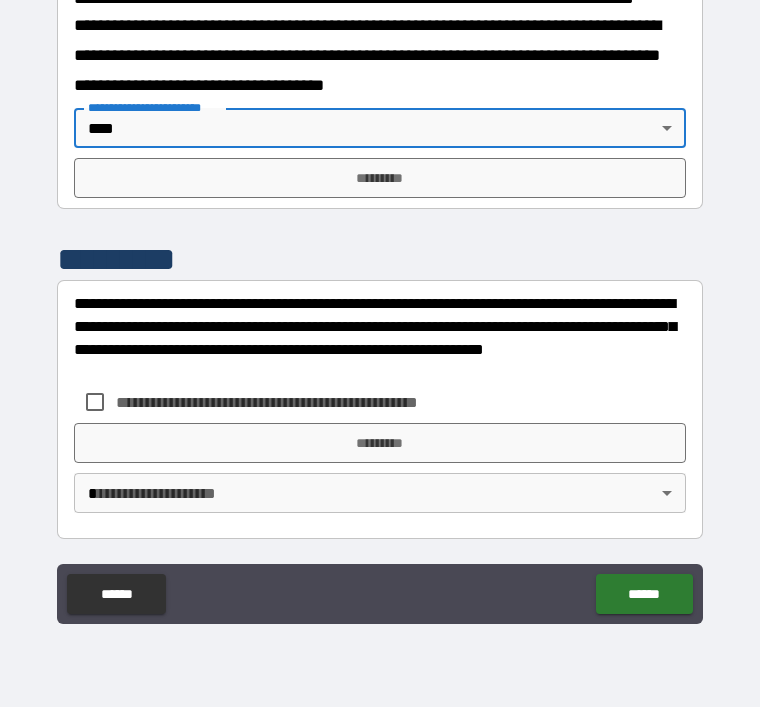 click on "*********" at bounding box center (380, 178) 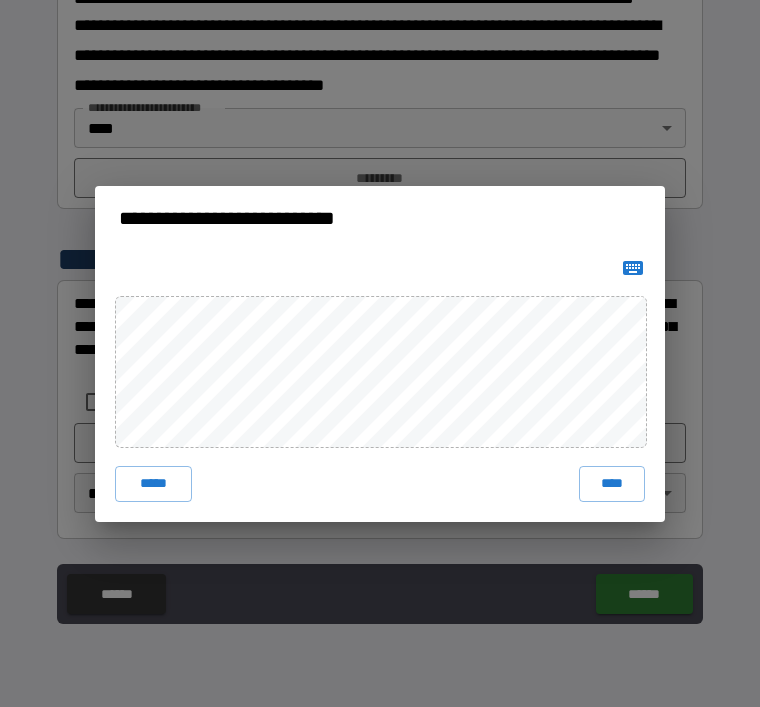 click on "****" at bounding box center [612, 484] 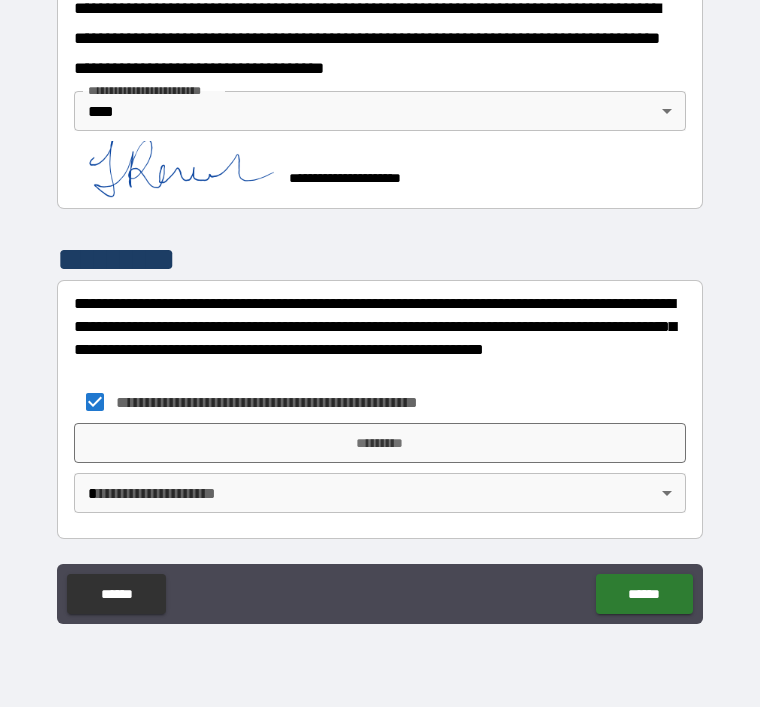 click on "*********" at bounding box center (380, 443) 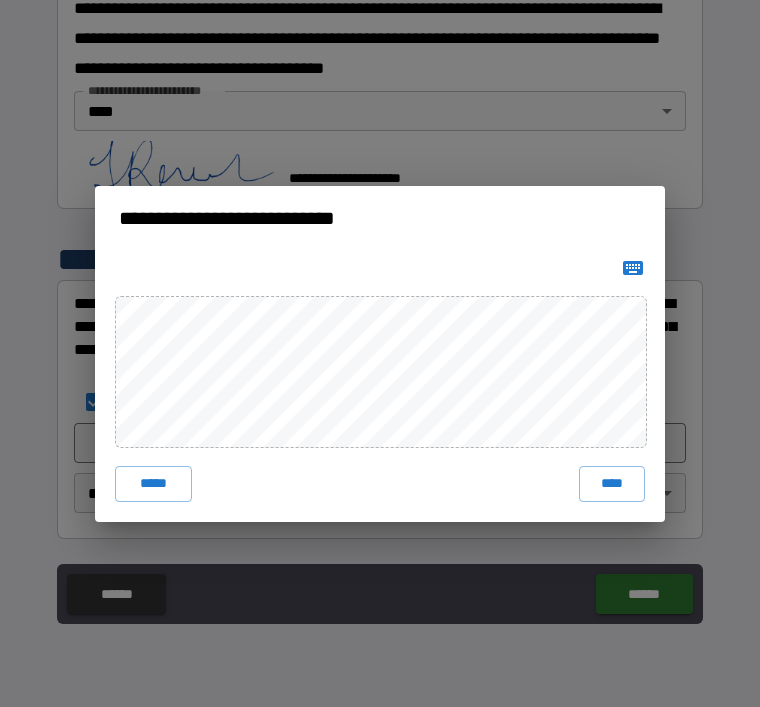 click on "****" at bounding box center (612, 484) 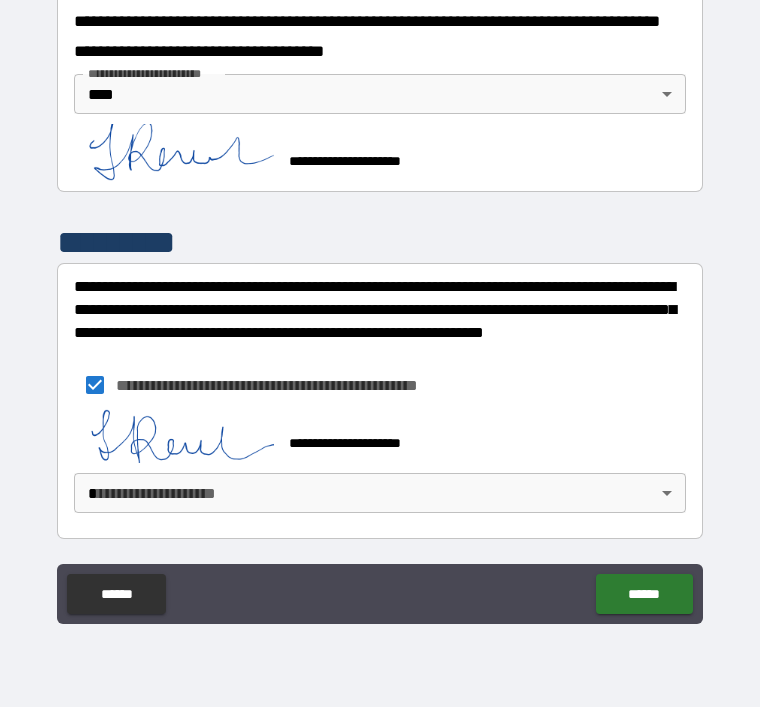 scroll, scrollTop: 946, scrollLeft: 0, axis: vertical 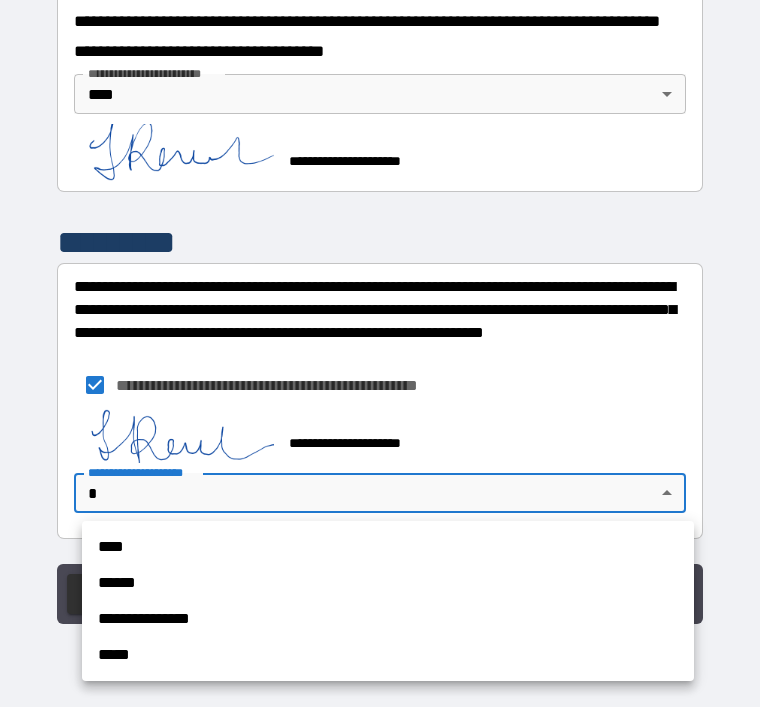 click on "****" at bounding box center (388, 547) 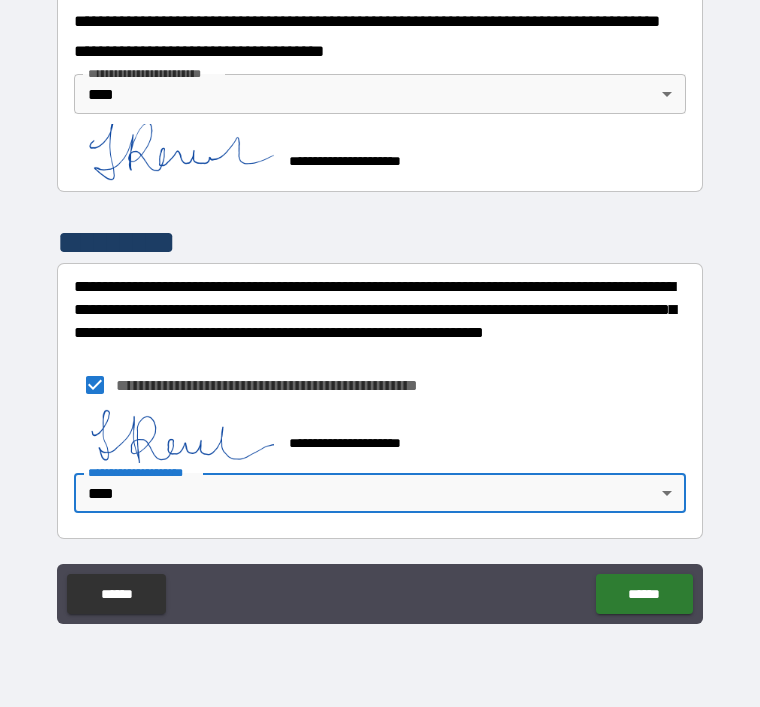 click on "******" at bounding box center [644, 594] 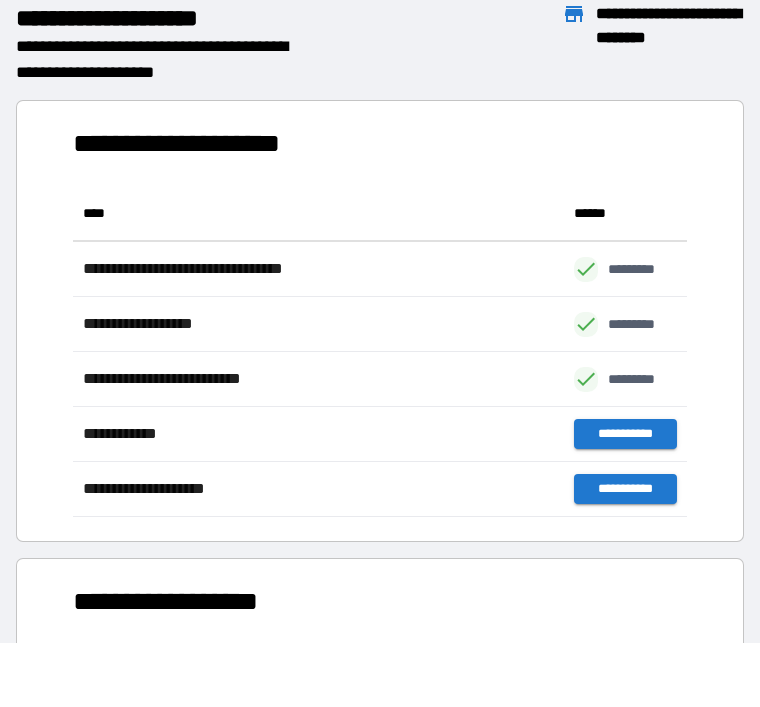 scroll, scrollTop: 1, scrollLeft: 1, axis: both 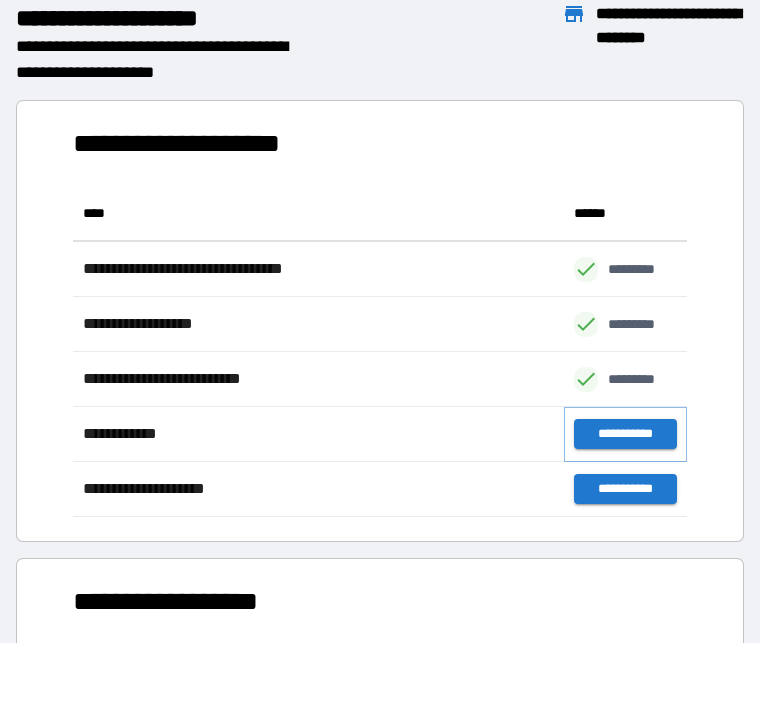 click on "**********" at bounding box center (625, 434) 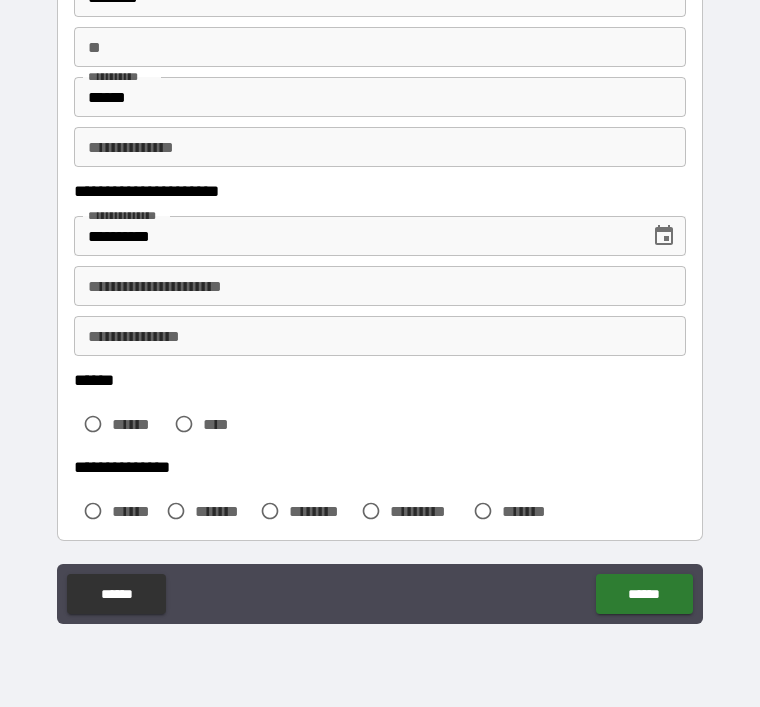scroll, scrollTop: 161, scrollLeft: 0, axis: vertical 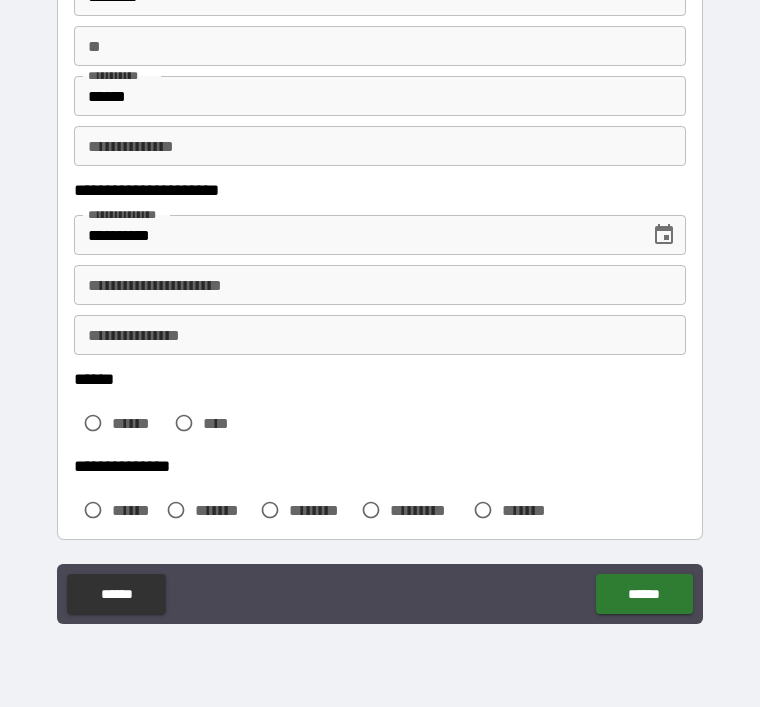 click on "**********" at bounding box center [380, 285] 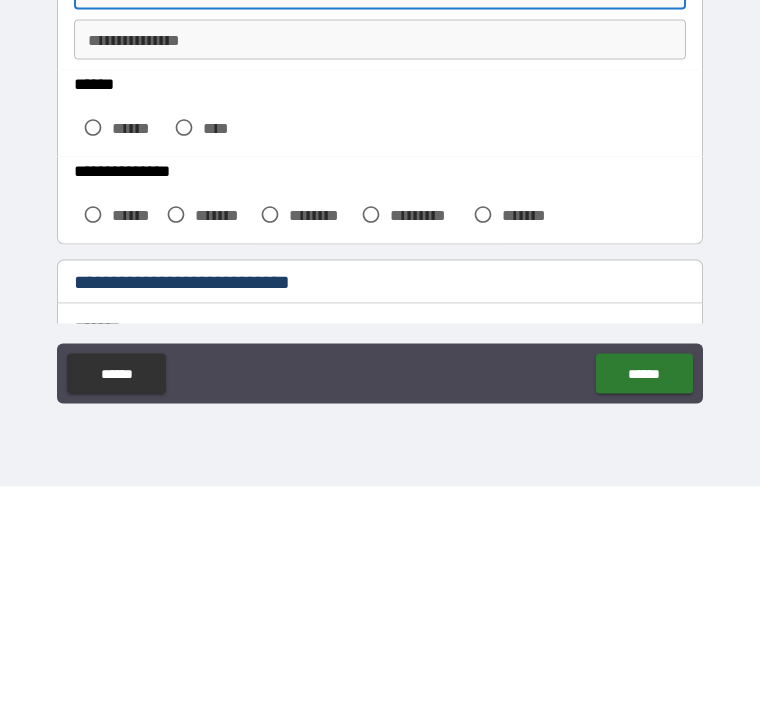 scroll, scrollTop: 240, scrollLeft: 0, axis: vertical 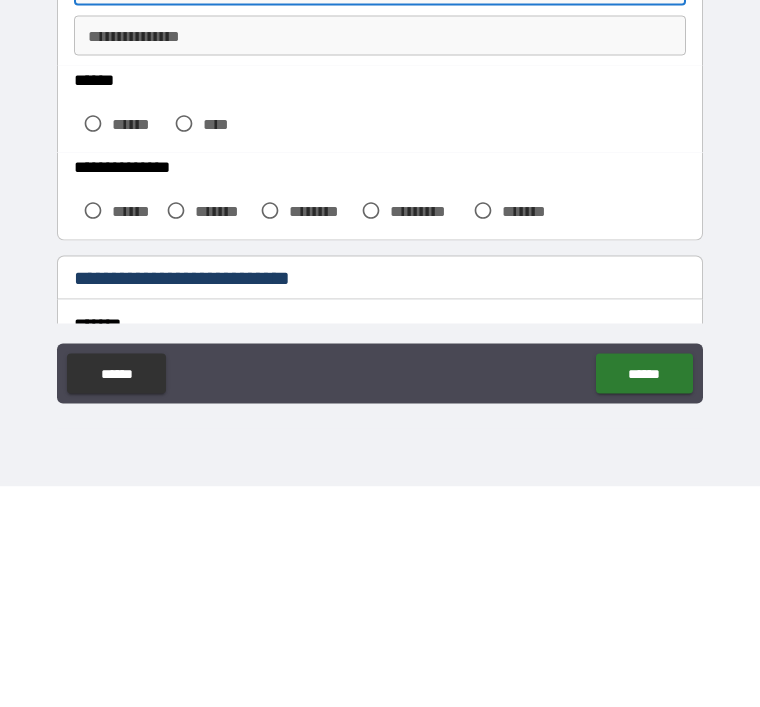 click on "****** ****** ****" at bounding box center (380, 329) 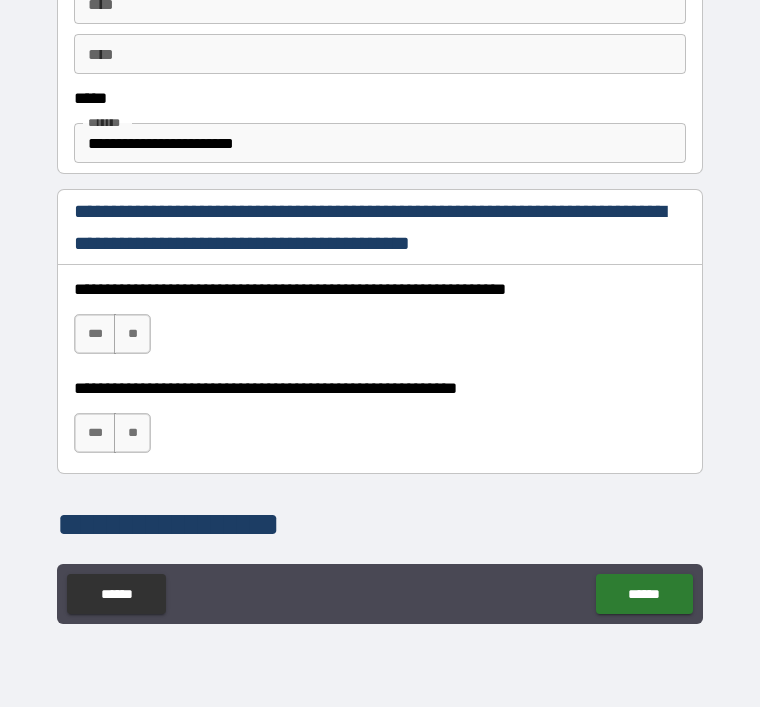 scroll, scrollTop: 1157, scrollLeft: 0, axis: vertical 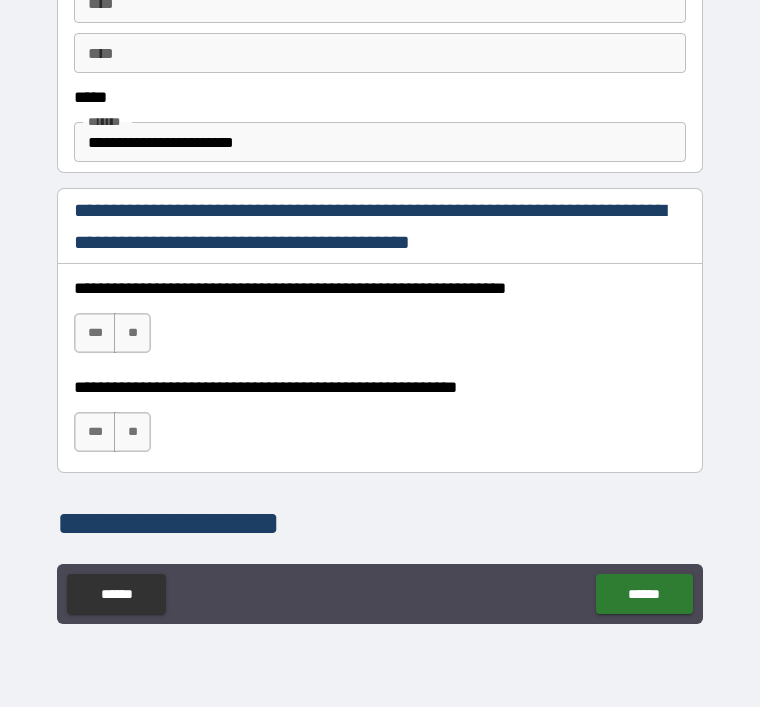 click on "**********" at bounding box center [380, 142] 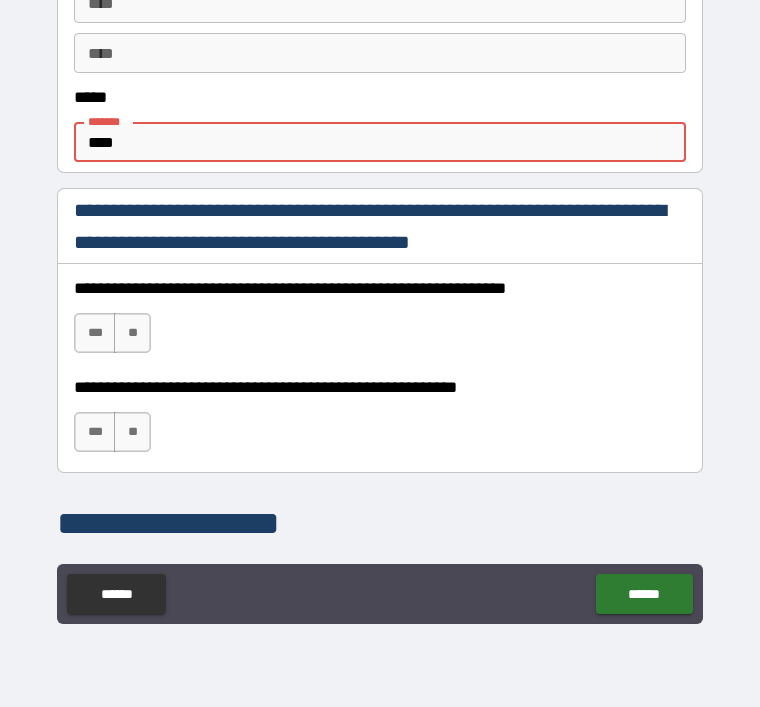 type on "***" 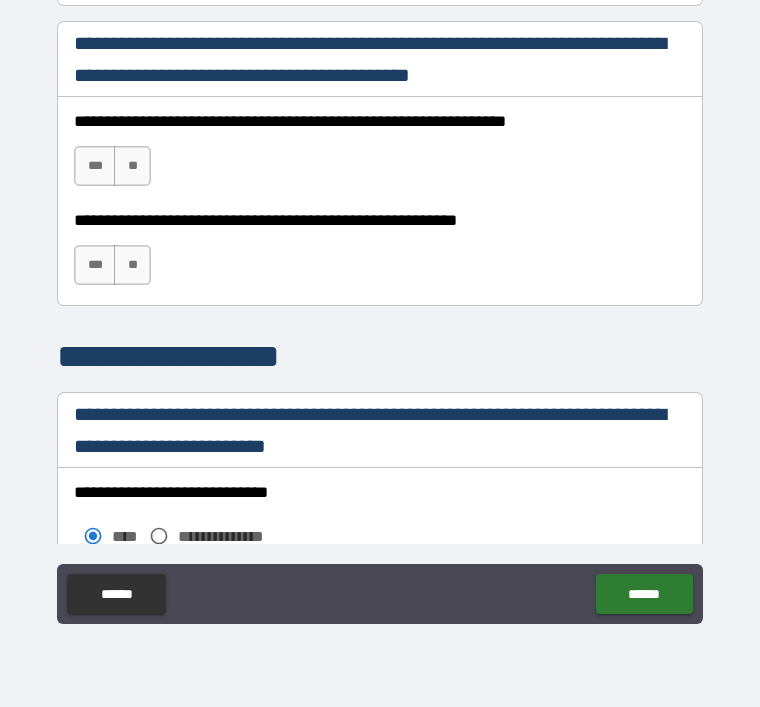 scroll, scrollTop: 1327, scrollLeft: 0, axis: vertical 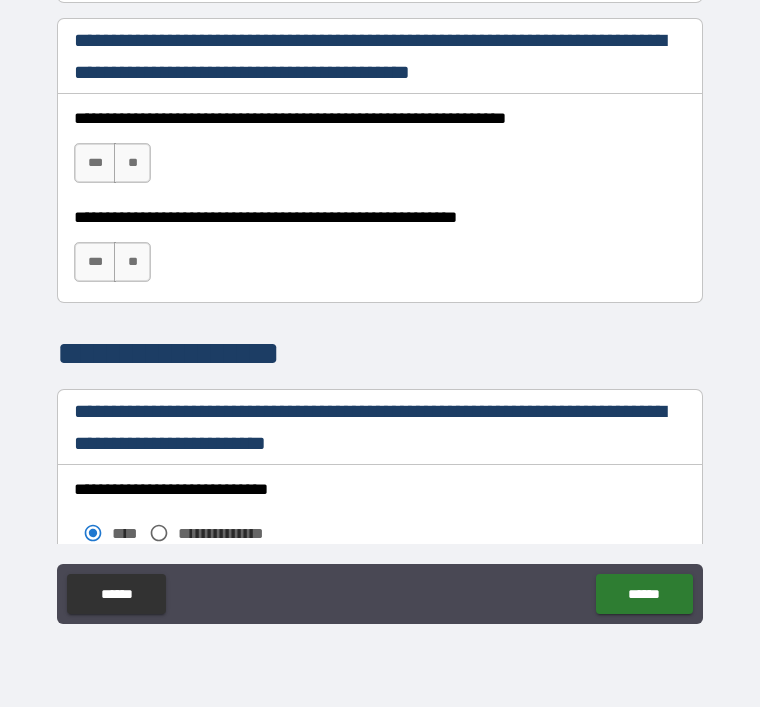 type on "**********" 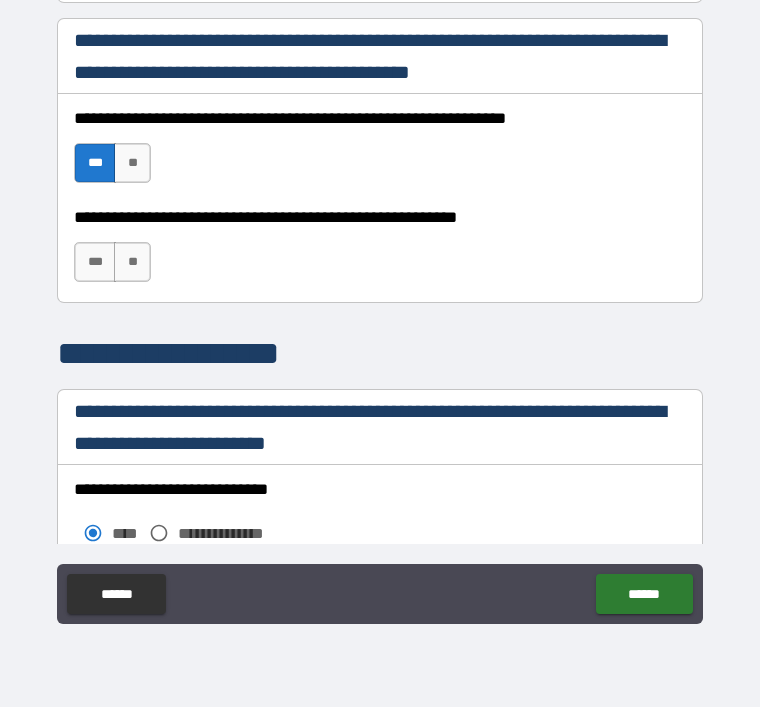 click on "***" at bounding box center [95, 262] 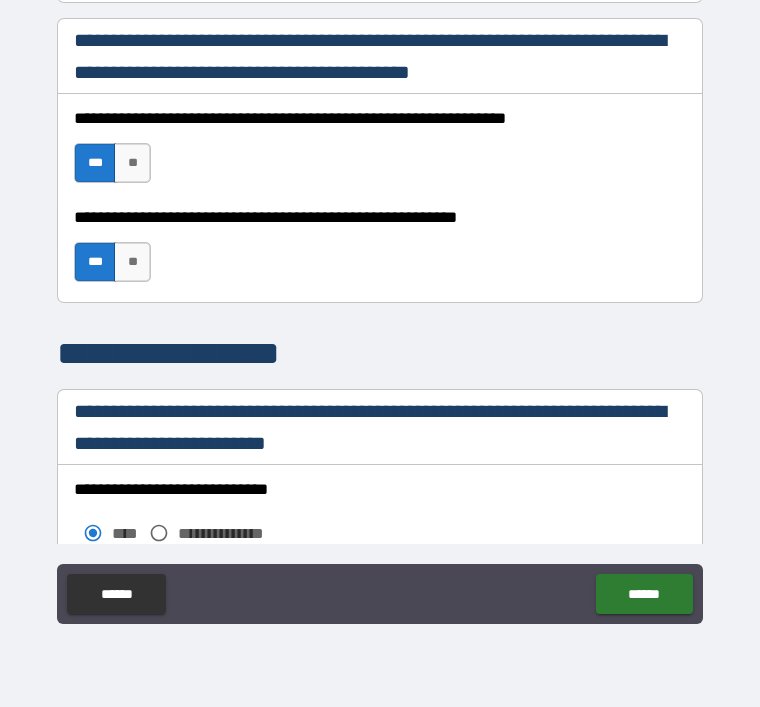 click on "**" at bounding box center (132, 262) 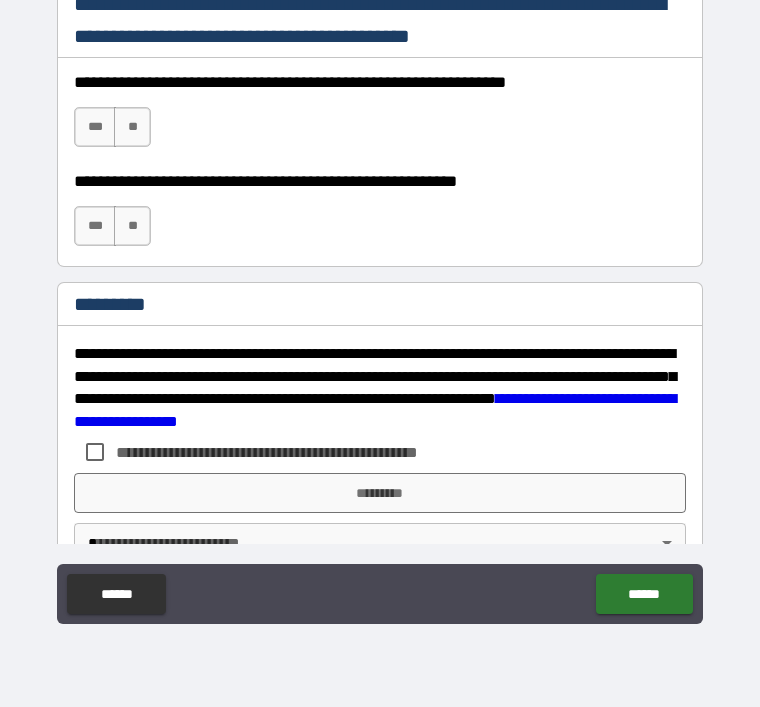 scroll, scrollTop: 3001, scrollLeft: 0, axis: vertical 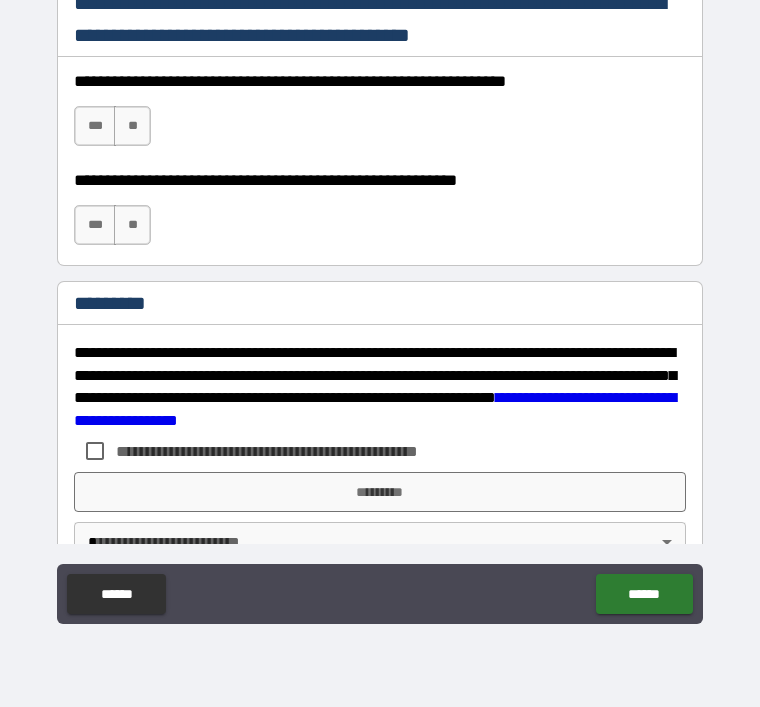 click on "***" at bounding box center (95, 126) 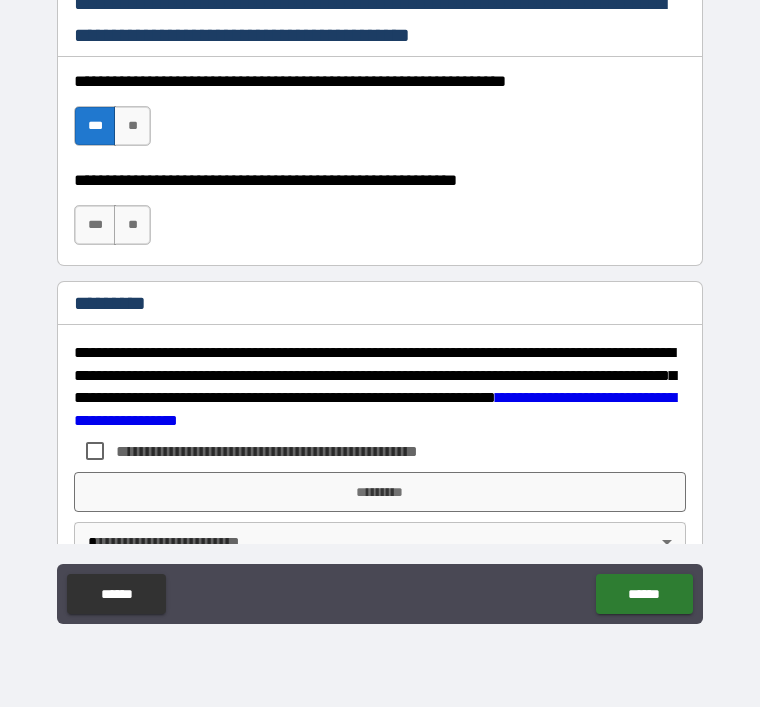 click on "**" at bounding box center [132, 225] 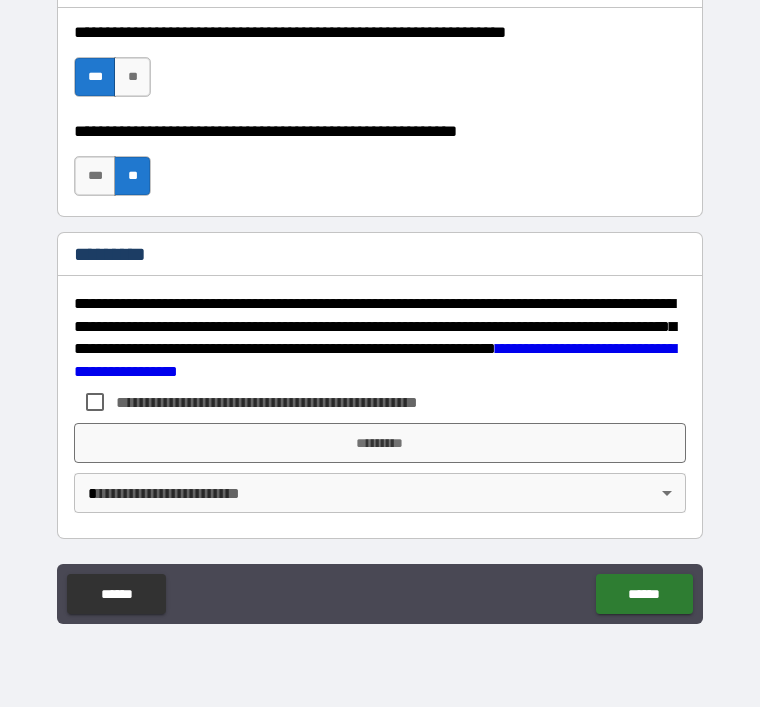 scroll, scrollTop: 3050, scrollLeft: 0, axis: vertical 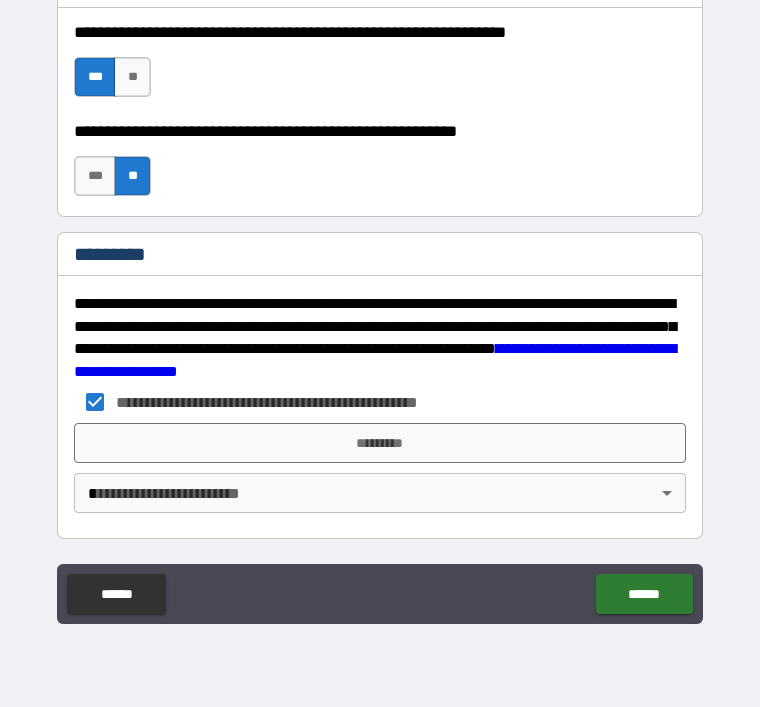 click on "*********" at bounding box center (380, 443) 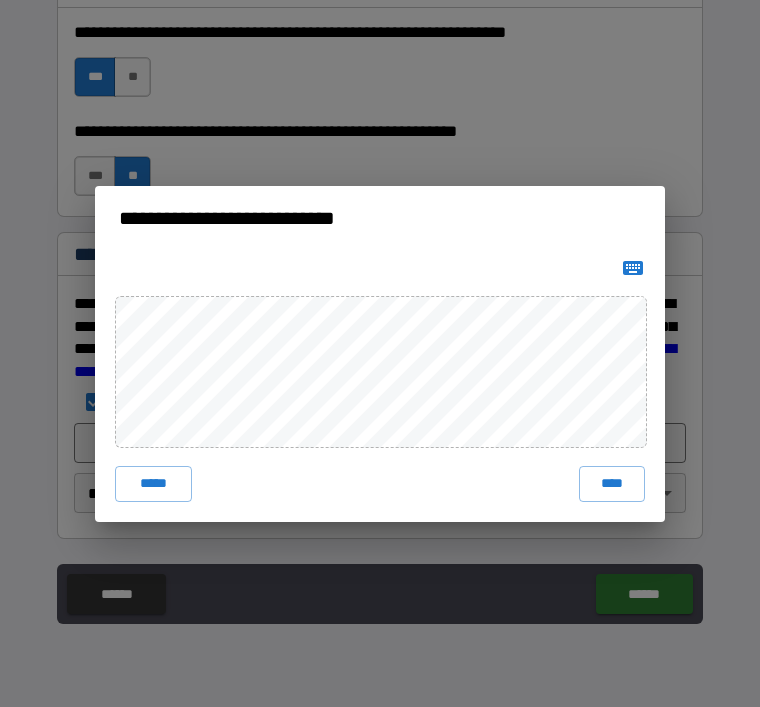 click on "****" at bounding box center [612, 484] 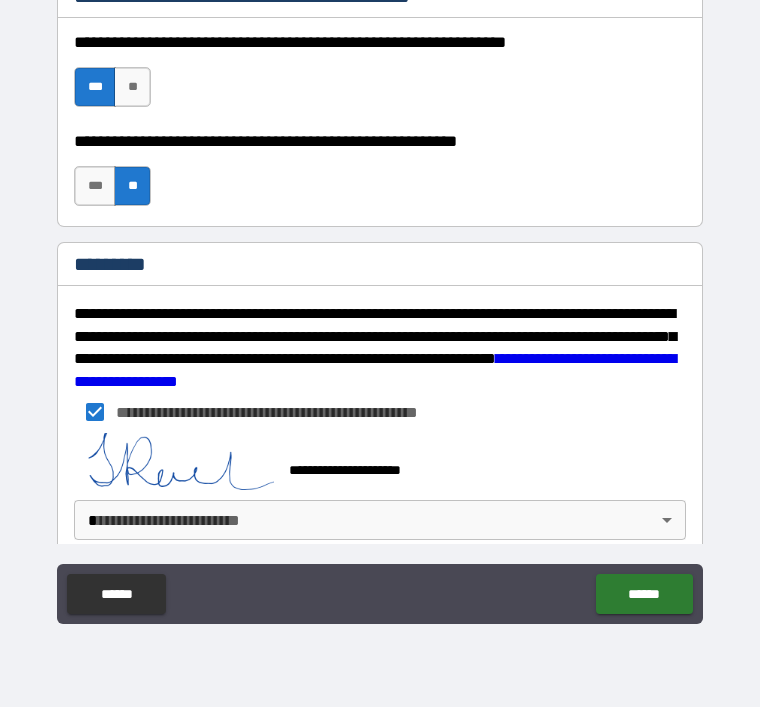 click on "**********" at bounding box center [380, 321] 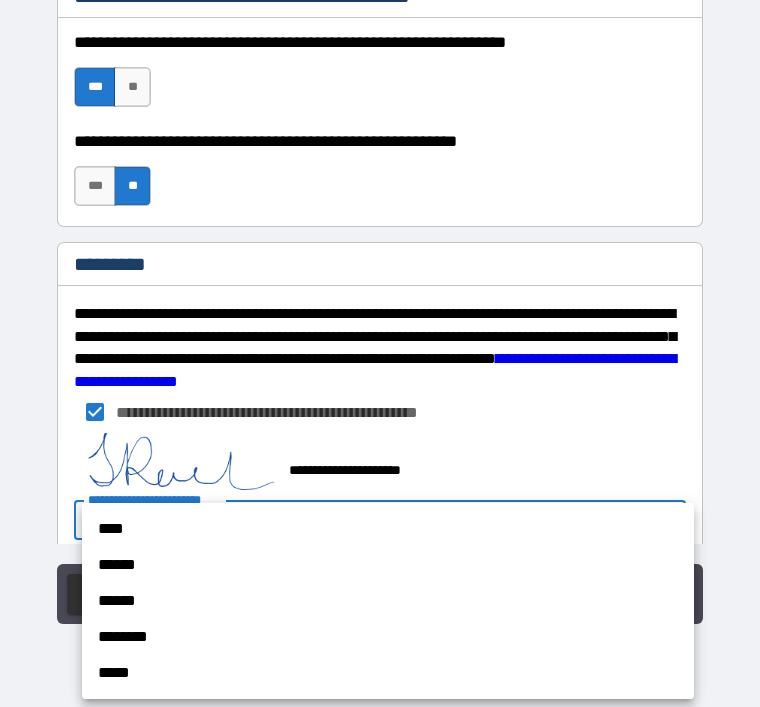 click on "****" at bounding box center (388, 529) 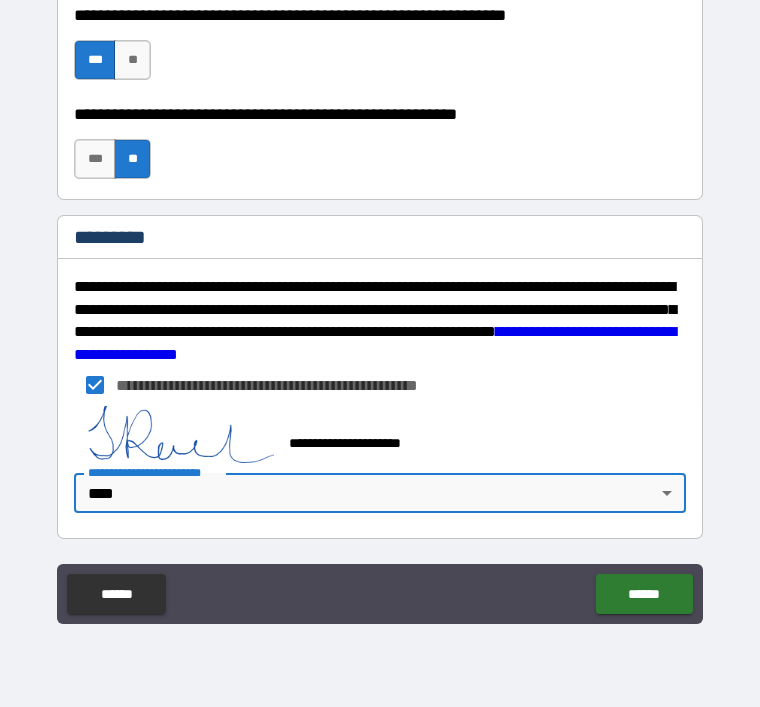 scroll, scrollTop: 3067, scrollLeft: 0, axis: vertical 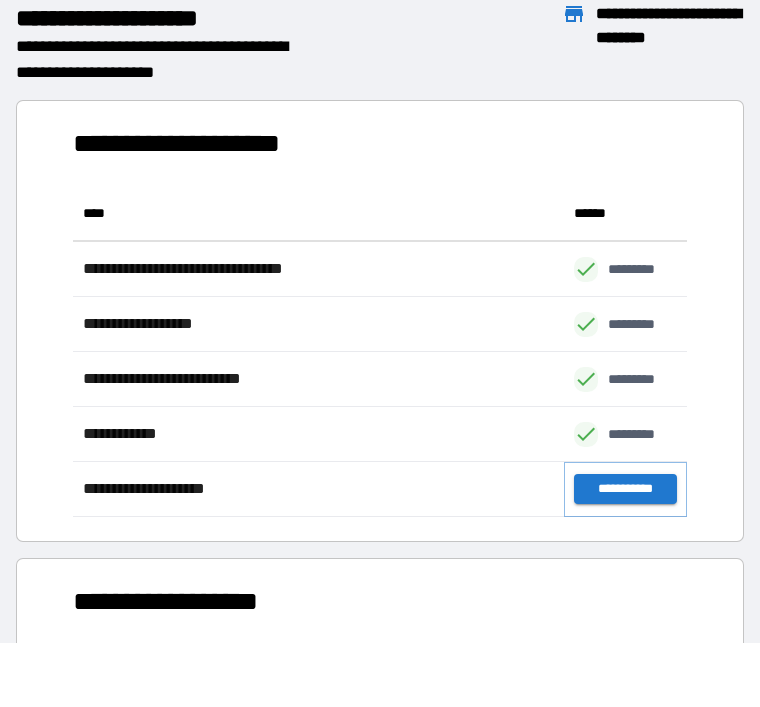 click on "**********" at bounding box center [625, 489] 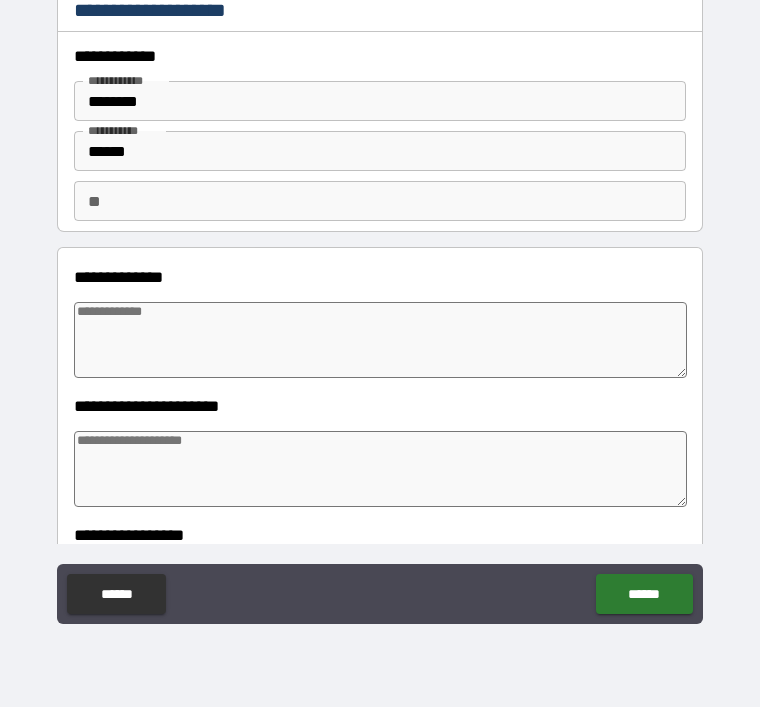 type on "*" 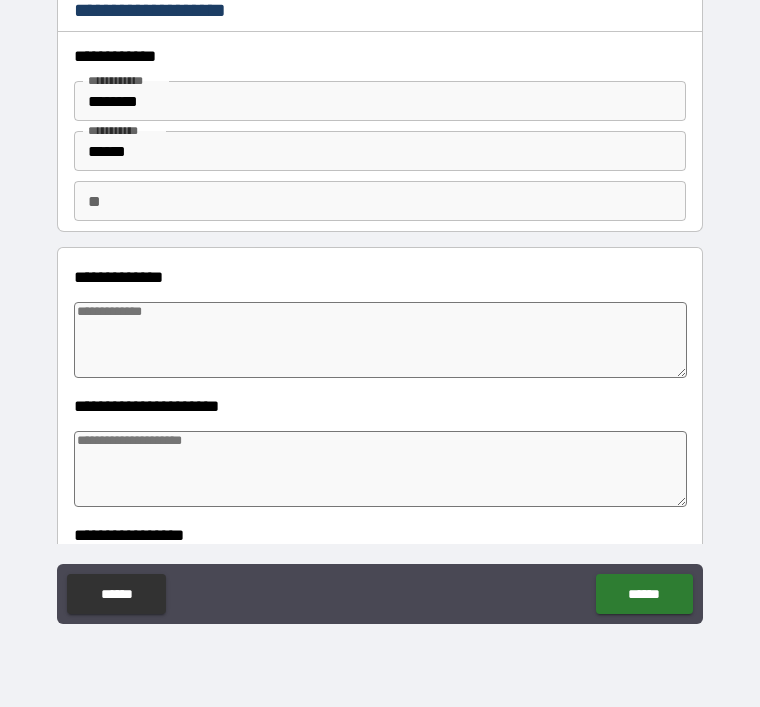 type on "*" 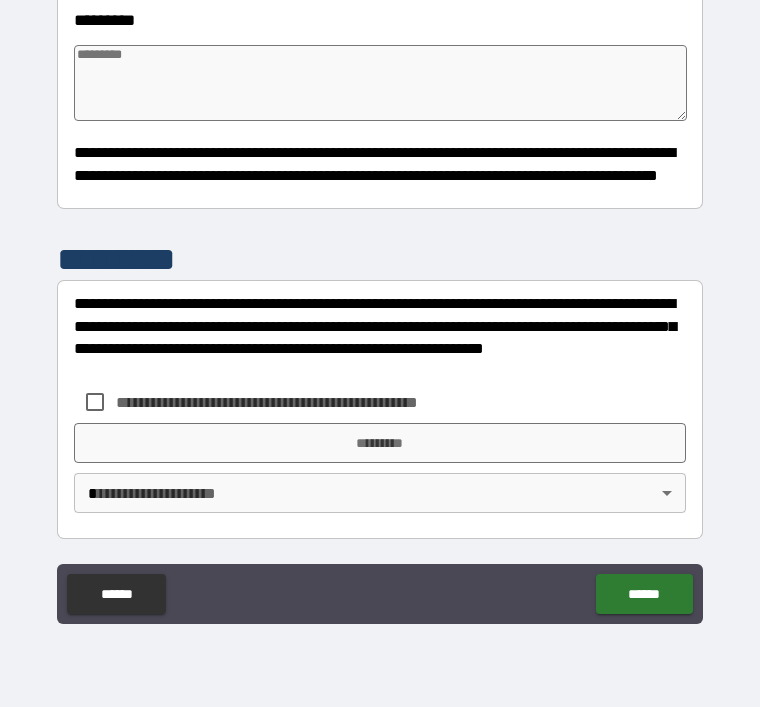 scroll, scrollTop: 644, scrollLeft: 0, axis: vertical 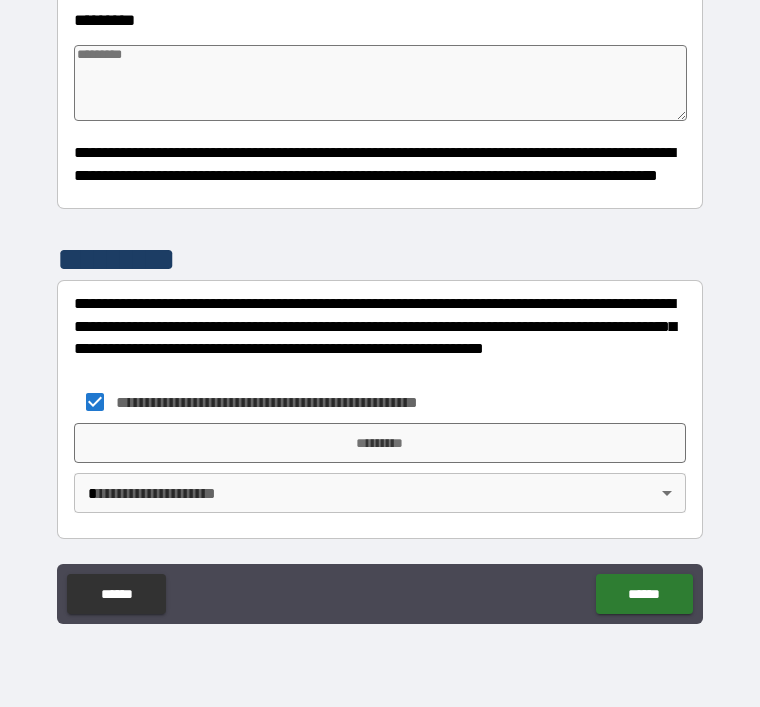click on "*********" at bounding box center (380, 443) 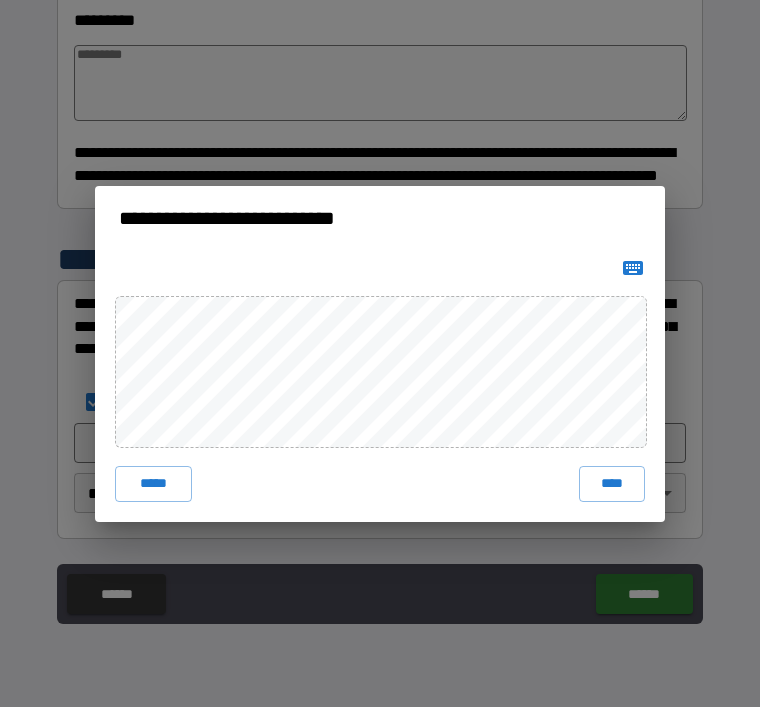 click on "****" at bounding box center (612, 484) 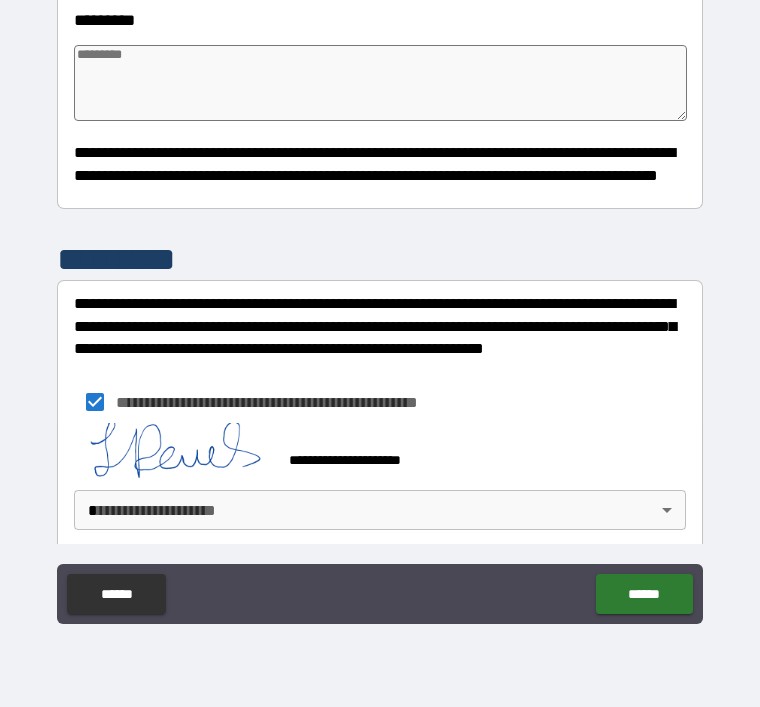 scroll, scrollTop: 634, scrollLeft: 0, axis: vertical 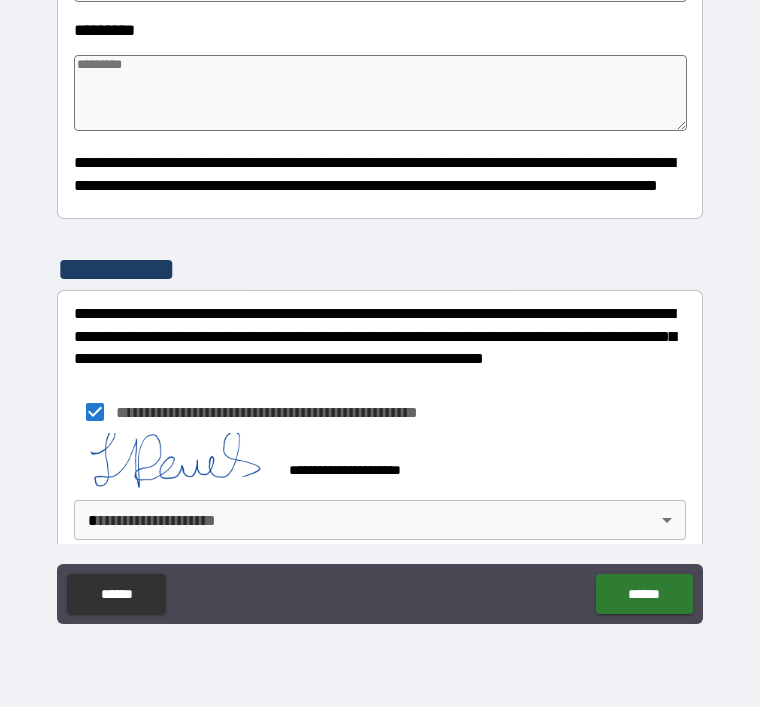 type on "*" 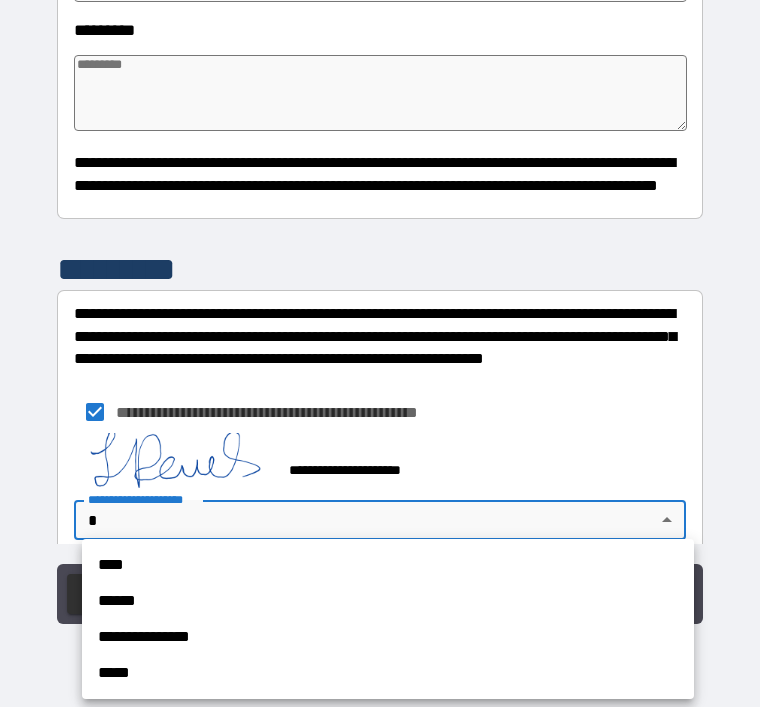 click on "****" at bounding box center (388, 565) 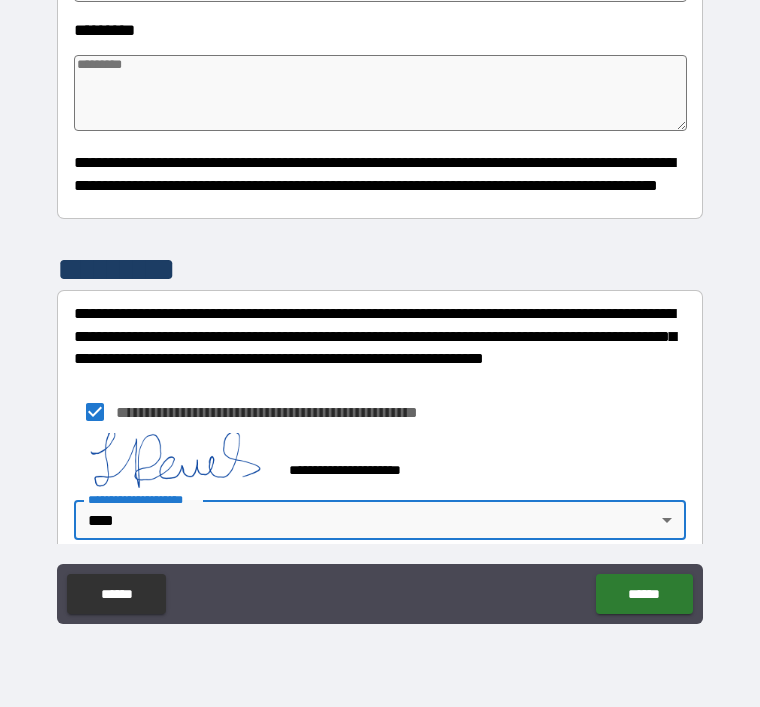 type on "*" 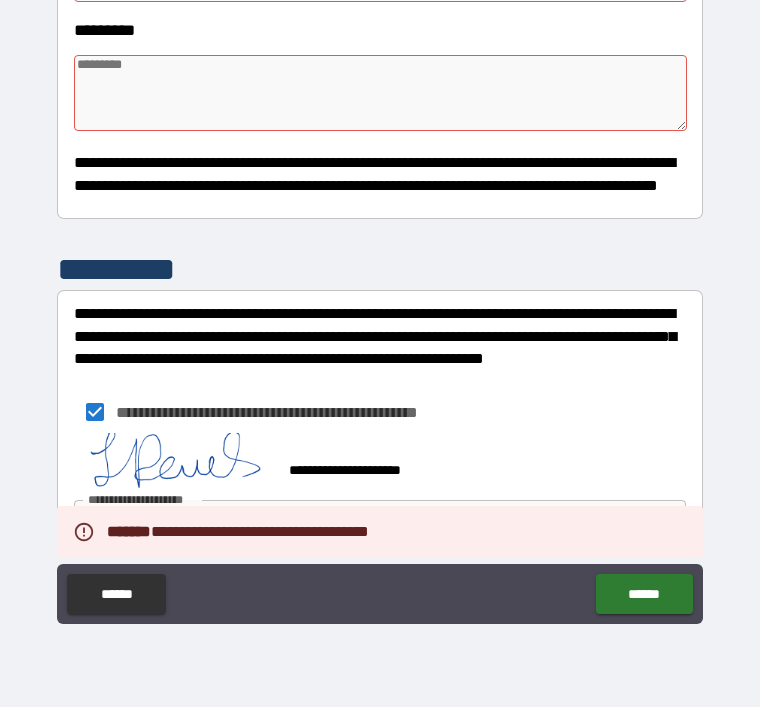 type on "*" 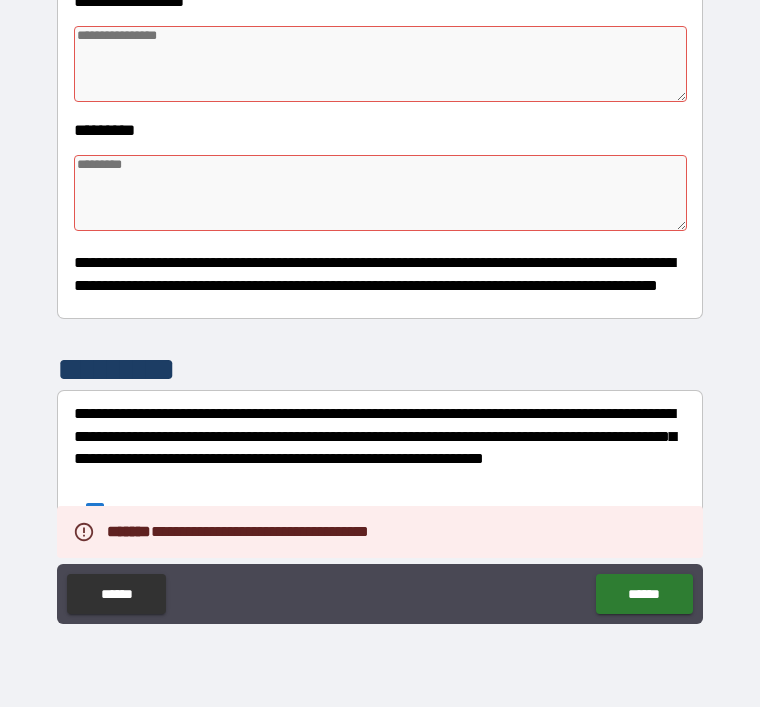 scroll, scrollTop: 517, scrollLeft: 0, axis: vertical 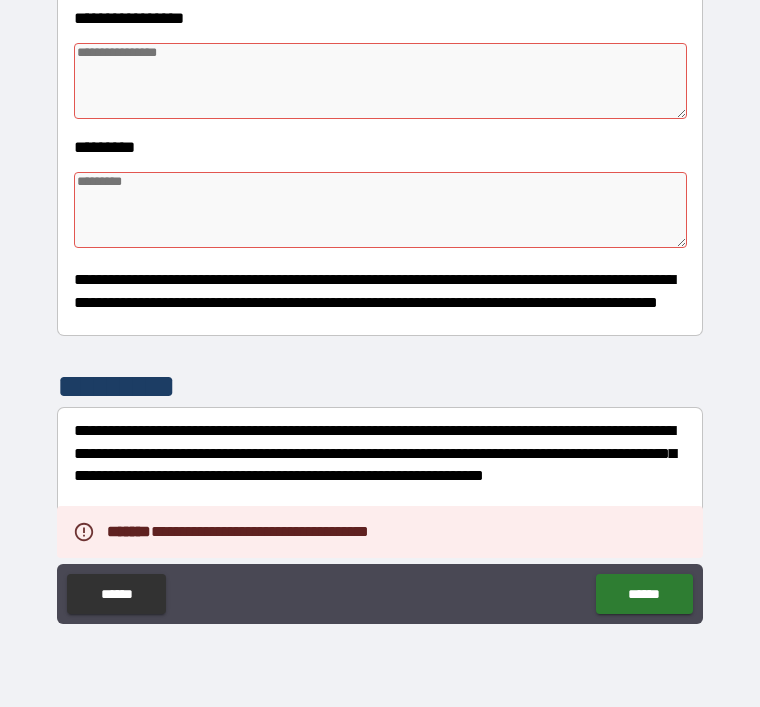 click at bounding box center [380, 210] 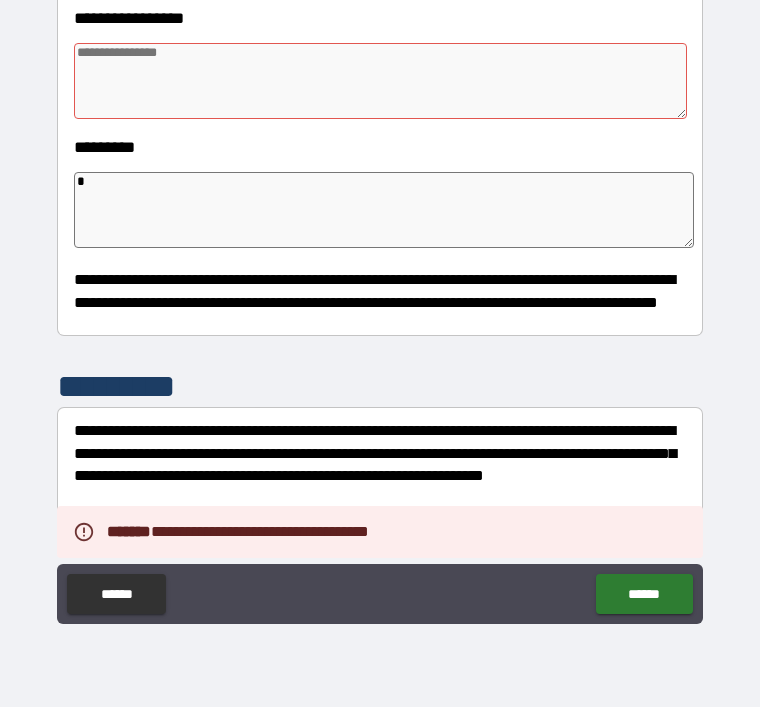 type on "*" 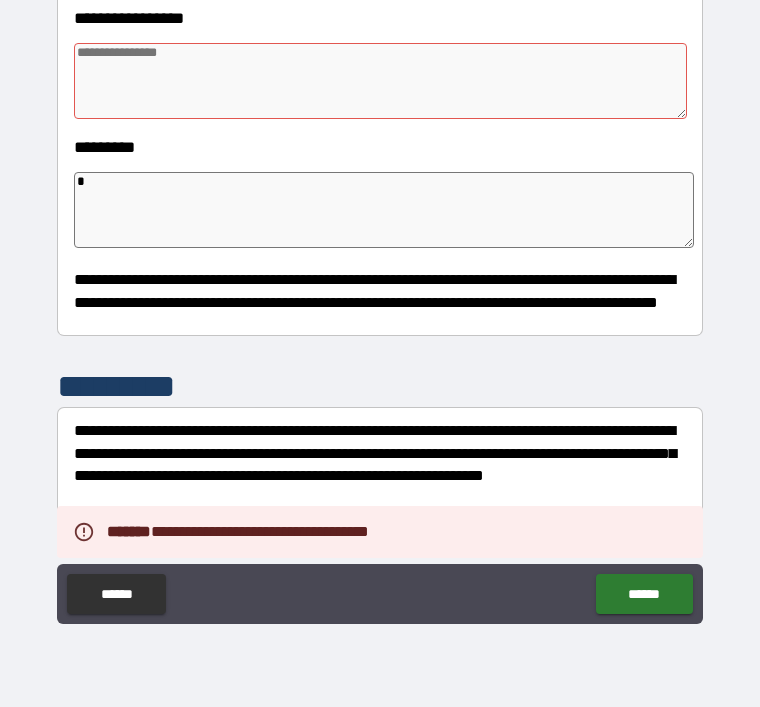 type on "*" 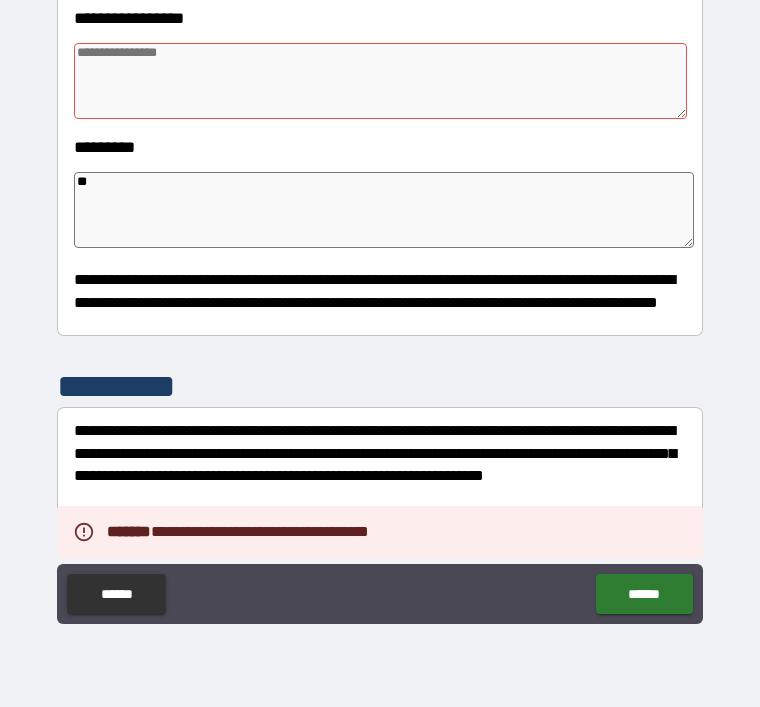 type on "*" 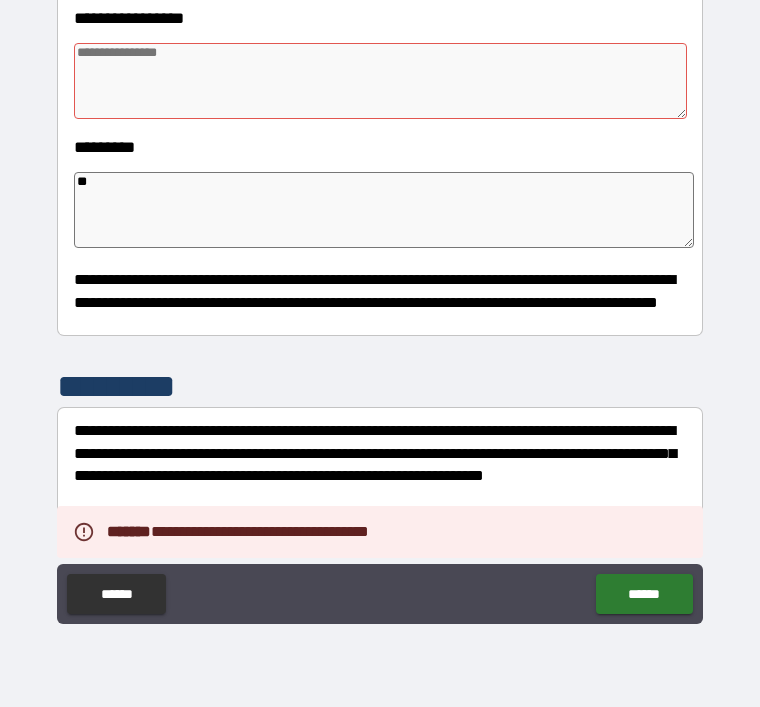 type on "*" 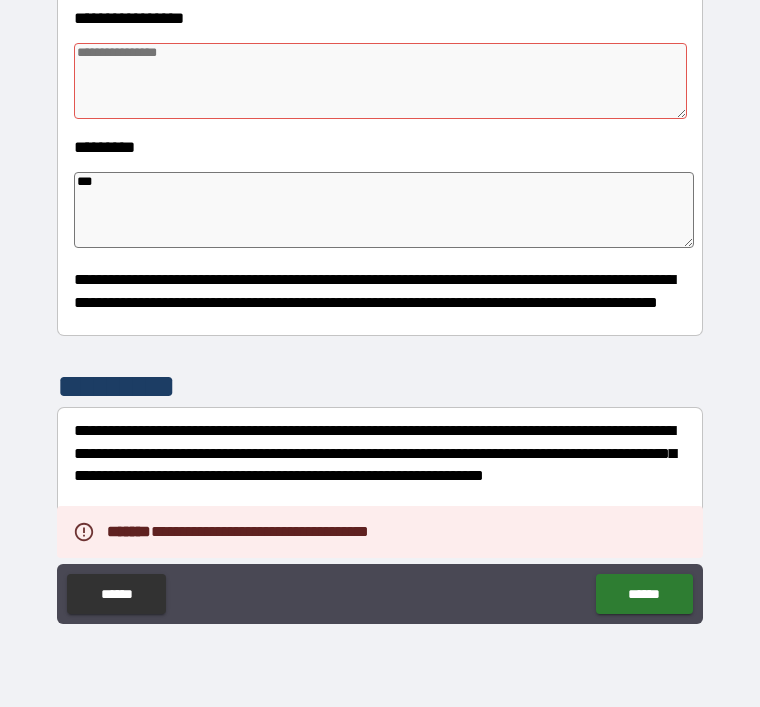 type on "*" 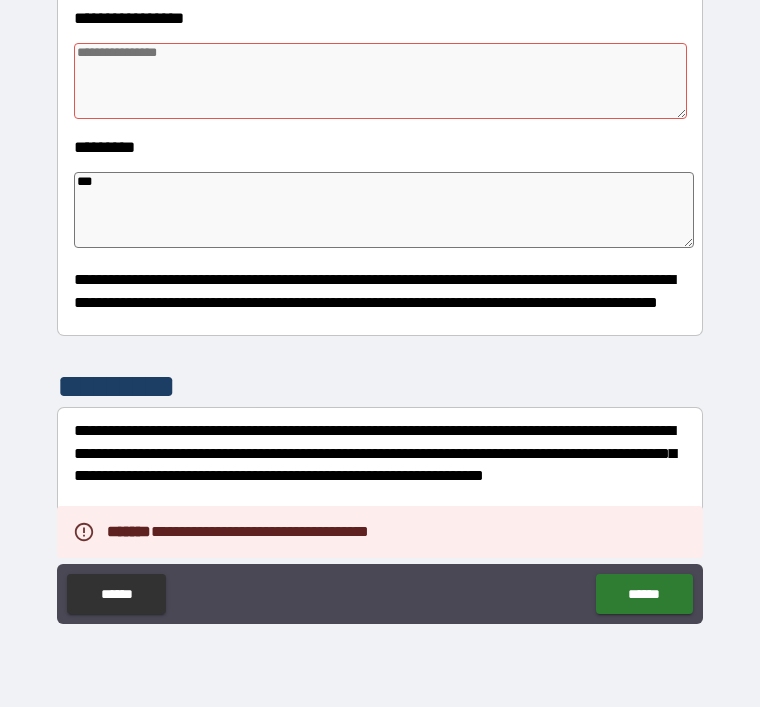type on "*" 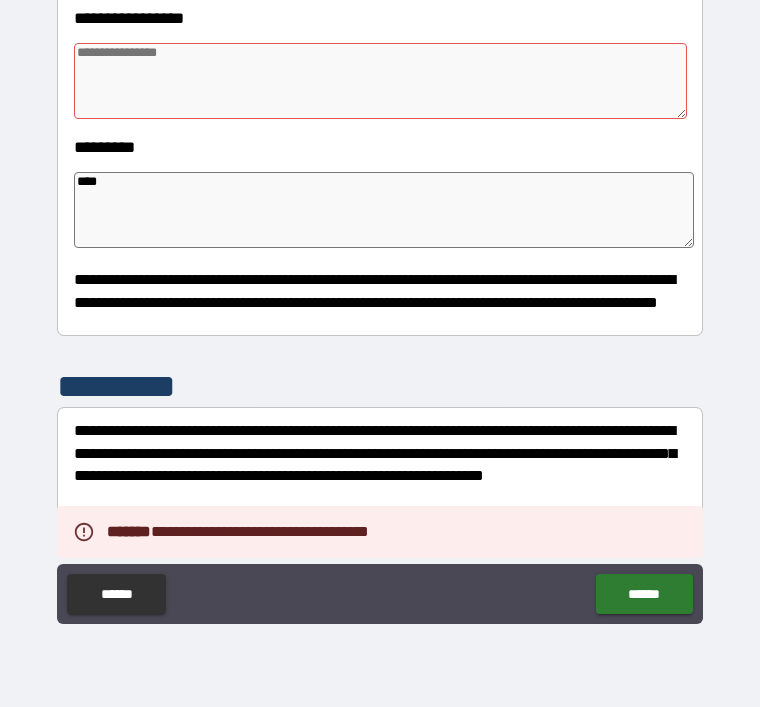 type on "*" 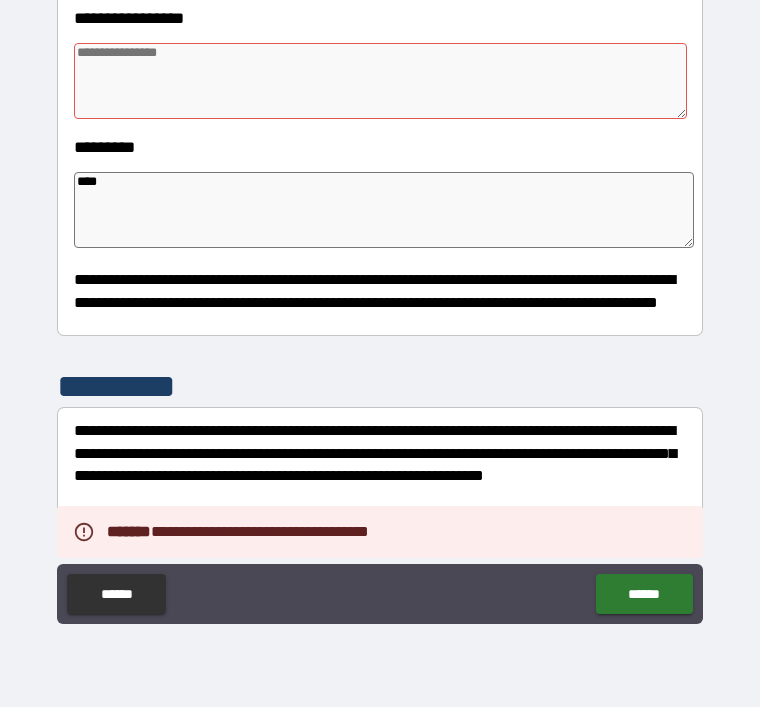type on "*" 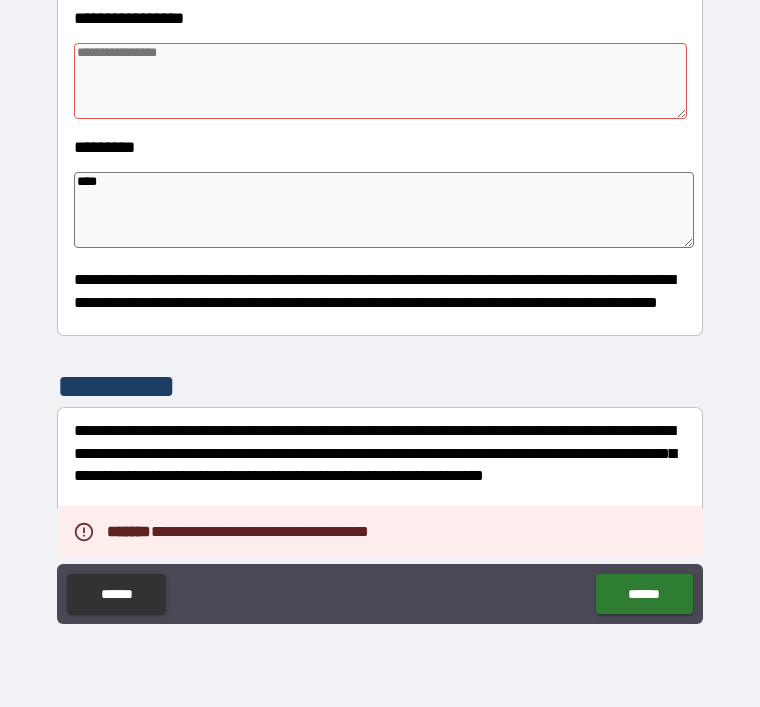 type on "*" 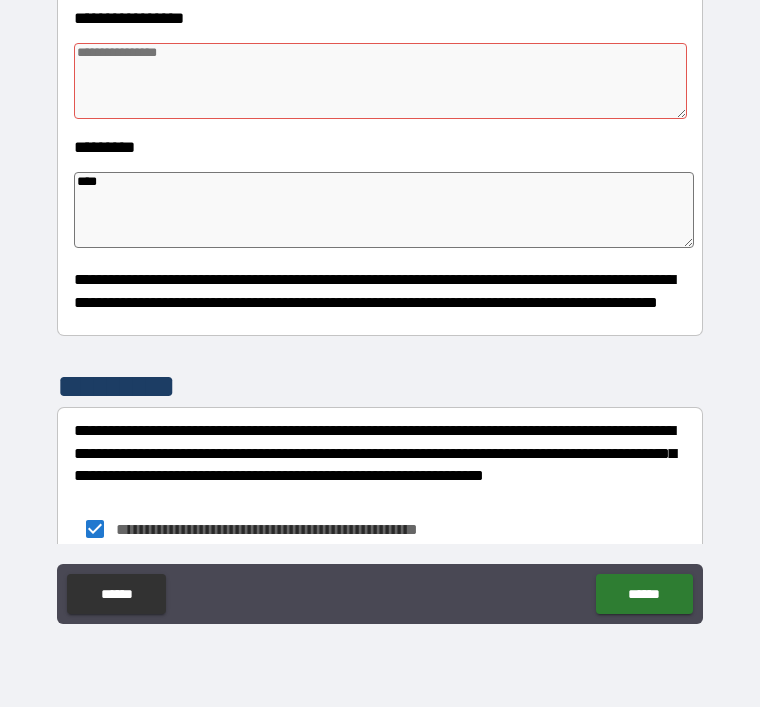 type on "*" 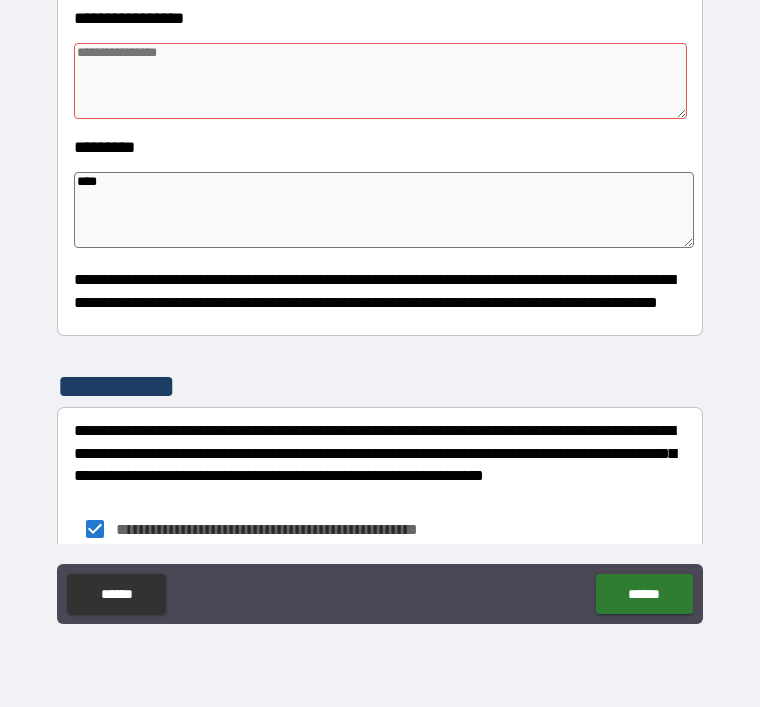 type on "*" 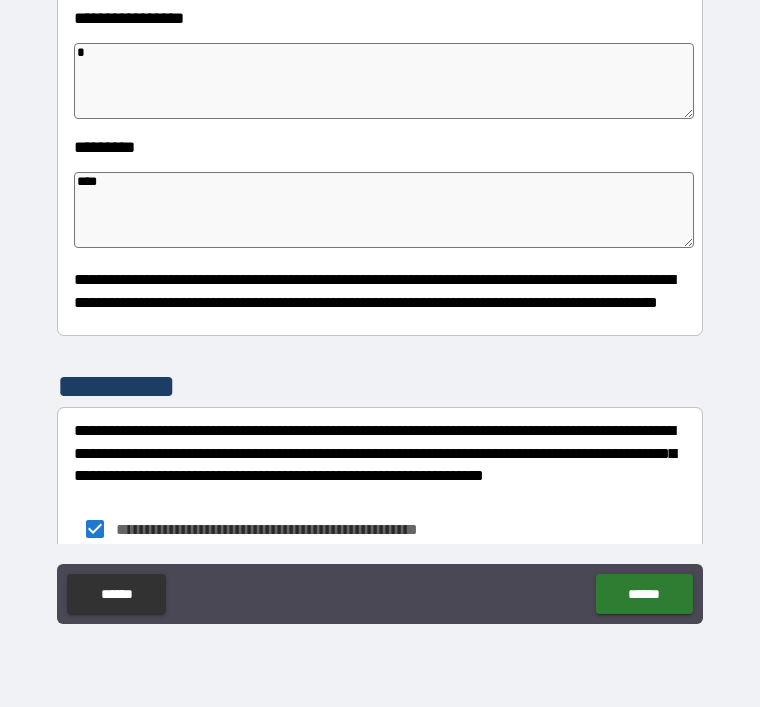 type on "**" 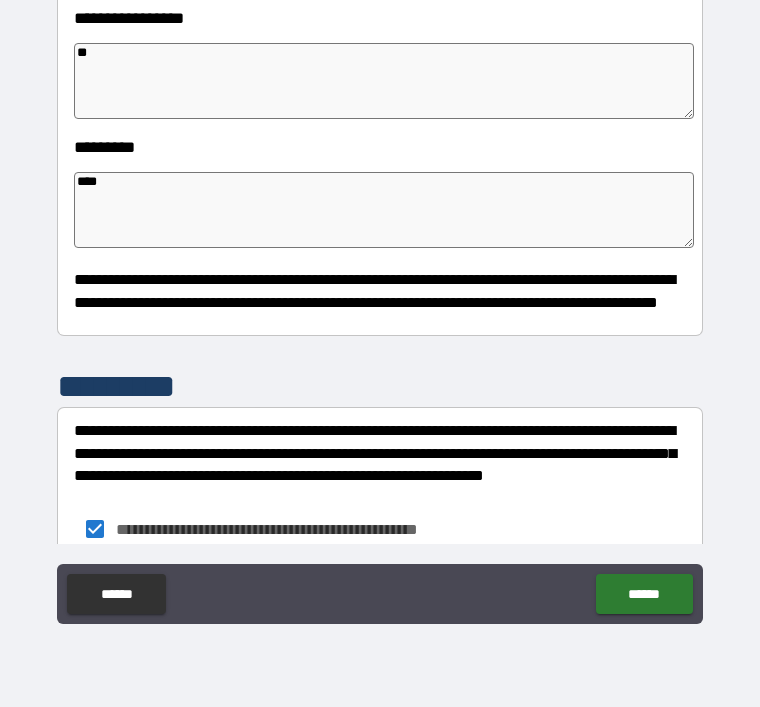 type on "*" 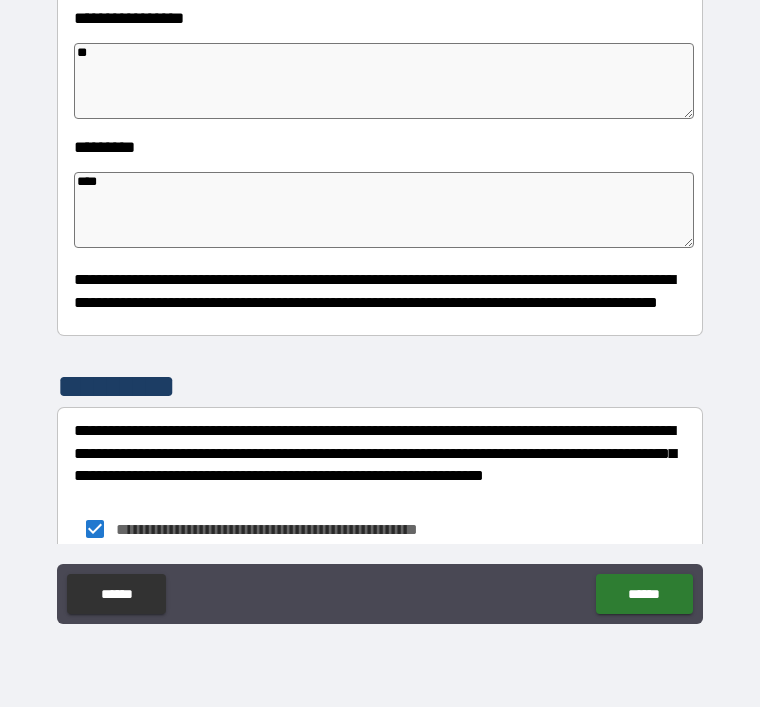 type on "*" 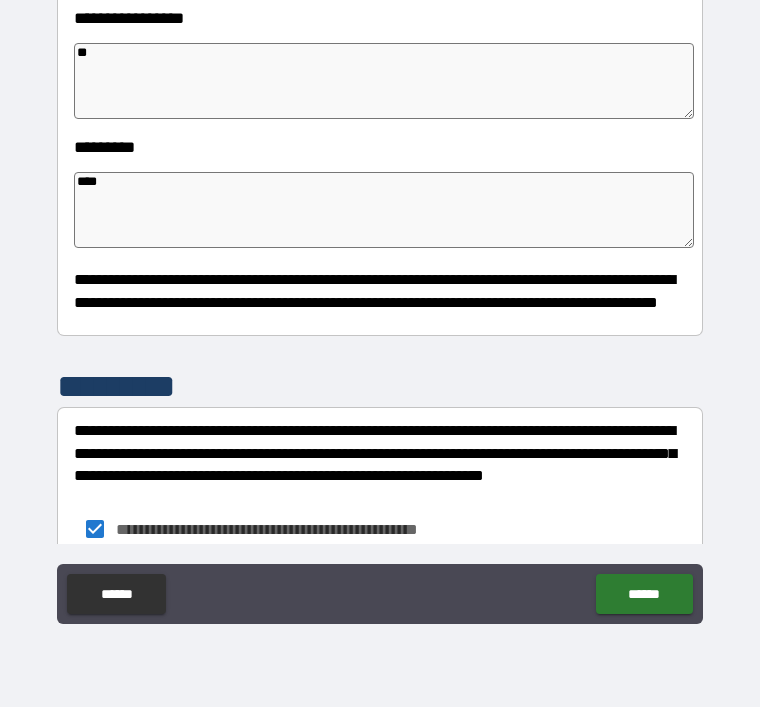type on "*" 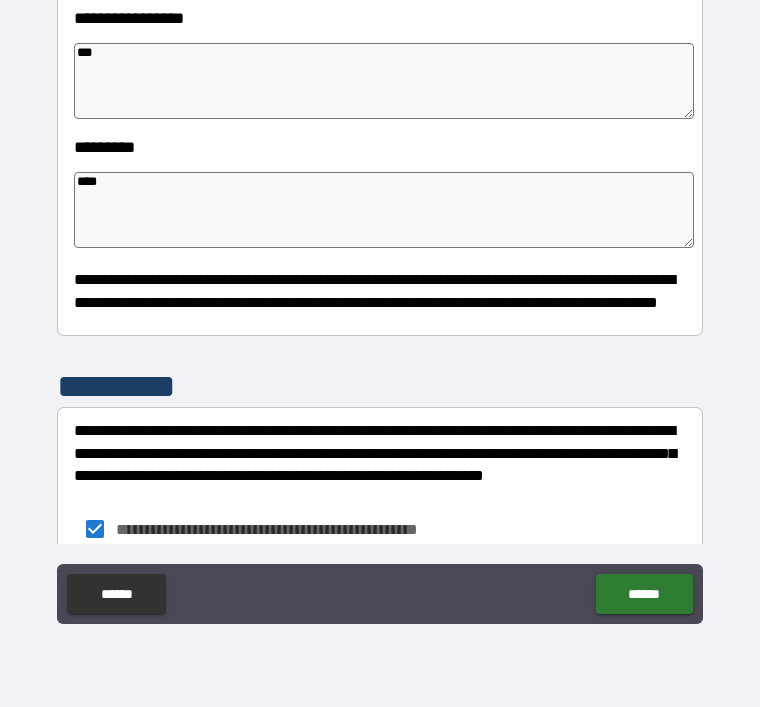 type on "*" 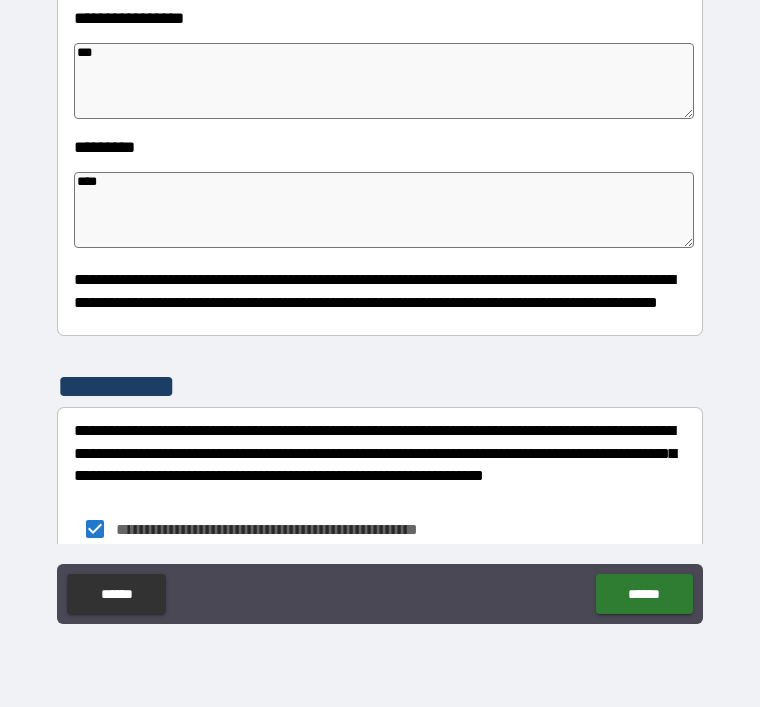 type on "*" 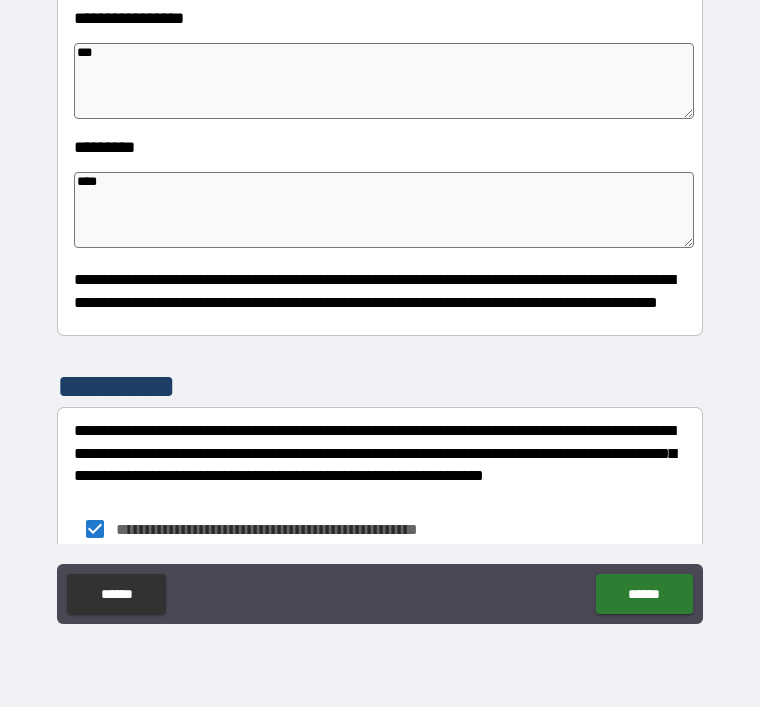 type on "*" 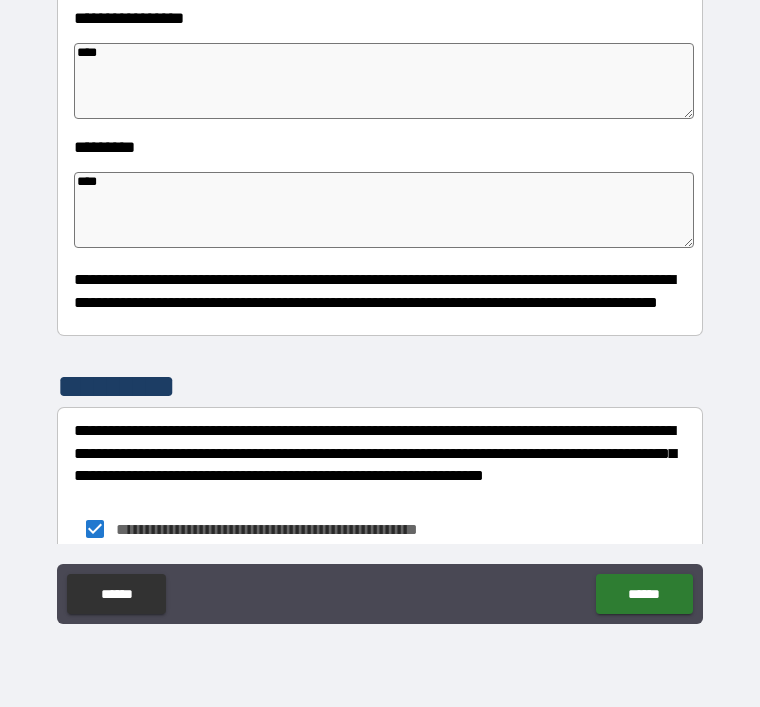 type on "*" 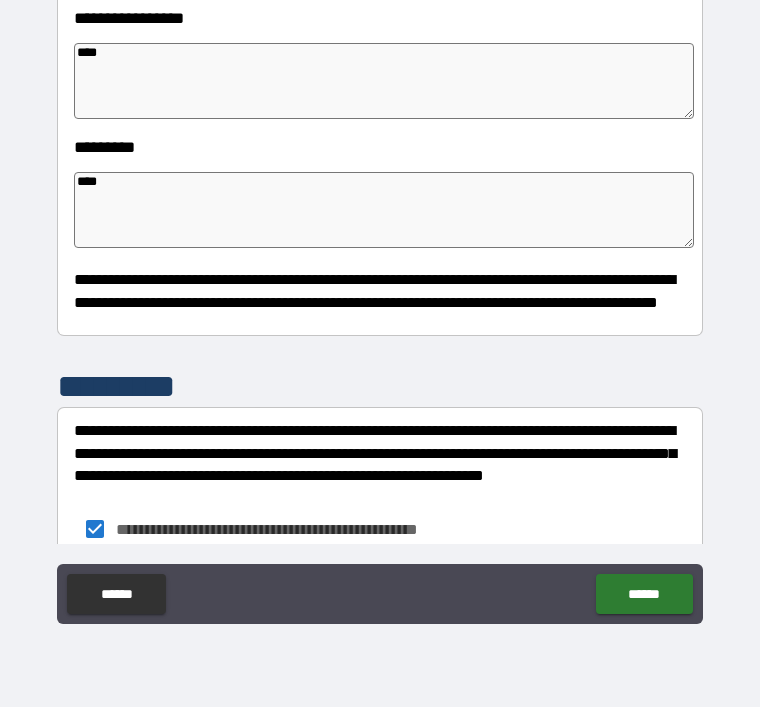 type on "*" 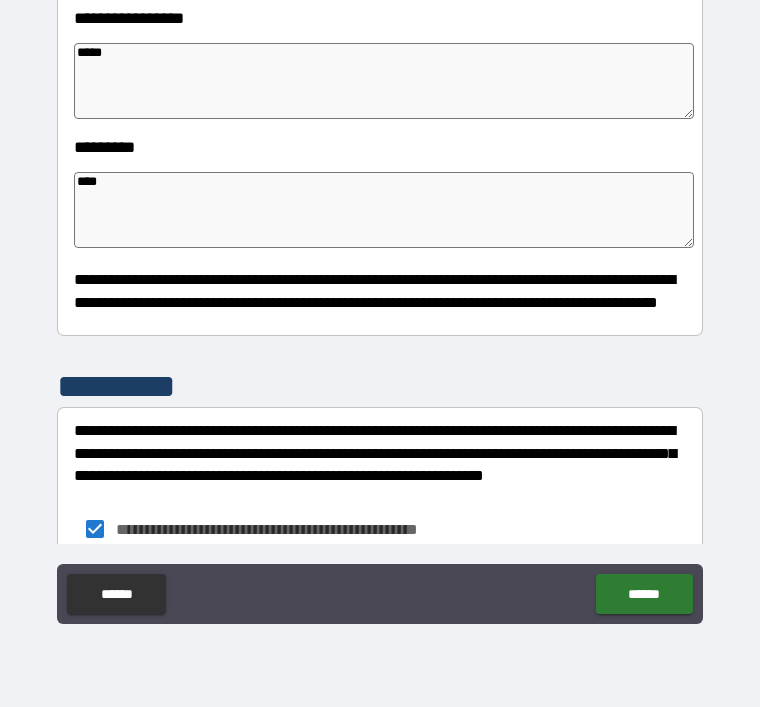 type on "*" 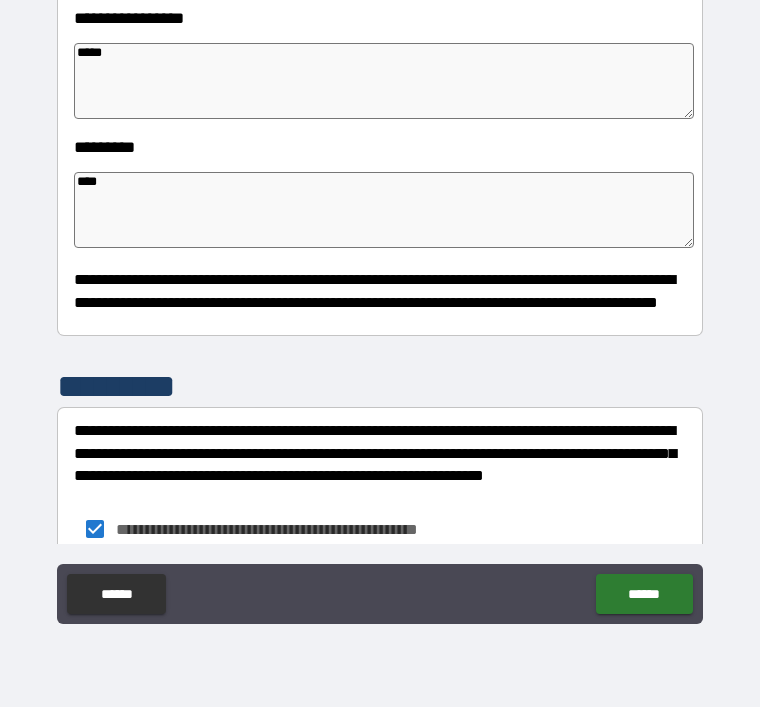 type on "*" 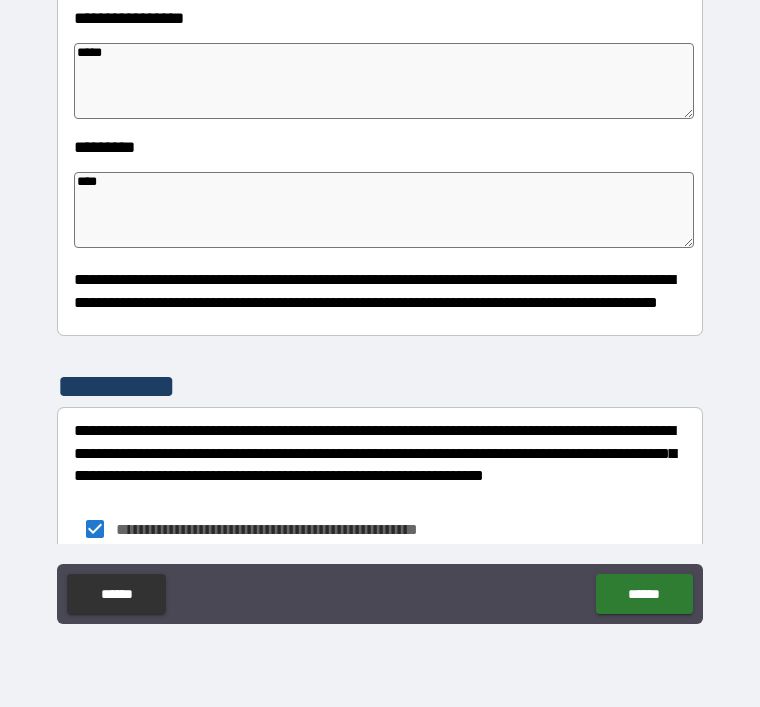 type on "*" 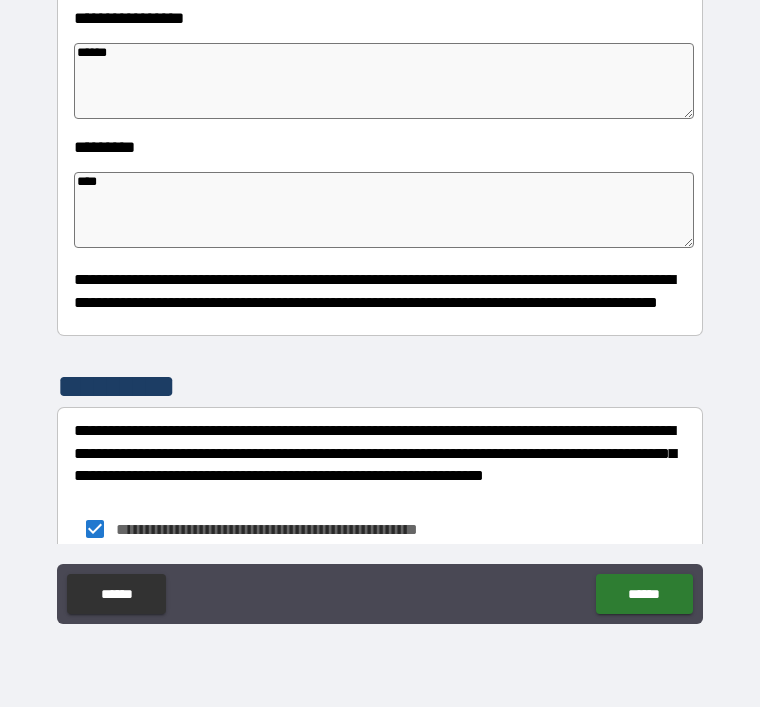 type on "*******" 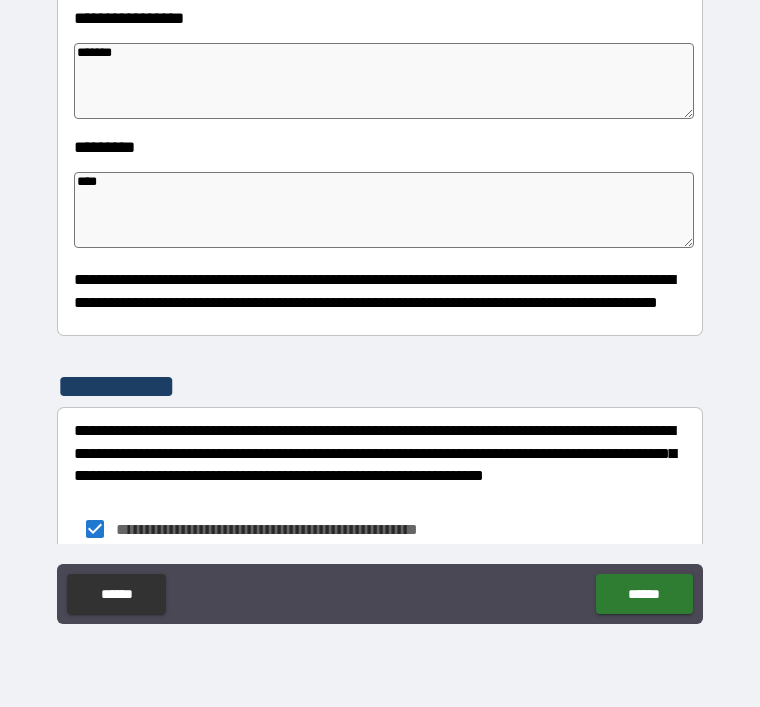 type on "*" 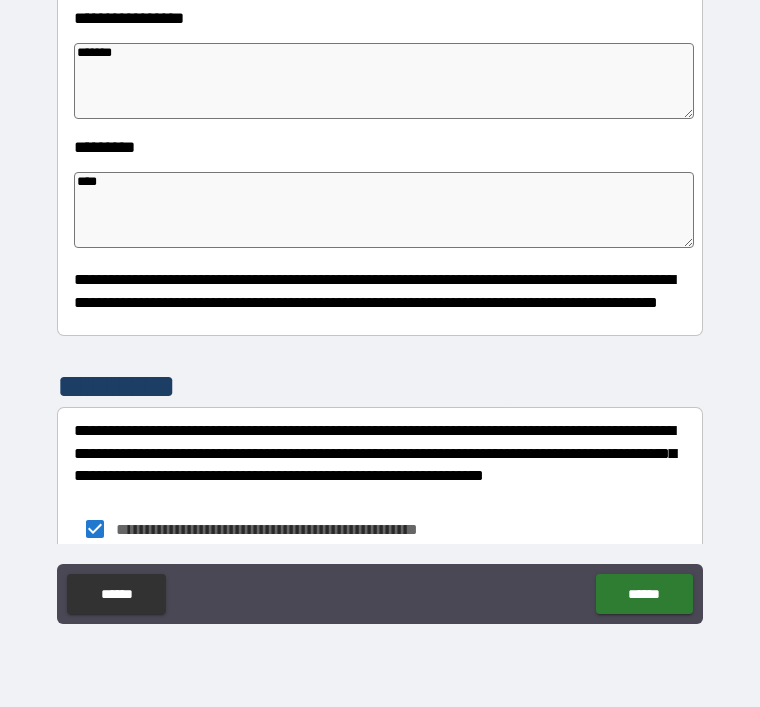 type on "*" 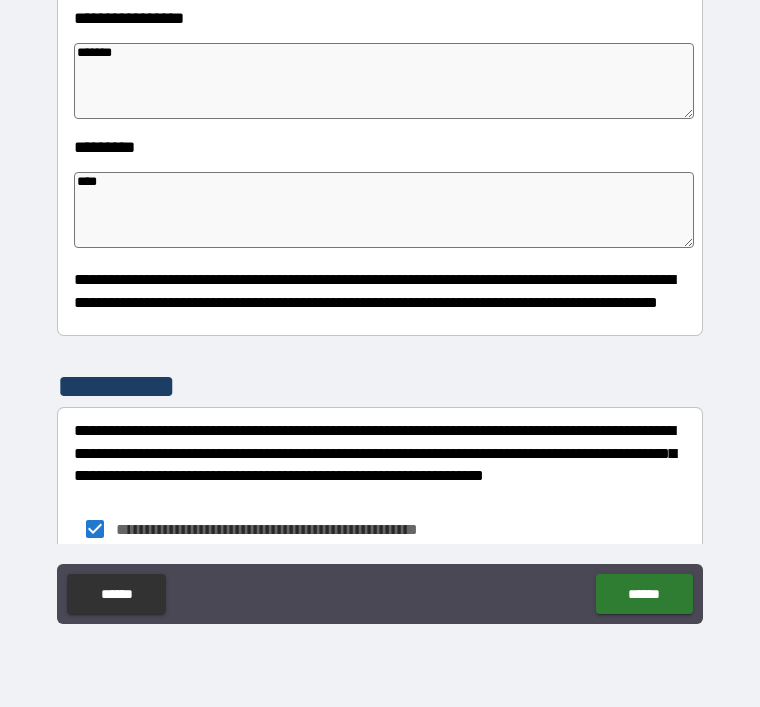 type on "*" 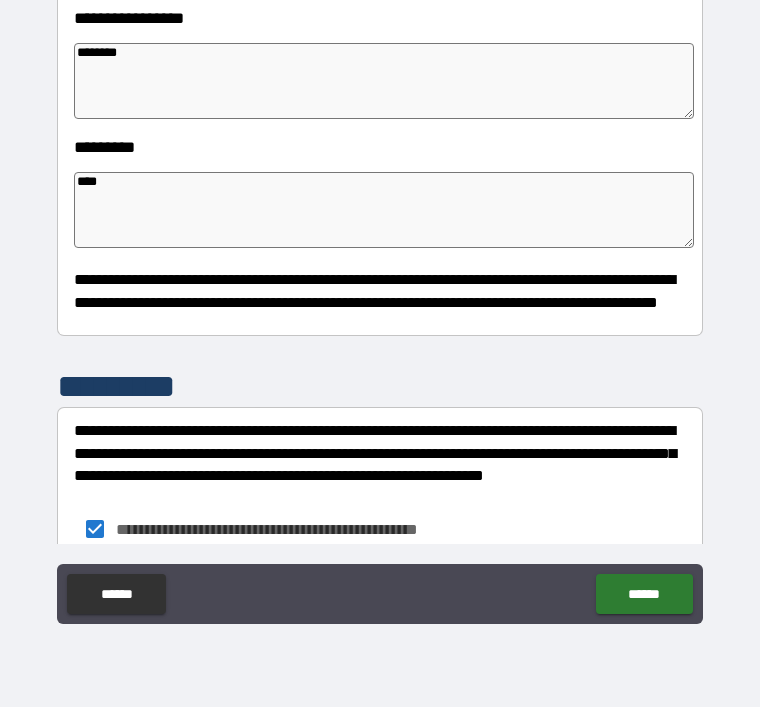 type on "*" 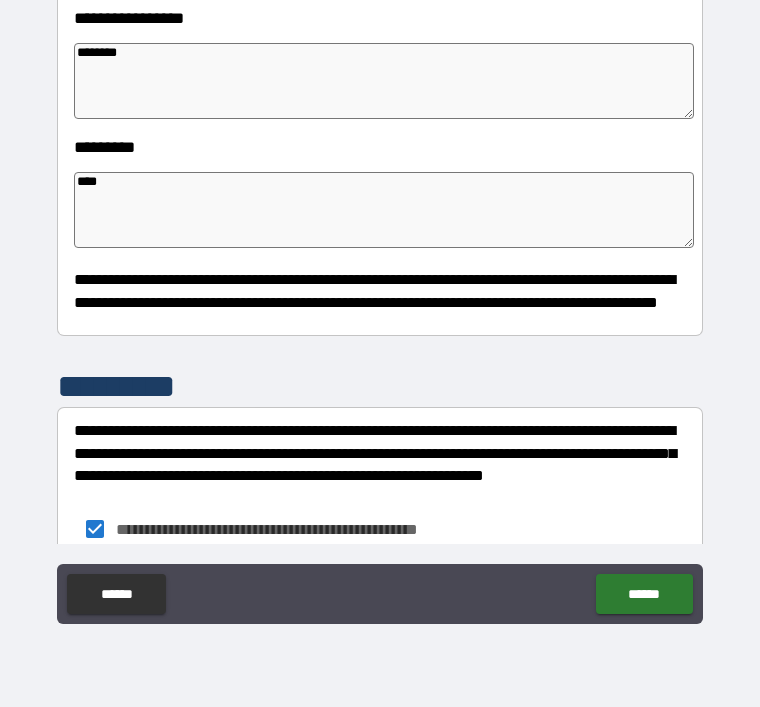 type on "*" 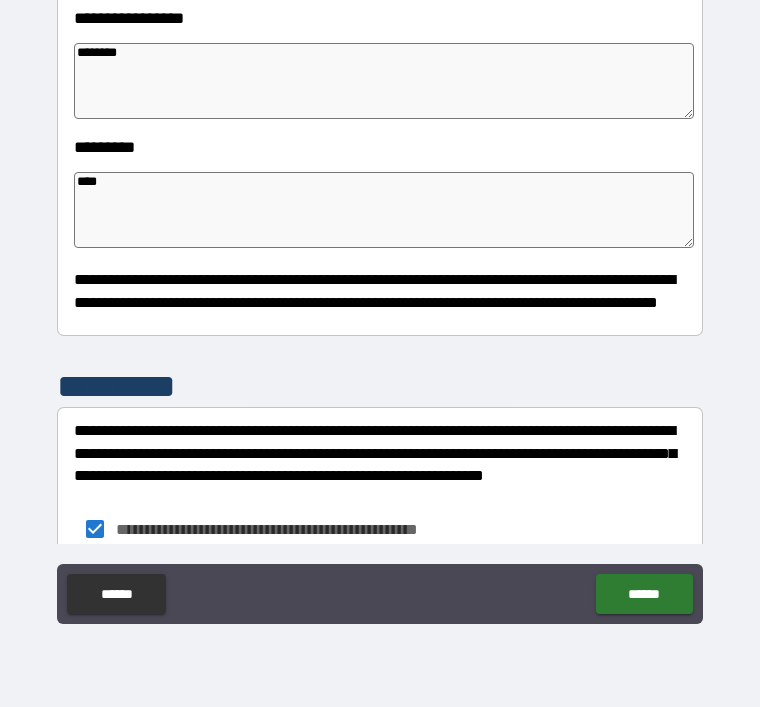 type on "*" 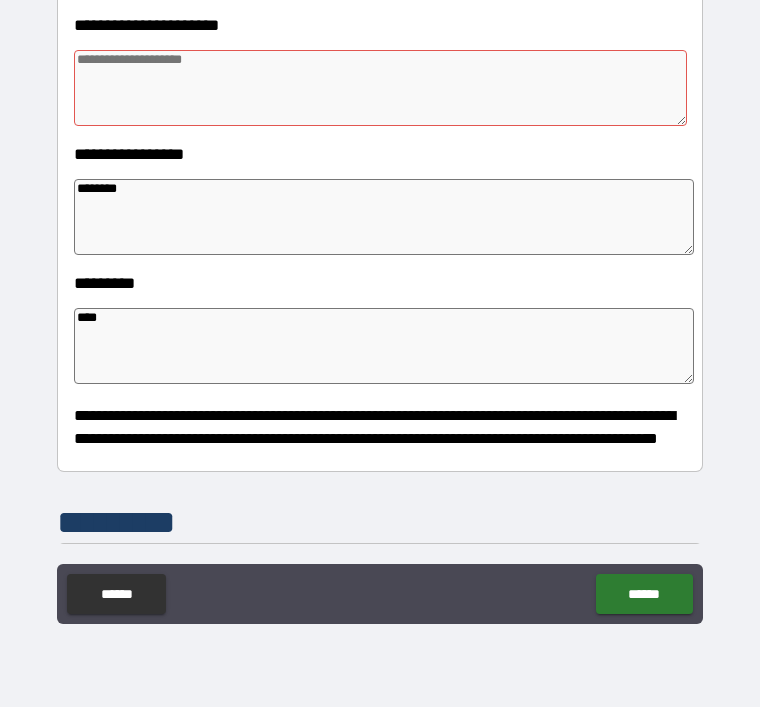 type on "*******" 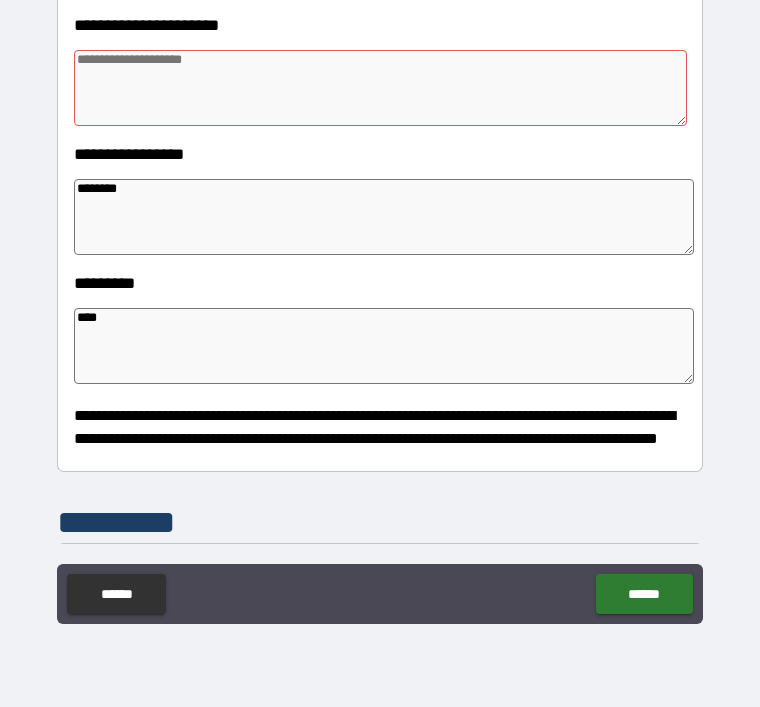click at bounding box center (380, 88) 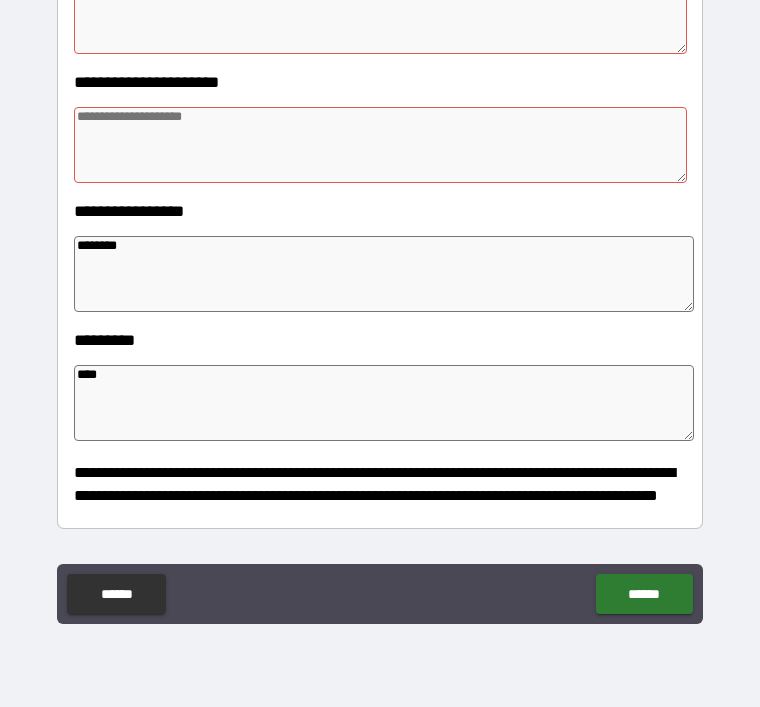 scroll, scrollTop: 246, scrollLeft: 0, axis: vertical 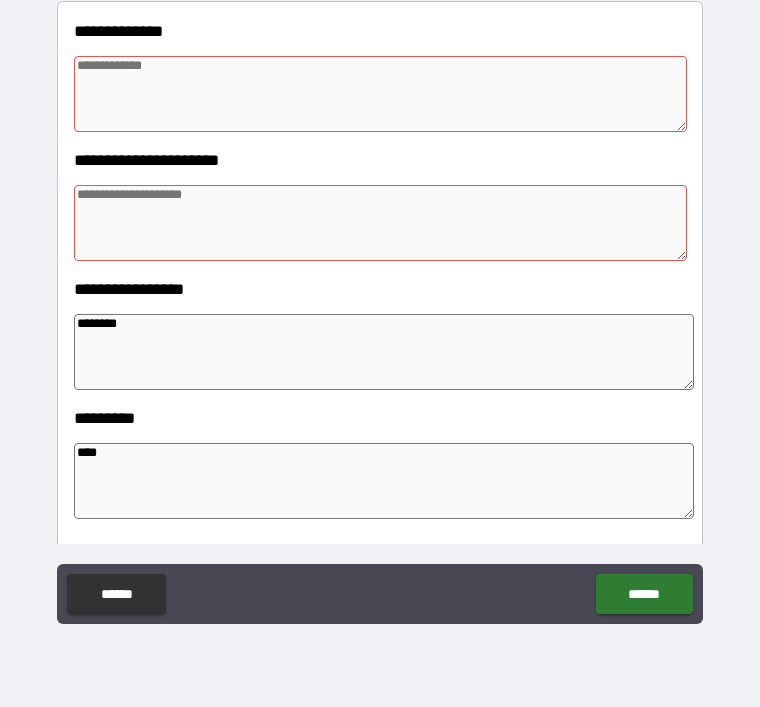 click at bounding box center (380, 94) 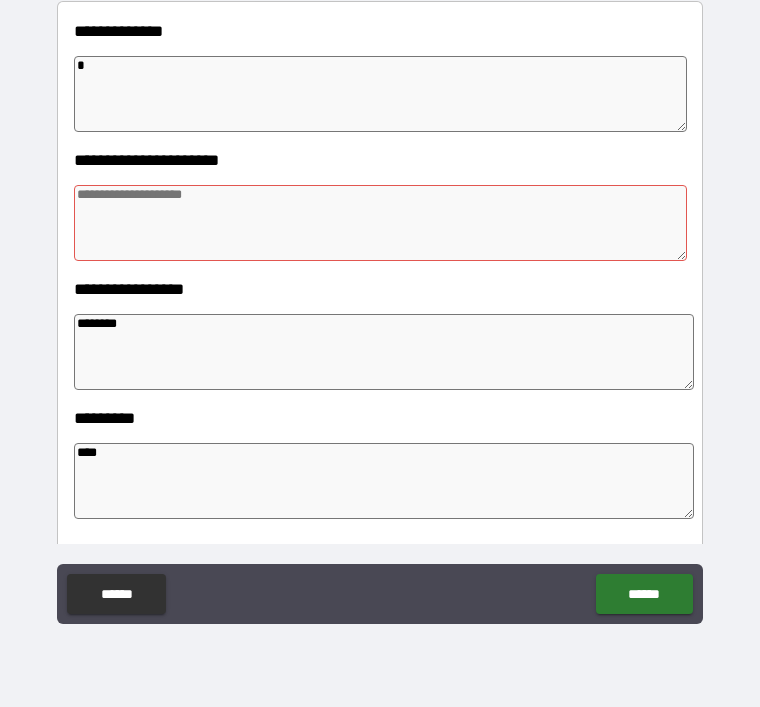 type on "**" 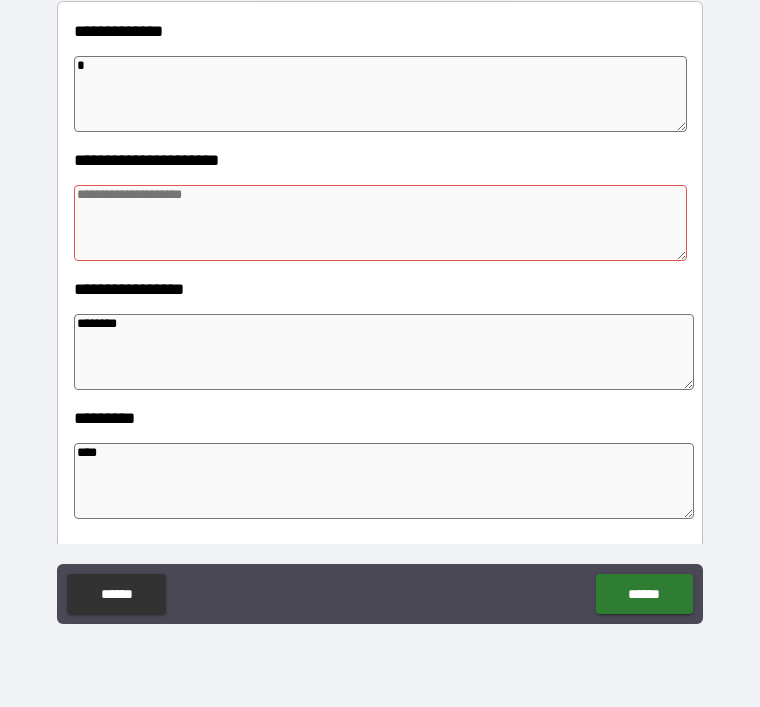 type on "*" 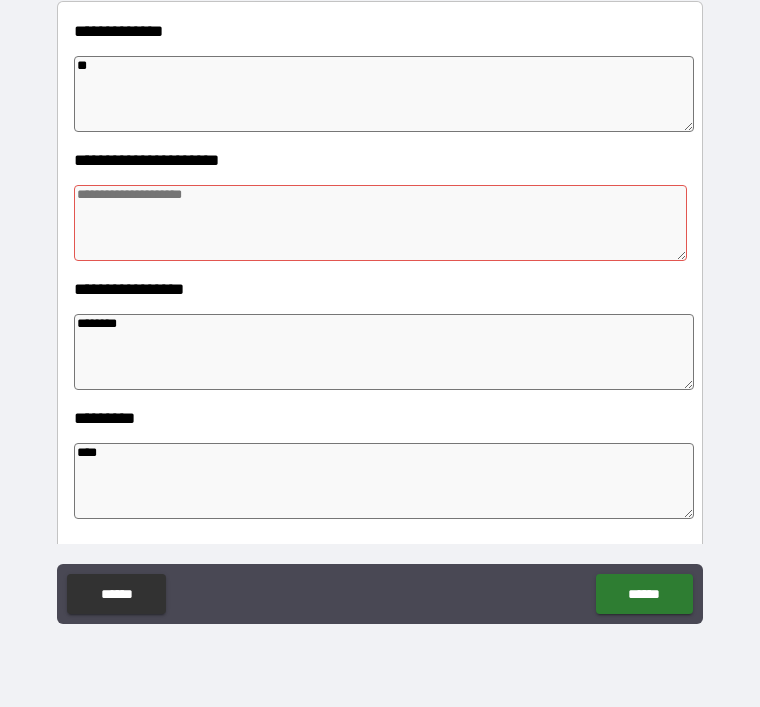 type on "*" 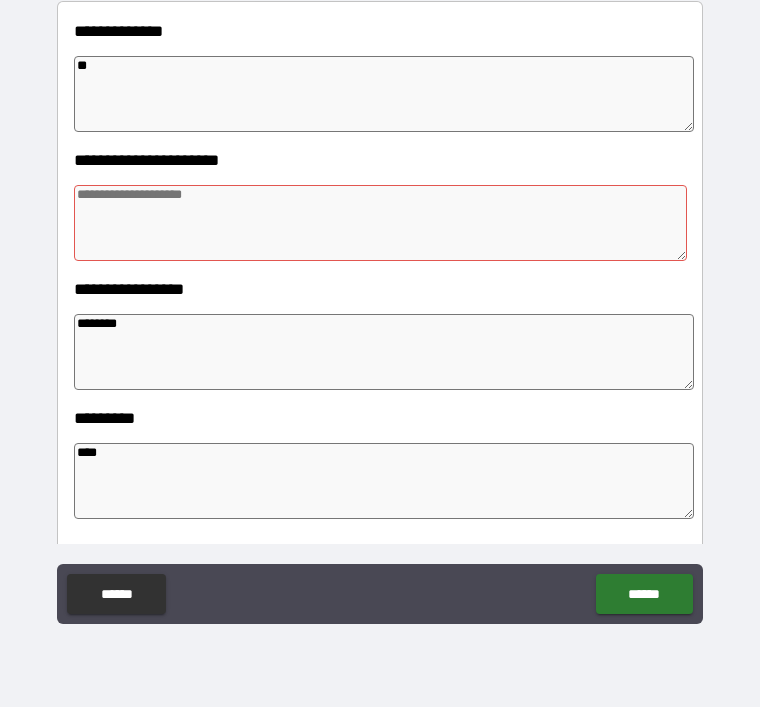 type on "*" 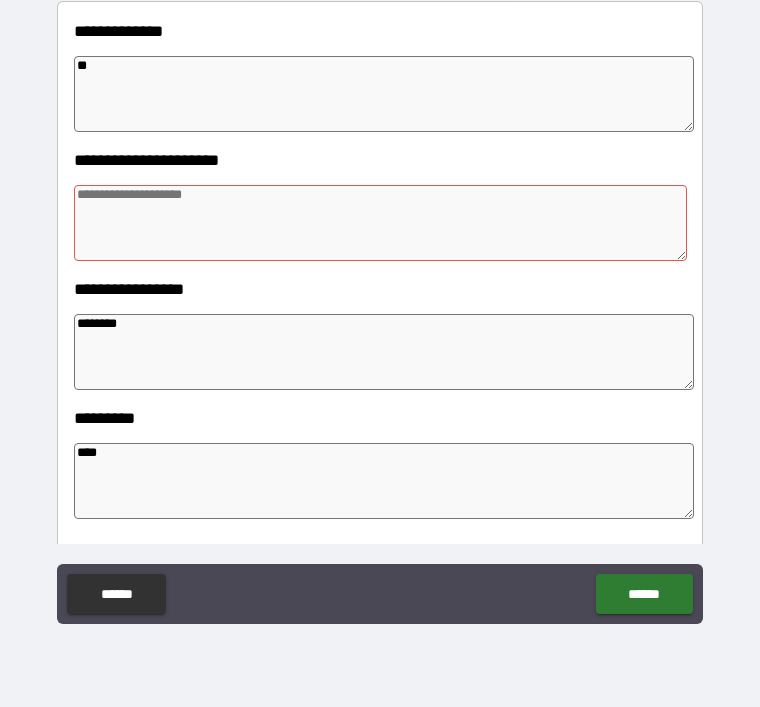 type on "***" 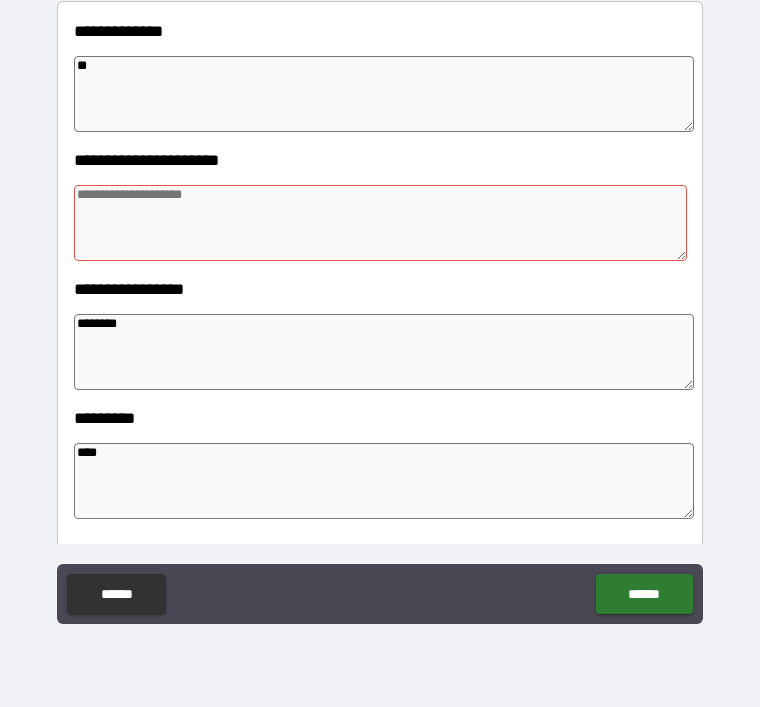 type on "*" 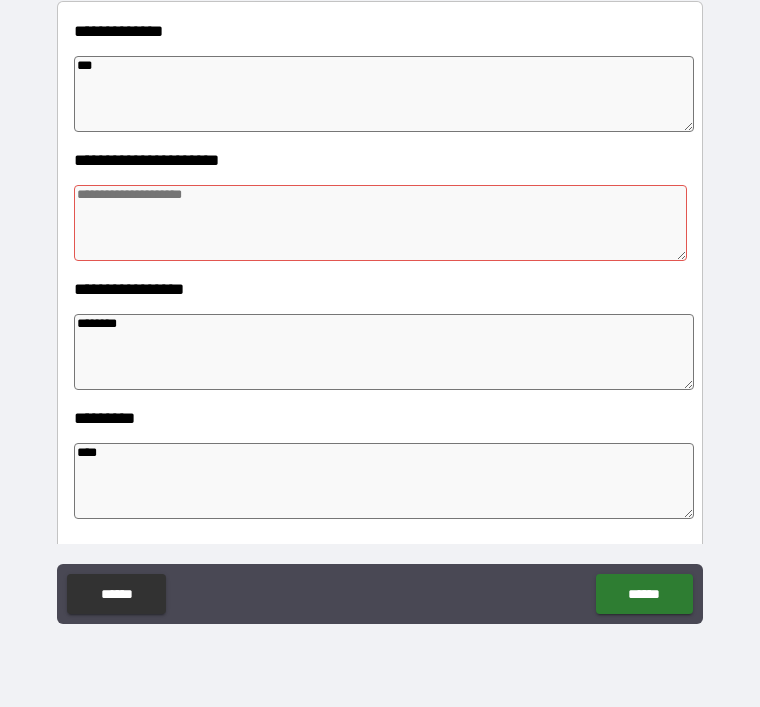 type on "****" 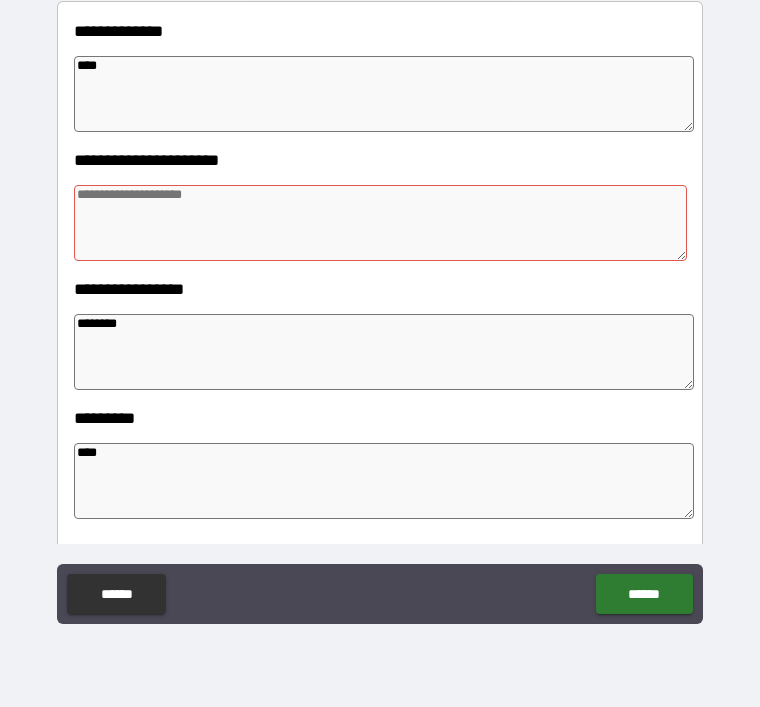 type on "*" 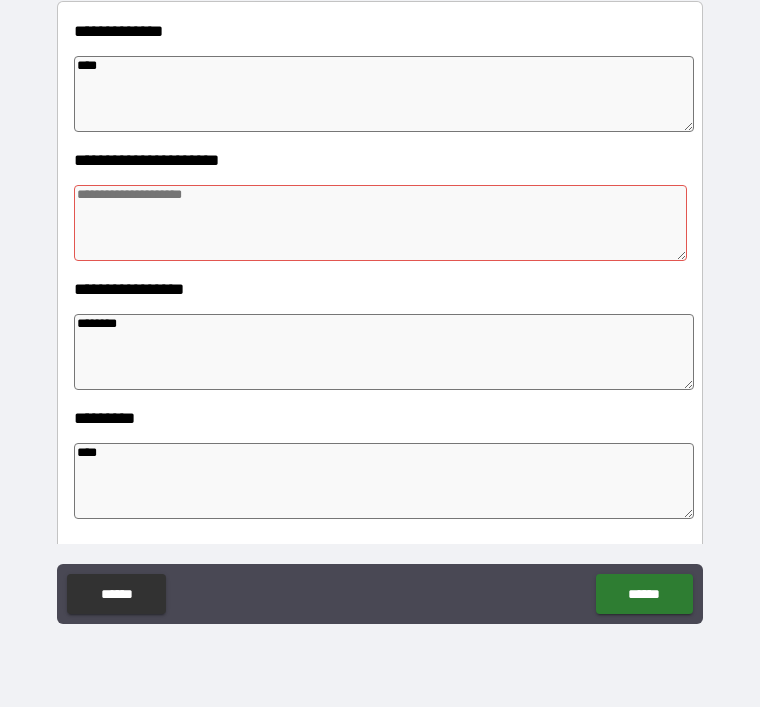 type on "*" 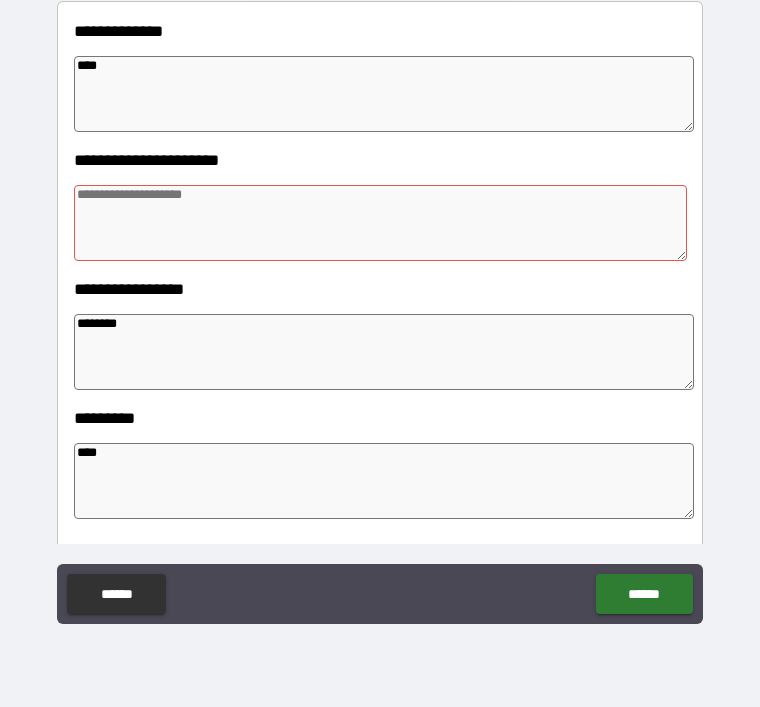type on "*" 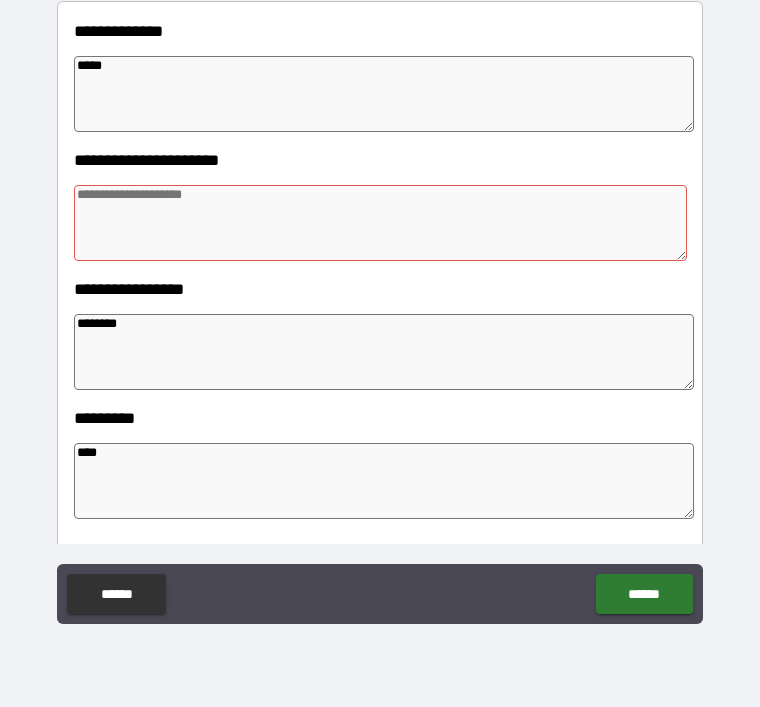 type on "*" 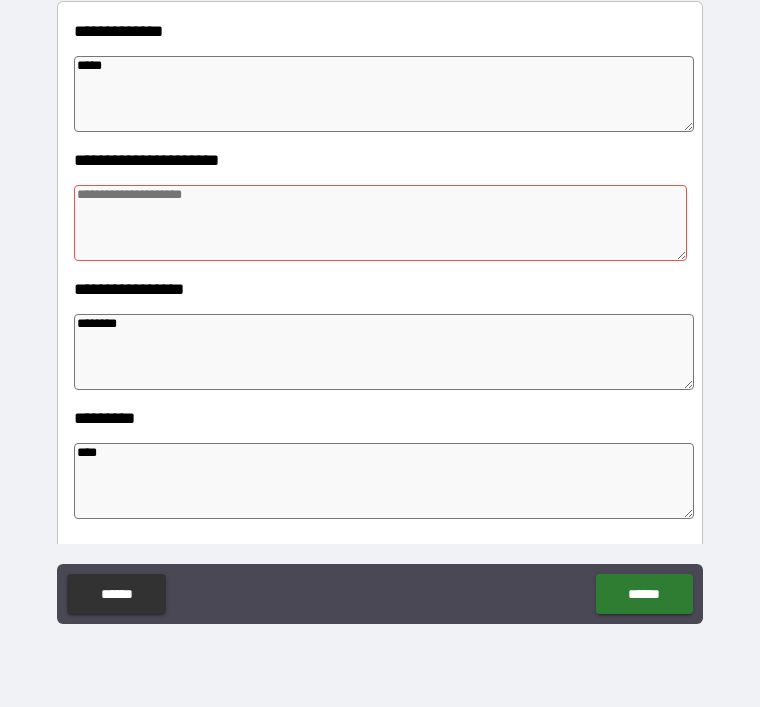 type on "*" 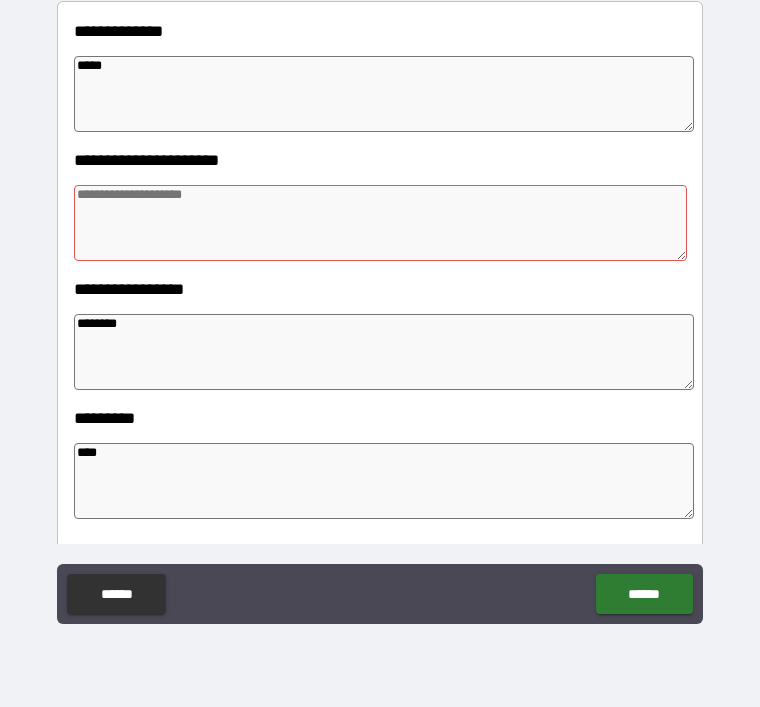 type on "*" 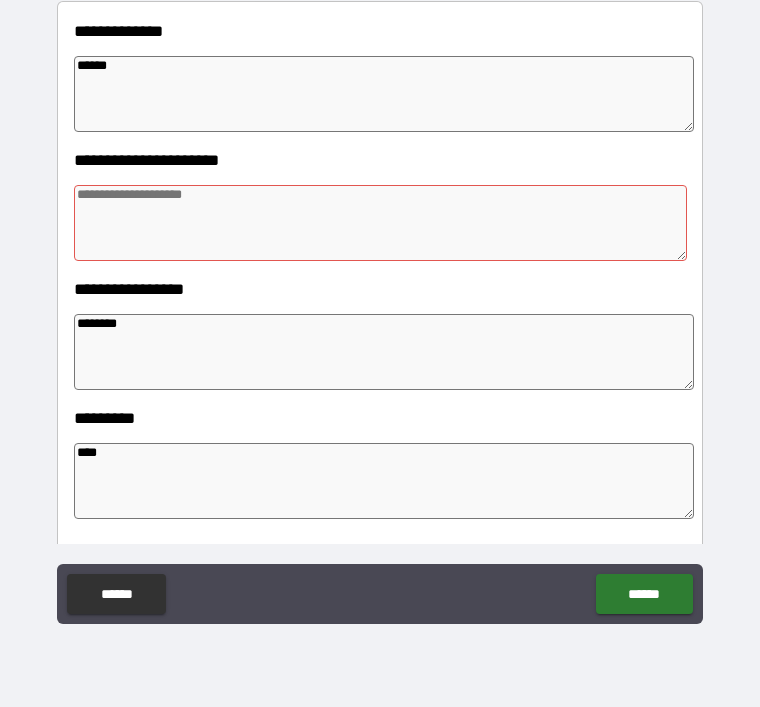 type on "*******" 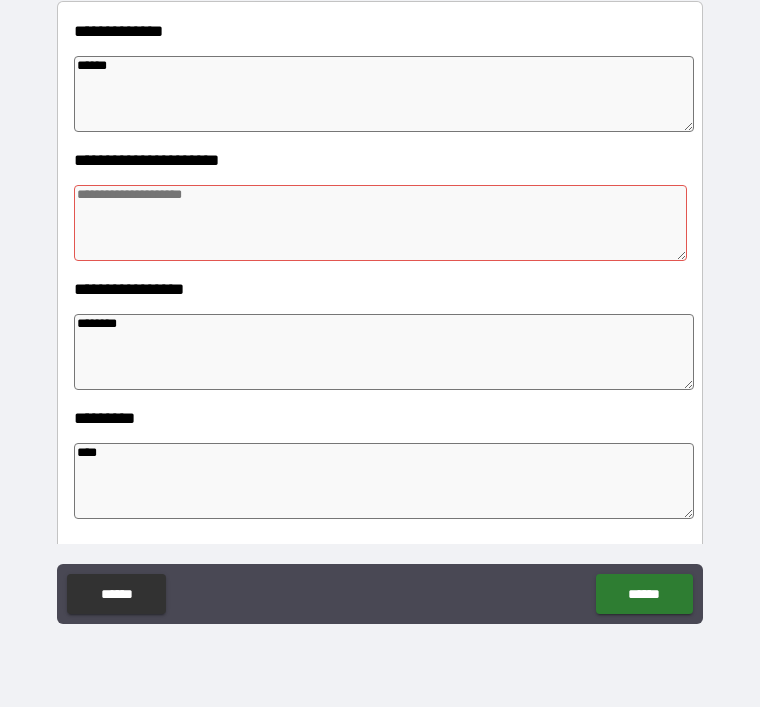 type on "*" 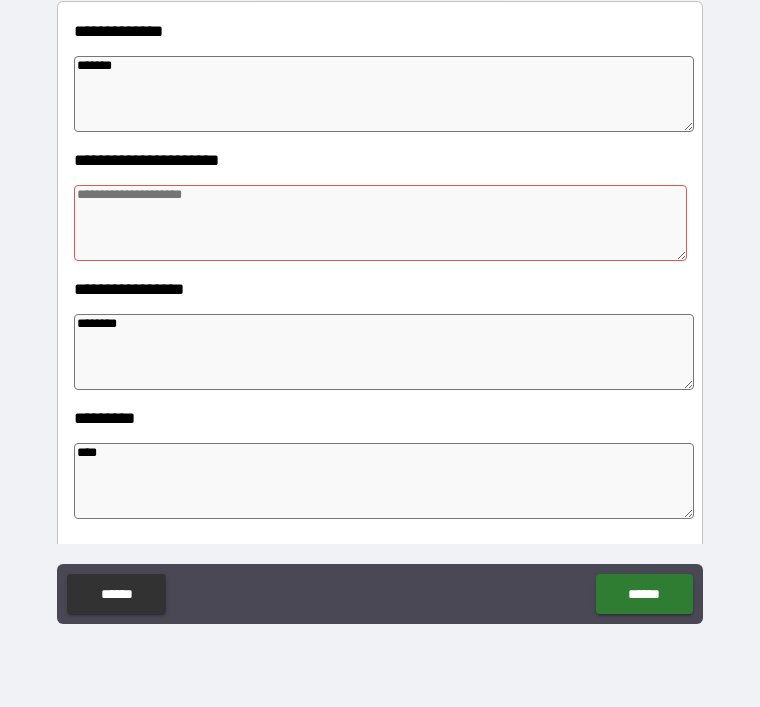 type on "*" 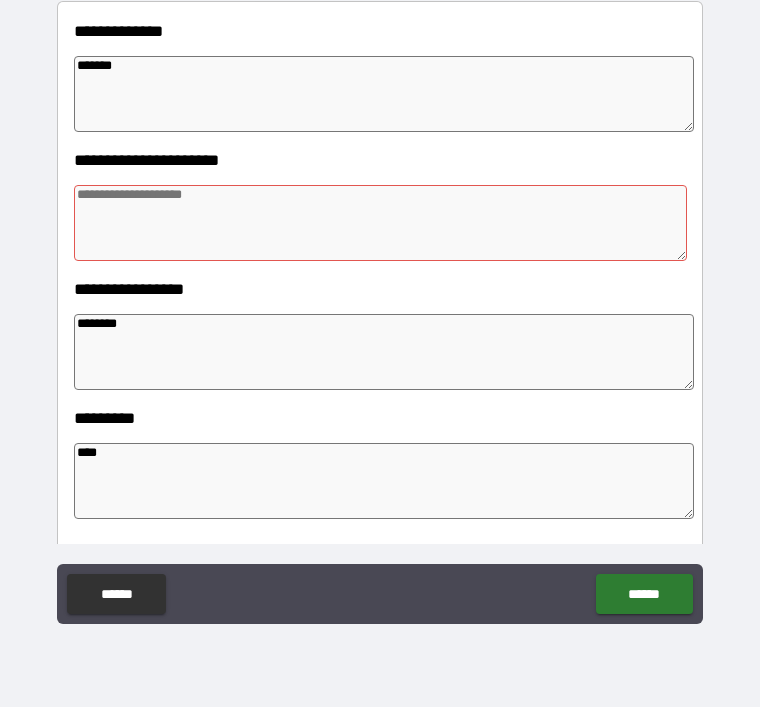 type on "*******" 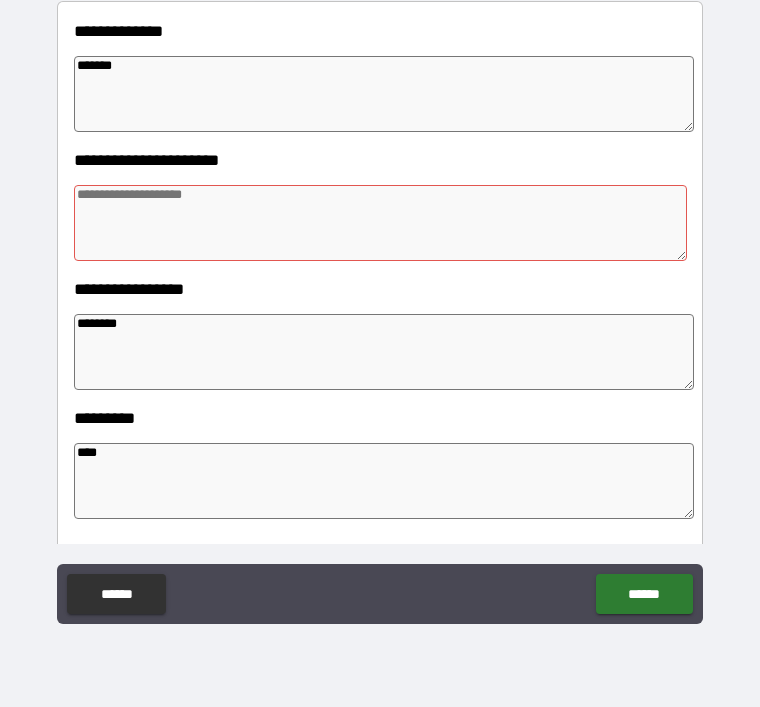 click at bounding box center [380, 223] 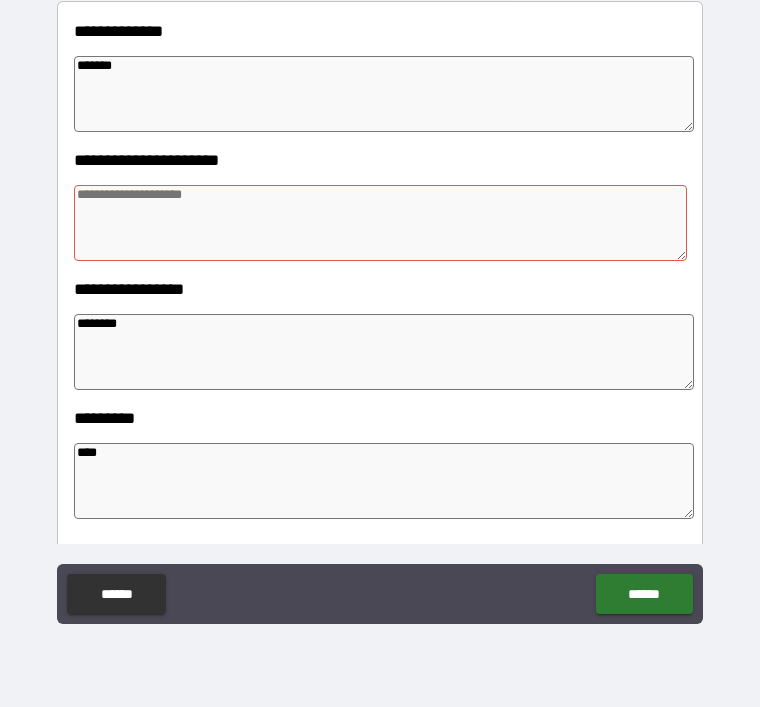type 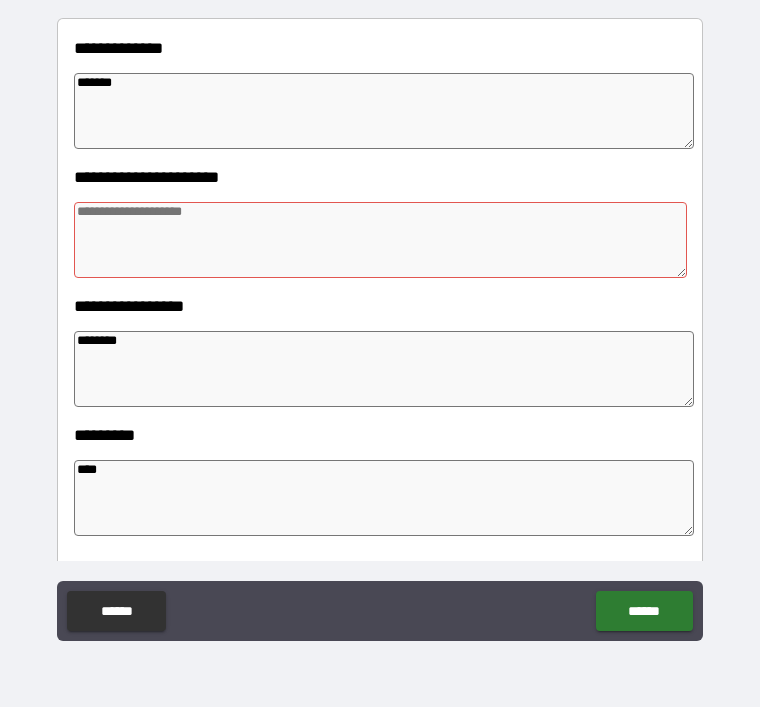 scroll, scrollTop: 0, scrollLeft: 0, axis: both 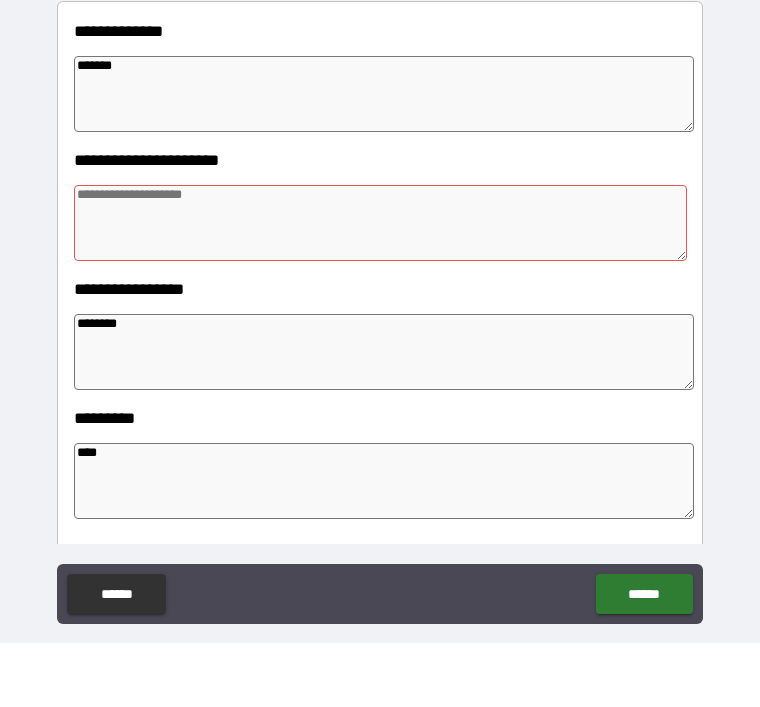 click at bounding box center [380, 287] 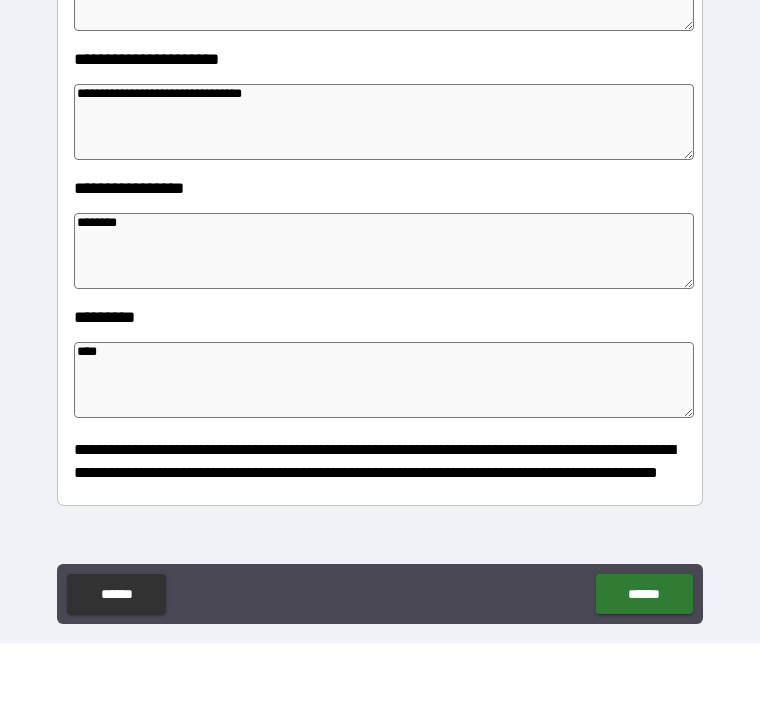 scroll, scrollTop: 390, scrollLeft: 0, axis: vertical 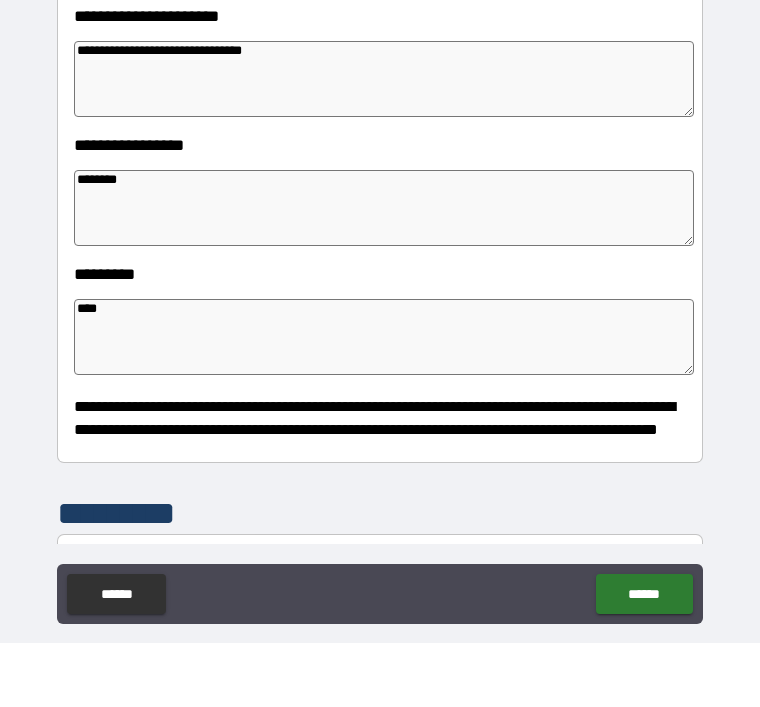 click on "**********" at bounding box center (384, 143) 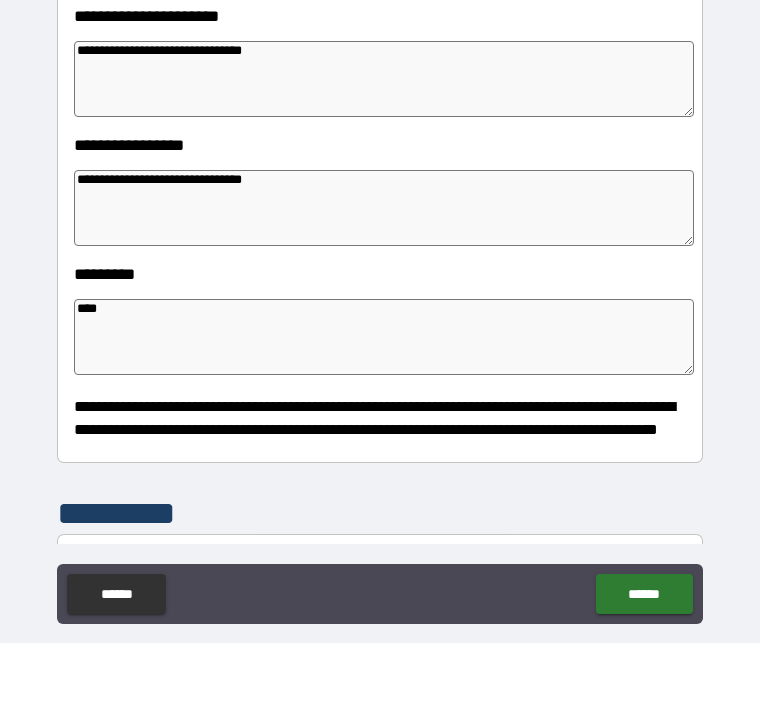 click on "**********" at bounding box center (384, 143) 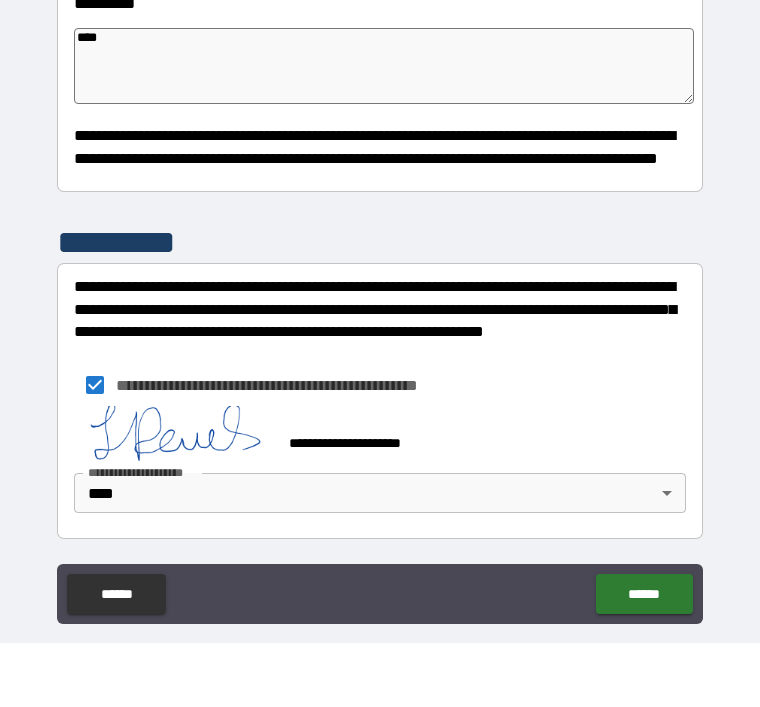 scroll, scrollTop: 661, scrollLeft: 0, axis: vertical 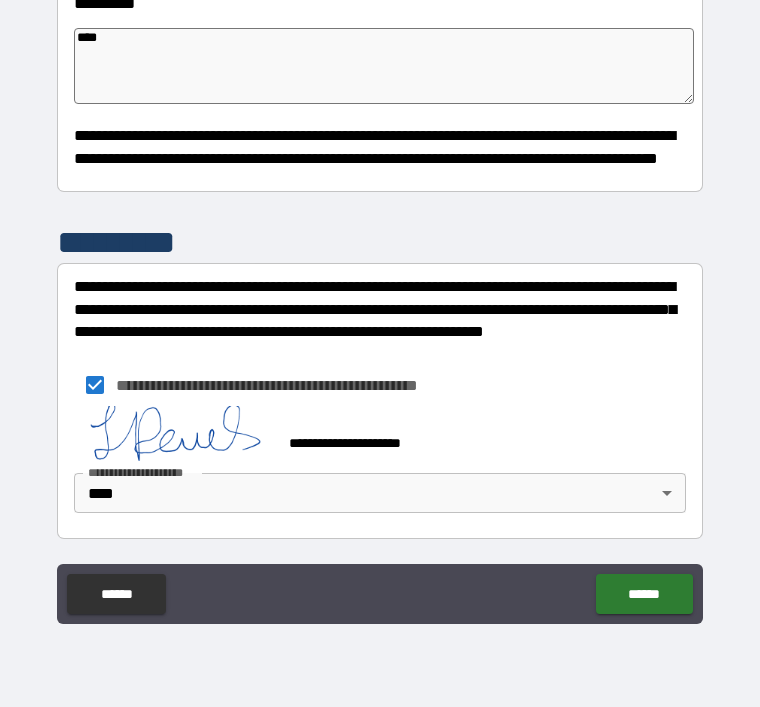 click on "******" at bounding box center (644, 594) 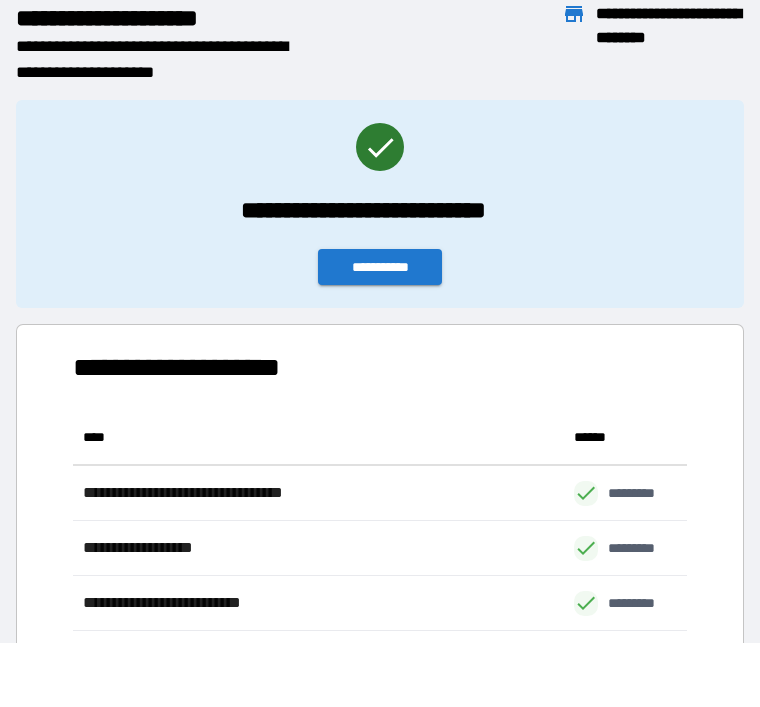 scroll, scrollTop: 331, scrollLeft: 614, axis: both 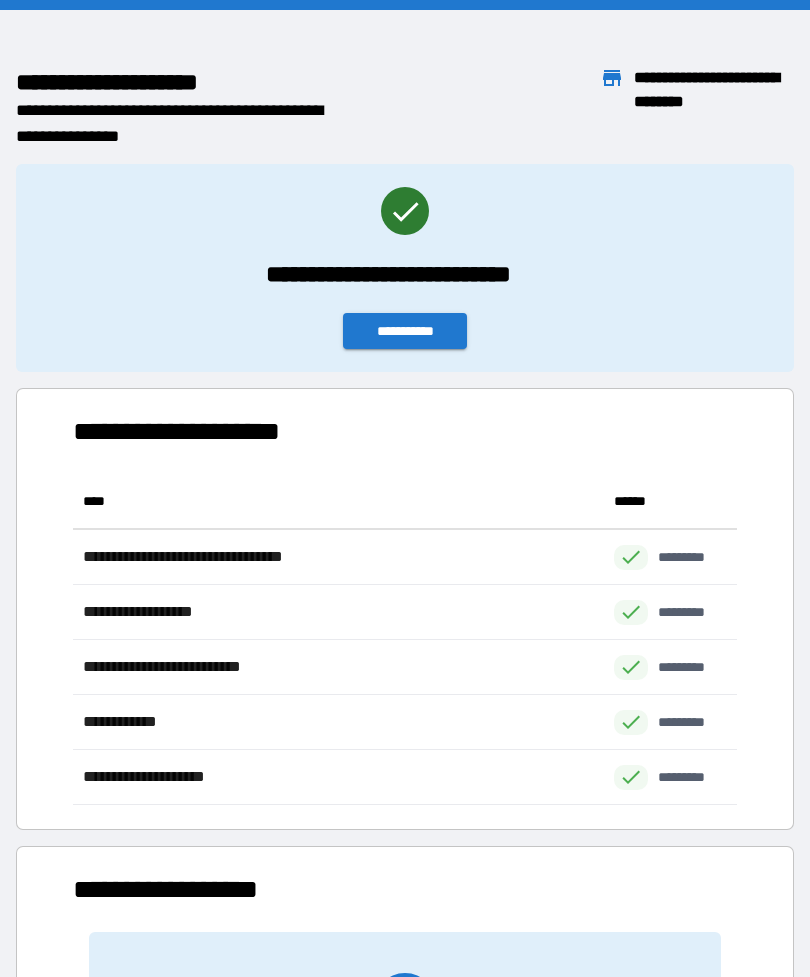 click on "**********" at bounding box center (405, 331) 